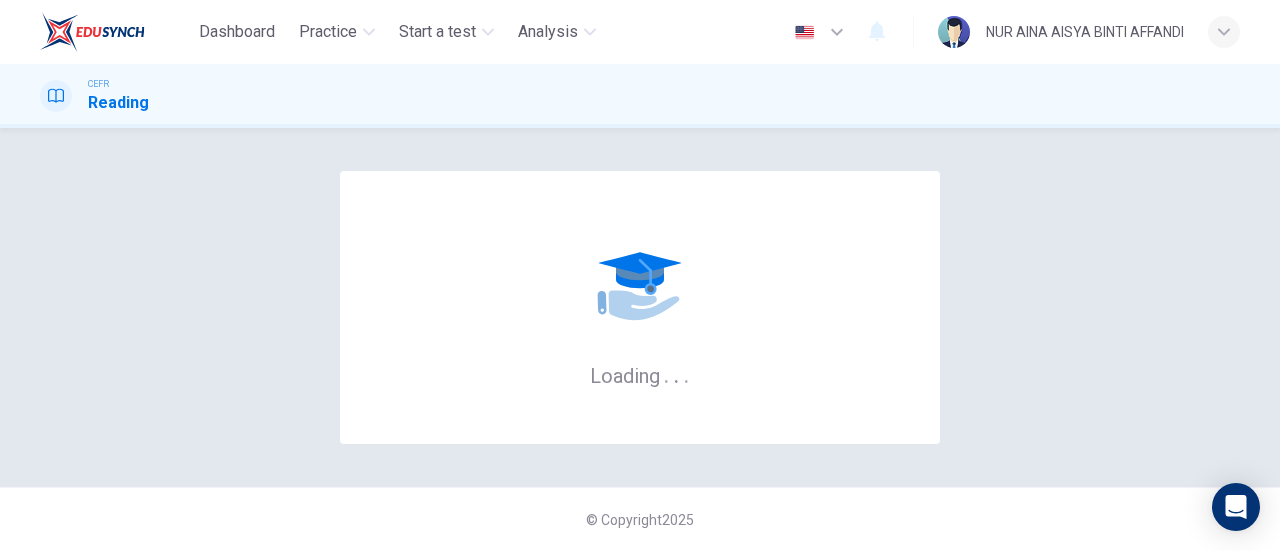 scroll, scrollTop: 0, scrollLeft: 0, axis: both 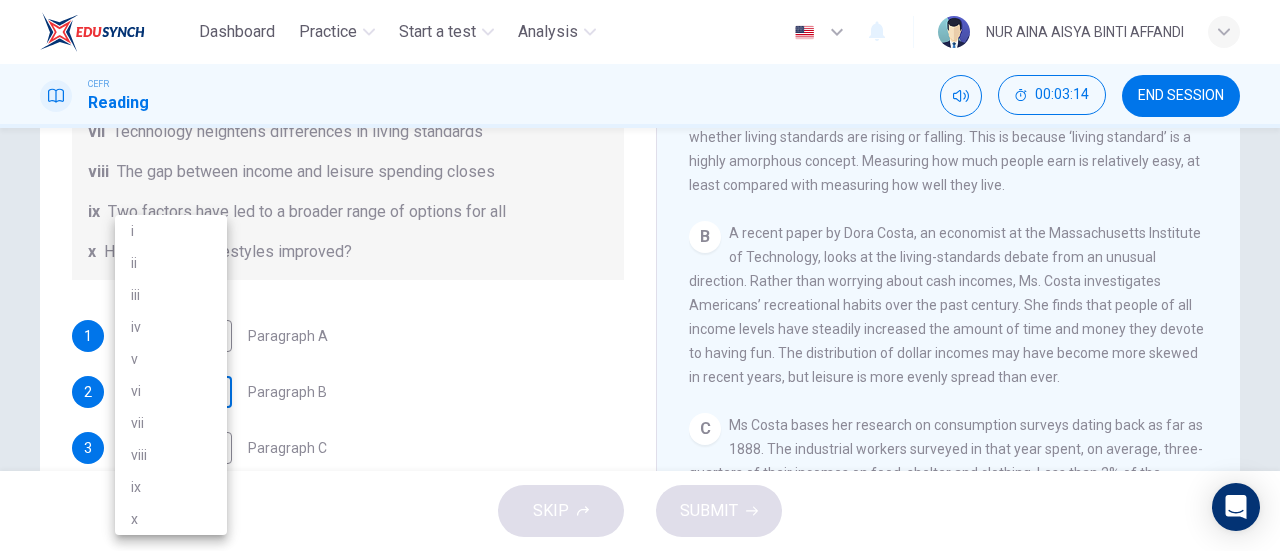 click on "Dashboard Practice Start a test Analysis English en ​ NUR AINA AISYA BINTI AFFANDI CEFR Reading 00:03:14 END SESSION Questions 1 - 7 The Reading Passage has nine paragraphs A-I.
From the list of headings below choose the most suitable heading for each paragraph.
Write the appropriate numbers (i-x) in the boxes below. List of Headings i Wide differences in leisure activities according to income ii Possible inconsistencies in Ms Costa’s data iii More personal income and time influence leisure activities iv Investigating the lifestyle problem from a new angle v Increased incomes fail to benefit everyone vi A controversial development offers cheaper leisure activities vii Technology heightens differences in living standards viii The gap between income and leisure spending closes ix Two factors have led to a broader range of options for all x Have people’s lifestyles improved? 1 ​ ​ Paragraph A 2 ​ ​ Paragraph B 3 ​ ​ Paragraph C 4 ​ ​ Paragraph D 5 ​ ​ Paragraph F 6 ​ ​ 7 ​ ​" at bounding box center (640, 275) 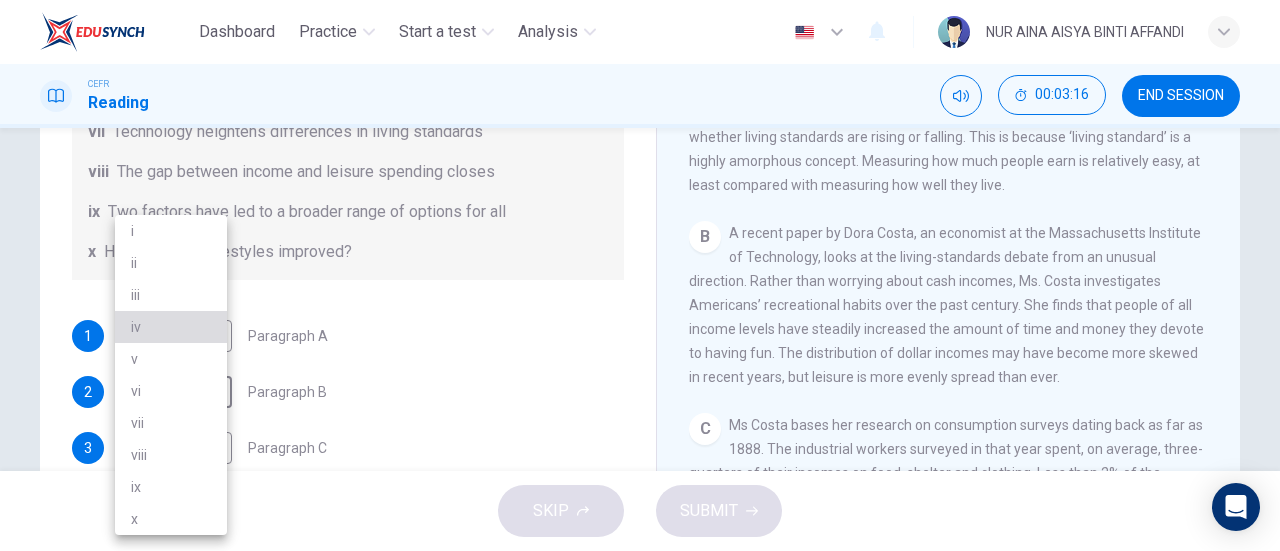 click on "iv" at bounding box center [171, 327] 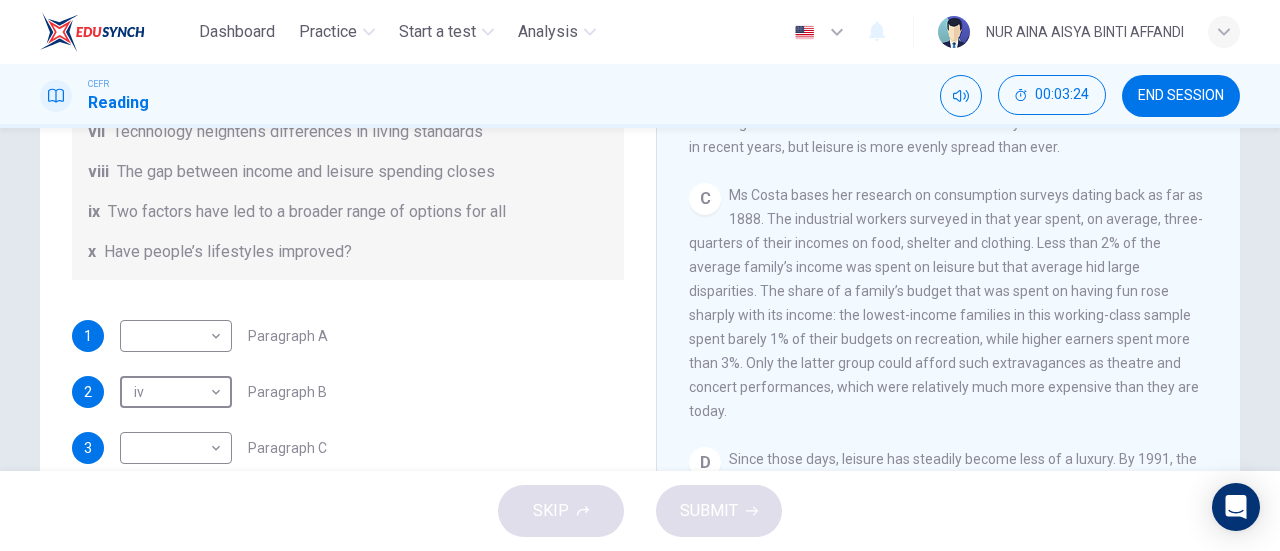 scroll, scrollTop: 815, scrollLeft: 0, axis: vertical 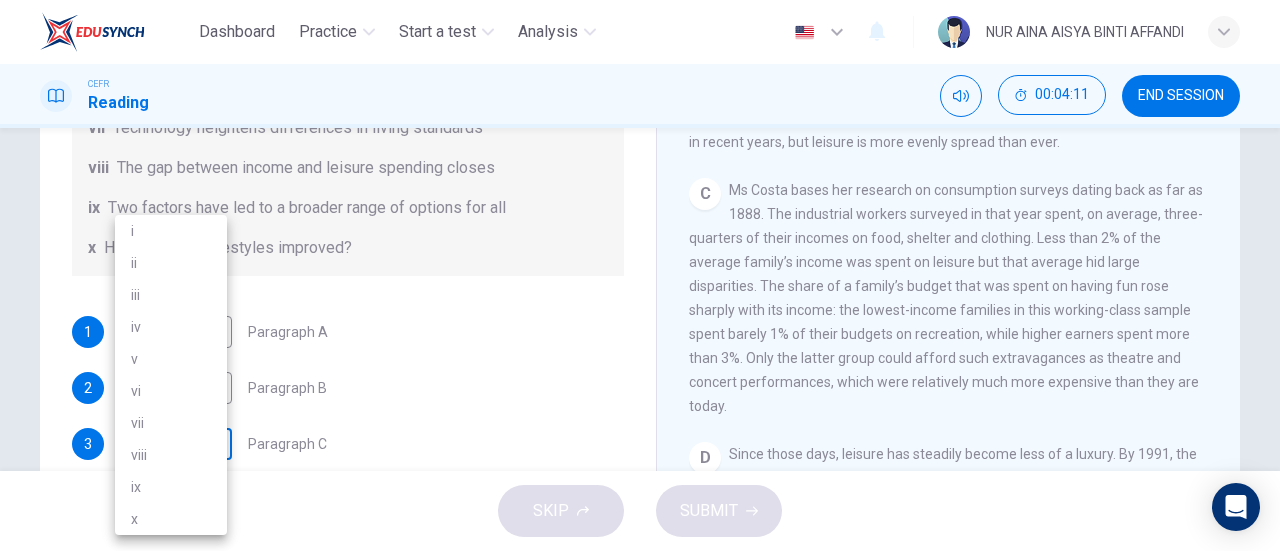 click on "Dashboard Practice Start a test Analysis English en ​ [FIRST] [LAST] CEFR Reading 00:04:11 END SESSION Questions 1 - 7 The Reading Passage has nine paragraphs A-I.
From the list of headings below choose the most suitable heading for each paragraph.
Write the appropriate numbers (i-x) in the boxes below. List of Headings i Wide differences in leisure activities according to income ii Possible inconsistencies in Ms Costa’s data iii More personal income and time influence leisure activities iv Investigating the lifestyle problem from a new angle v Increased incomes fail to benefit everyone vi A controversial development offers cheaper leisure activities vii Technology heightens differences in living standards viii The gap between income and leisure spending closes ix Two factors have led to a broader range of options for all x Have people’s lifestyles improved? 1 ​ ​ Paragraph A 2 iv iv ​ Paragraph B 3 ​ ​ Paragraph C 4 ​ ​ Paragraph D 5 ​ ​ Paragraph F 6 ​ ​ 7 ​ A" at bounding box center [640, 275] 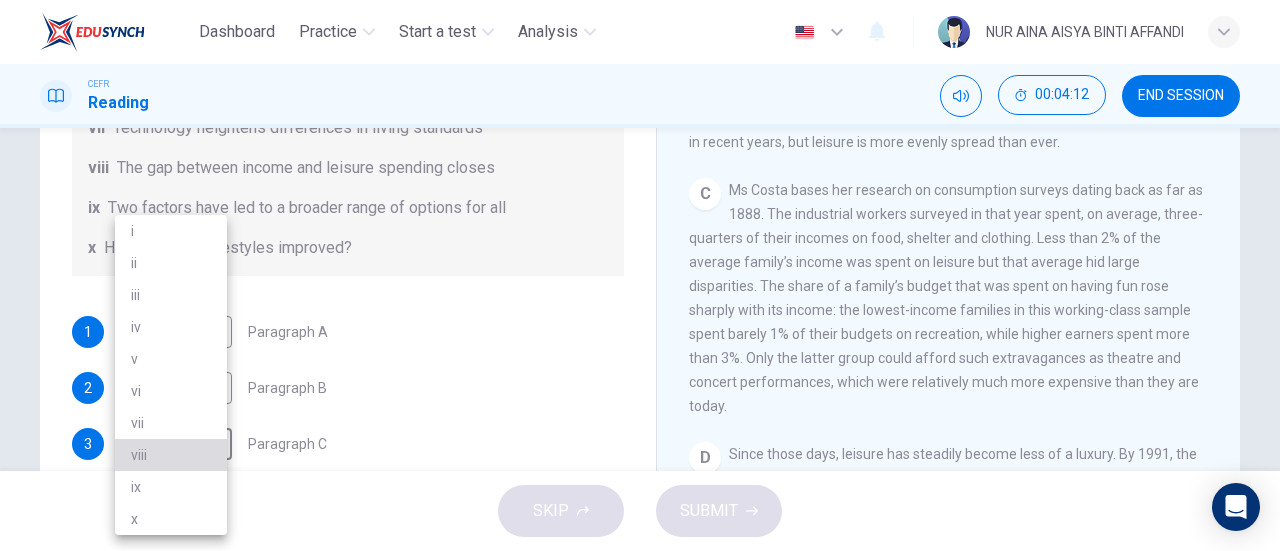 click on "viii" at bounding box center [171, 455] 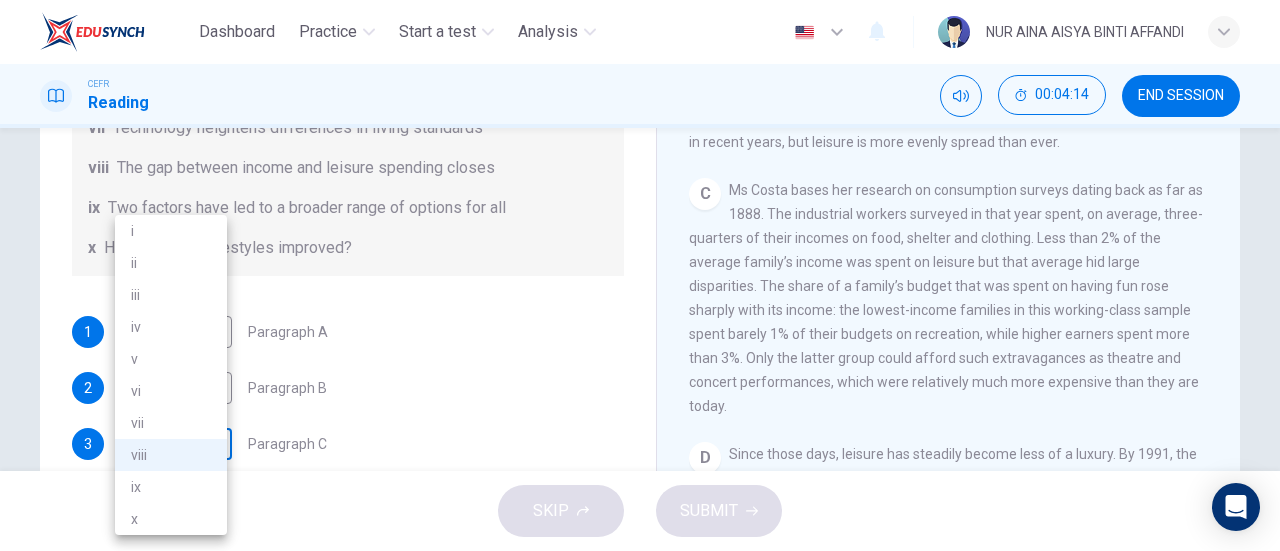 click on "Dashboard Practice Start a test Analysis English en ​ [FIRST] [LAST] CEFR Reading 00:04:14 END SESSION Questions 1 - 7 The Reading Passage has nine paragraphs A-I.
From the list of headings below choose the most suitable heading for each paragraph.
Write the appropriate numbers (i-x) in the boxes below. List of Headings i Wide differences in leisure activities according to income ii Possible inconsistencies in Ms Costa’s data iii More personal income and time influence leisure activities iv Investigating the lifestyle problem from a new angle v Increased incomes fail to benefit everyone vi A controversial development offers cheaper leisure activities vii Technology heightens differences in living standards viii The gap between income and leisure spending closes ix Two factors have led to a broader range of options for all x Have people’s lifestyles improved? 1 ​ ​ Paragraph A 2 iv iv ​ Paragraph B 3 viii viii ​ Paragraph C 4 ​ ​ Paragraph D 5 ​ ​ Paragraph F 6 ​ ​ 7" at bounding box center (640, 275) 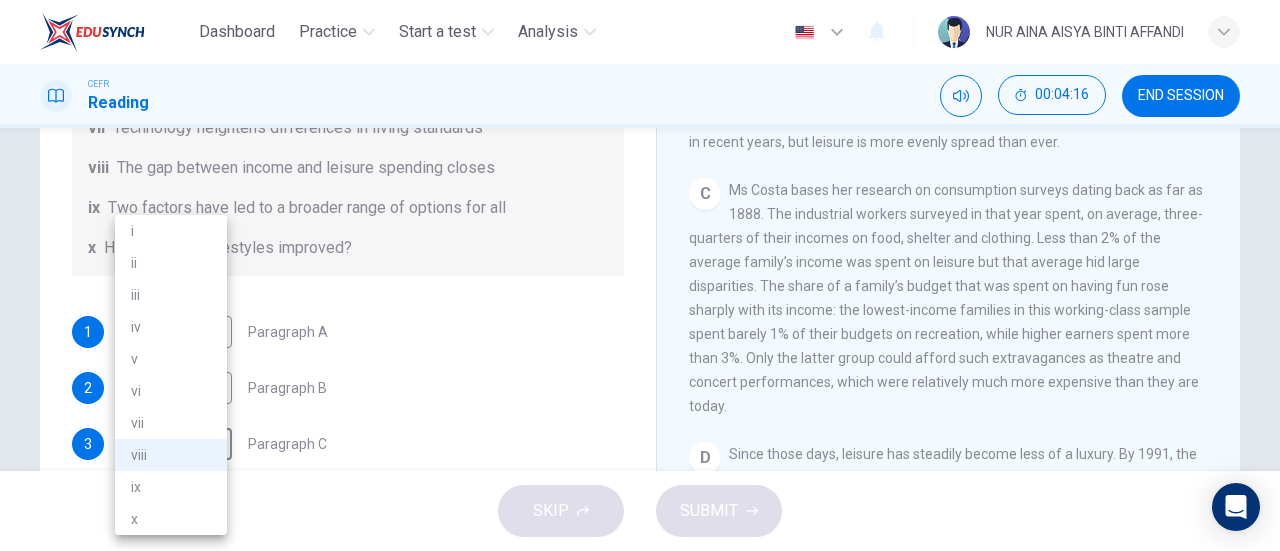 click at bounding box center (640, 275) 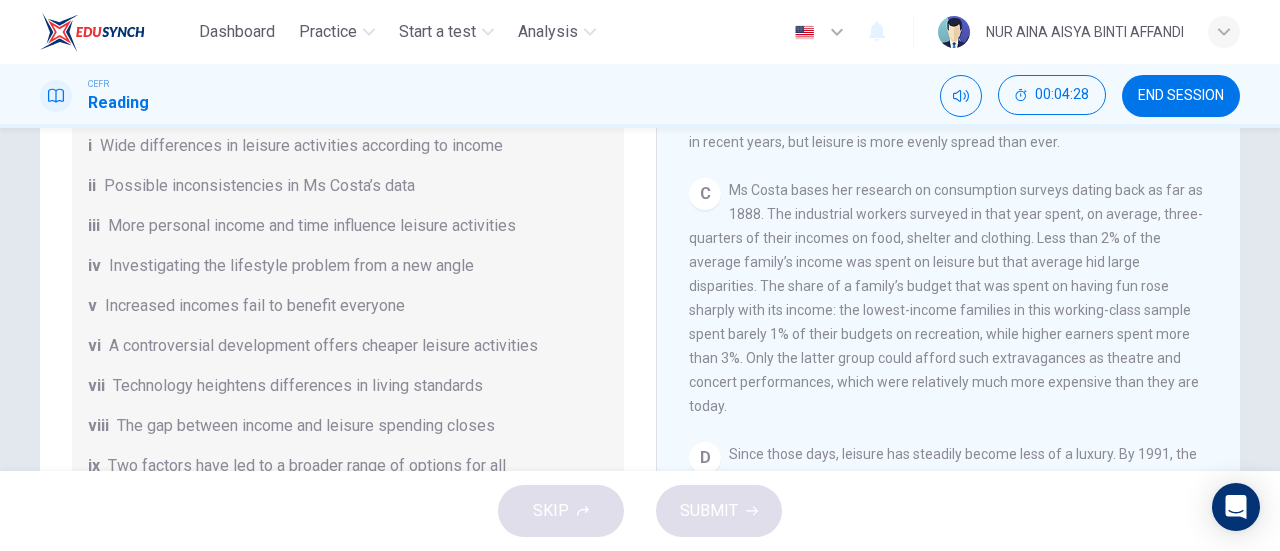 scroll, scrollTop: 158, scrollLeft: 0, axis: vertical 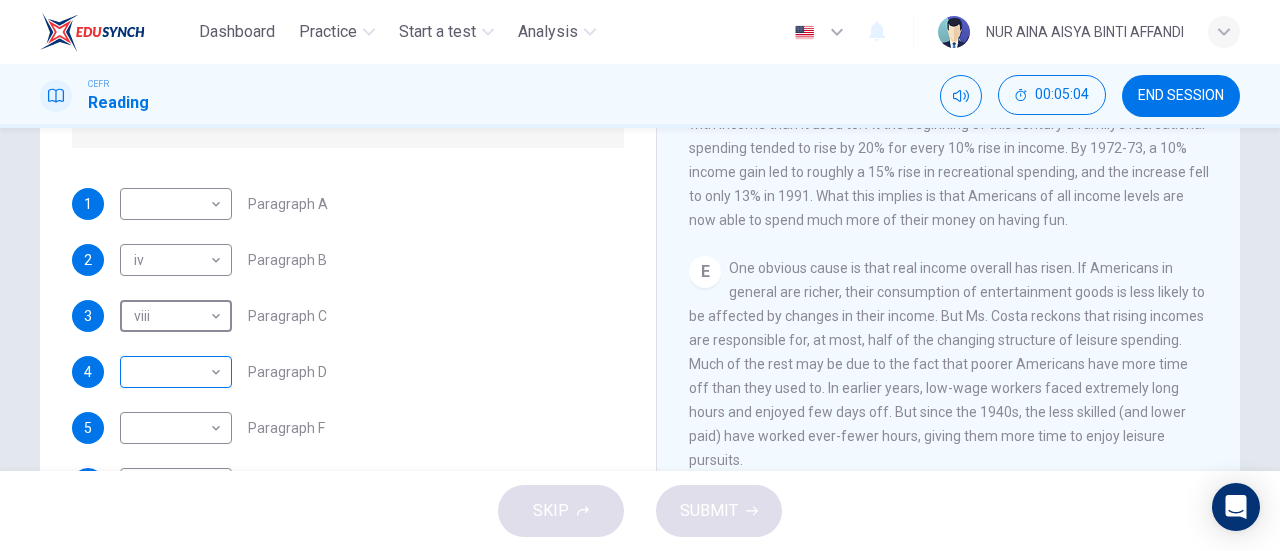 click on "Dashboard Practice Start a test Analysis English en ​ NUR AINA AISYA BINTI AFFANDI CEFR Reading 00:05:04 END SESSION Questions 1 - 7 The Reading Passage has nine paragraphs A-I.
From the list of headings below choose the most suitable heading for each paragraph.
Write the appropriate numbers (i-x) in the boxes below. List of Headings i Wide differences in leisure activities according to income ii Possible inconsistencies in Ms Costa’s data iii More personal income and time influence leisure activities iv Investigating the lifestyle problem from a new angle v Increased incomes fail to benefit everyone vi A controversial development offers cheaper leisure activities vii Technology heightens differences in living standards viii The gap between income and leisure spending closes ix Two factors have led to a broader range of options for all x Have people’s lifestyles improved? 1 ​ ​ Paragraph A 2 iv iv ​ Paragraph B 3 viii viii ​ Paragraph C 4 ​ ​ Paragraph D 5 ​ ​ Paragraph F 6 ​ ​ 7" at bounding box center (640, 275) 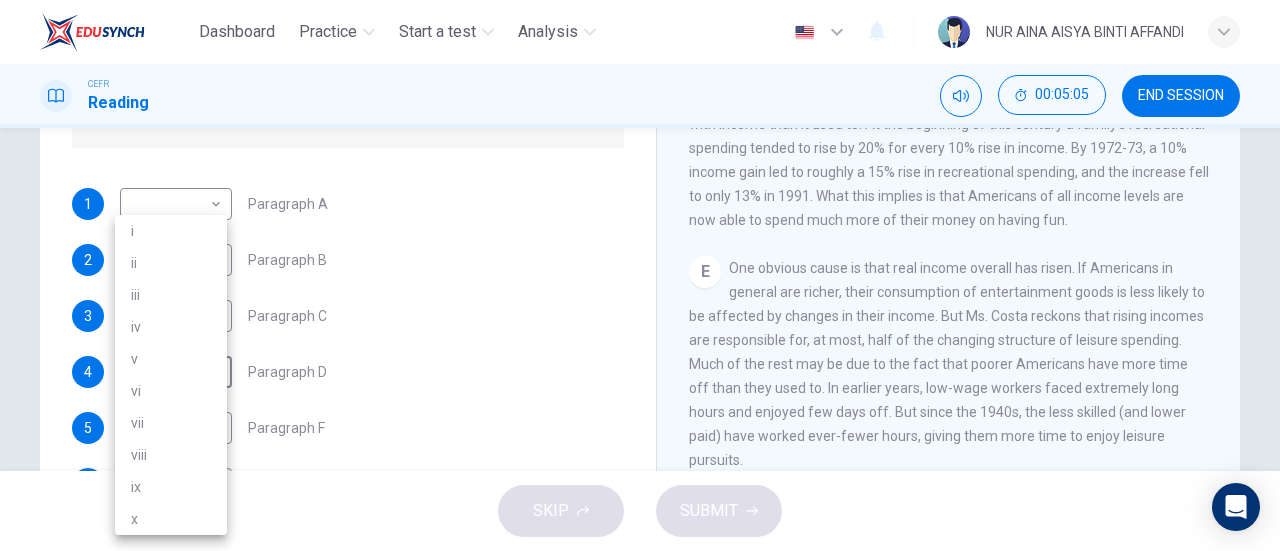 click on "i" at bounding box center [171, 231] 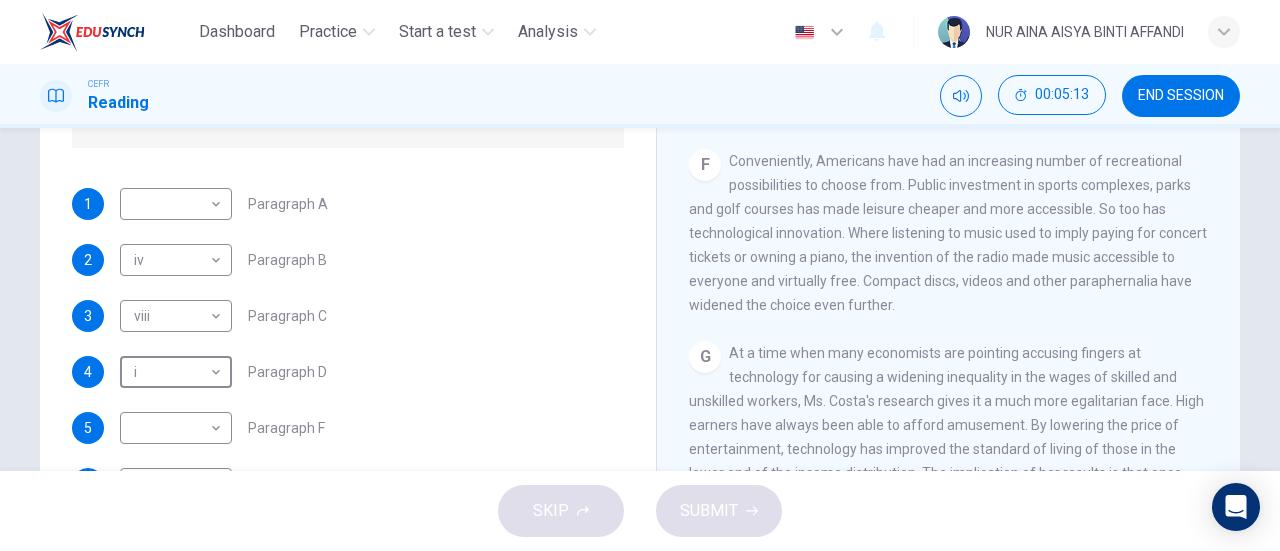 scroll, scrollTop: 1459, scrollLeft: 0, axis: vertical 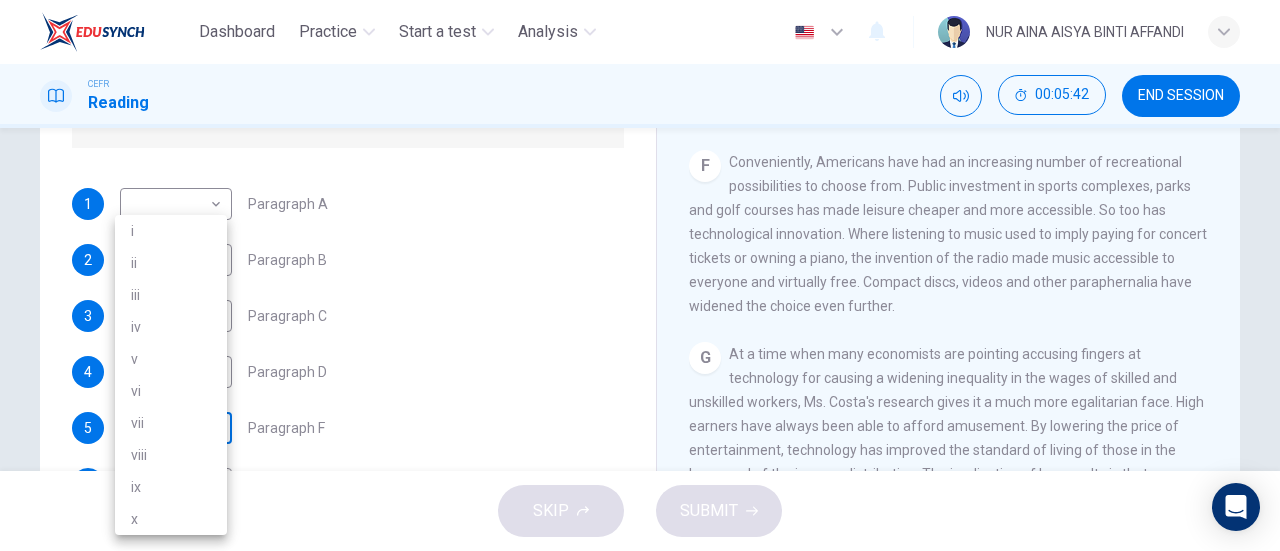 click on "Dashboard Practice Start a test Analysis English en ​ [FIRST] [LAST] CEFR Reading 00:05:42 END SESSION Questions 1 - 7 The Reading Passage has nine paragraphs A-I.
From the list of headings below choose the most suitable heading for each paragraph.
Write the appropriate numbers (i-x) in the boxes below. List of Headings i Wide differences in leisure activities according to income ii Possible inconsistencies in Ms Costa’s data iii More personal income and time influence leisure activities iv Investigating the lifestyle problem from a new angle v Increased incomes fail to benefit everyone vi A controversial development offers cheaper leisure activities vii Technology heightens differences in living standards viii The gap between income and leisure spending closes ix Two factors have led to a broader range of options for all x Have people’s lifestyles improved? 1 ​ ​ Paragraph A 2 iv iv ​ Paragraph B 3 viii viii ​ Paragraph C 4 i i ​ Paragraph D 5 ​ ​ Paragraph F 6 ​ ​ 7" at bounding box center [640, 275] 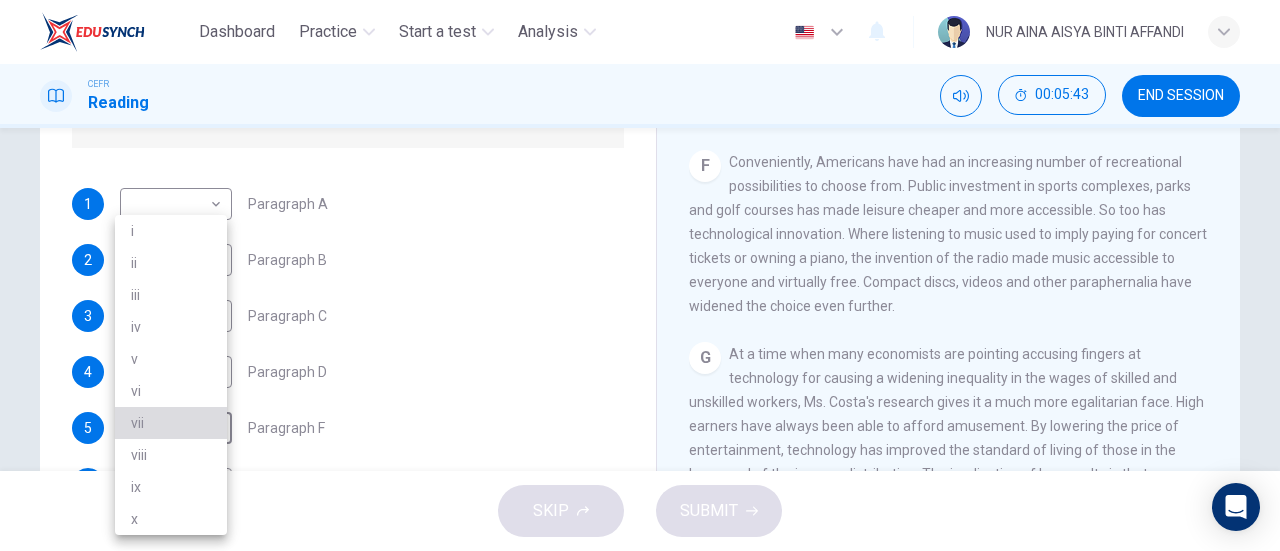 click on "vii" at bounding box center (171, 423) 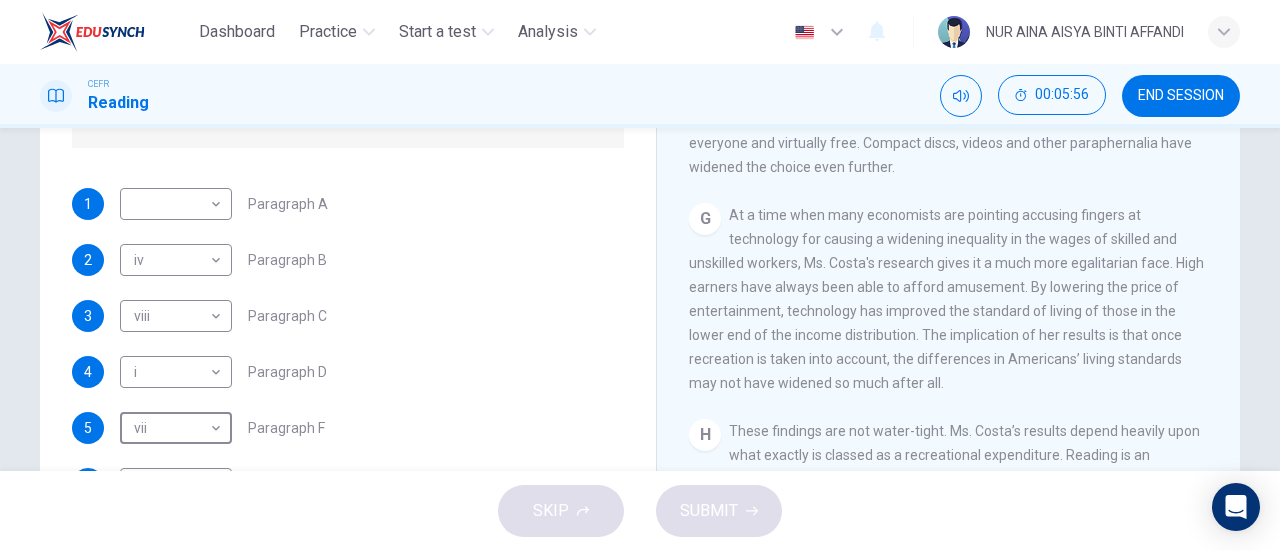 scroll, scrollTop: 1597, scrollLeft: 0, axis: vertical 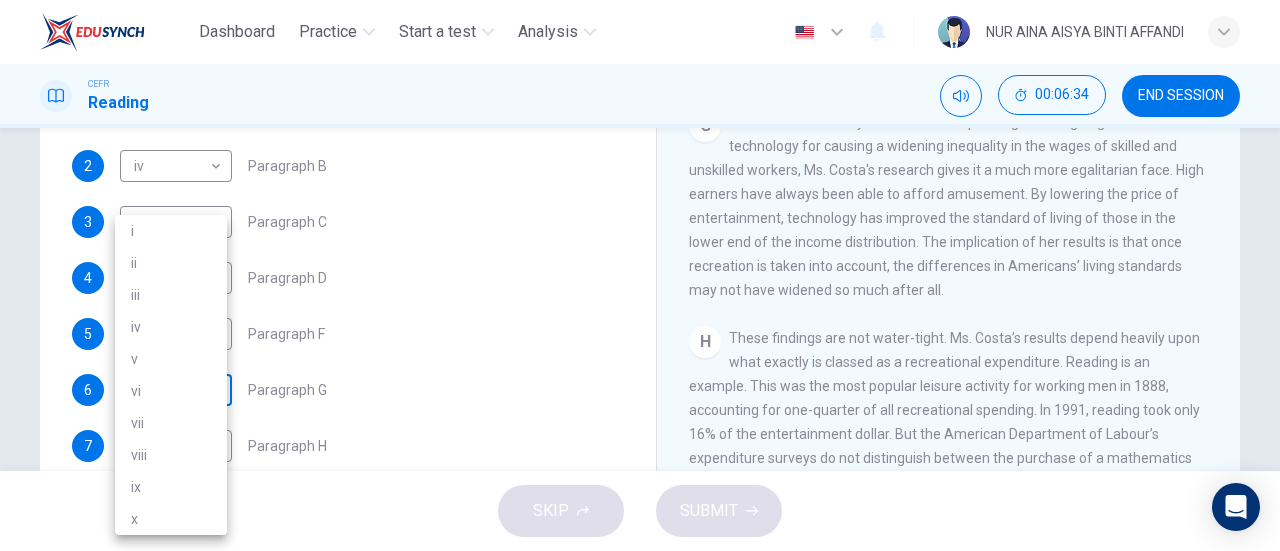 click on "Dashboard Practice Start a test Analysis English en ​ NUR AINA AISYA BINTI AFFANDI CEFR Reading 00:06:34 END SESSION Questions 1 - 7 The Reading Passage has nine paragraphs A-I.
From the list of headings below choose the most suitable heading for each paragraph.
Write the appropriate numbers (i-x) in the boxes below. List of Headings i Wide differences in leisure activities according to income ii Possible inconsistencies in Ms Costa’s data iii More personal income and time influence leisure activities iv Investigating the lifestyle problem from a new angle v Increased incomes fail to benefit everyone vi A controversial development offers cheaper leisure activities vii Technology heightens differences in living standards viii The gap between income and leisure spending closes ix Two factors have led to a broader range of options for all x Have people’s lifestyles improved? 1 ​ ​ Paragraph A 2 iv iv ​ Paragraph B 3 viii viii ​ Paragraph C 4 i i ​ Paragraph D 5 vii vii ​ Paragraph F 6 ​ 7" at bounding box center (640, 275) 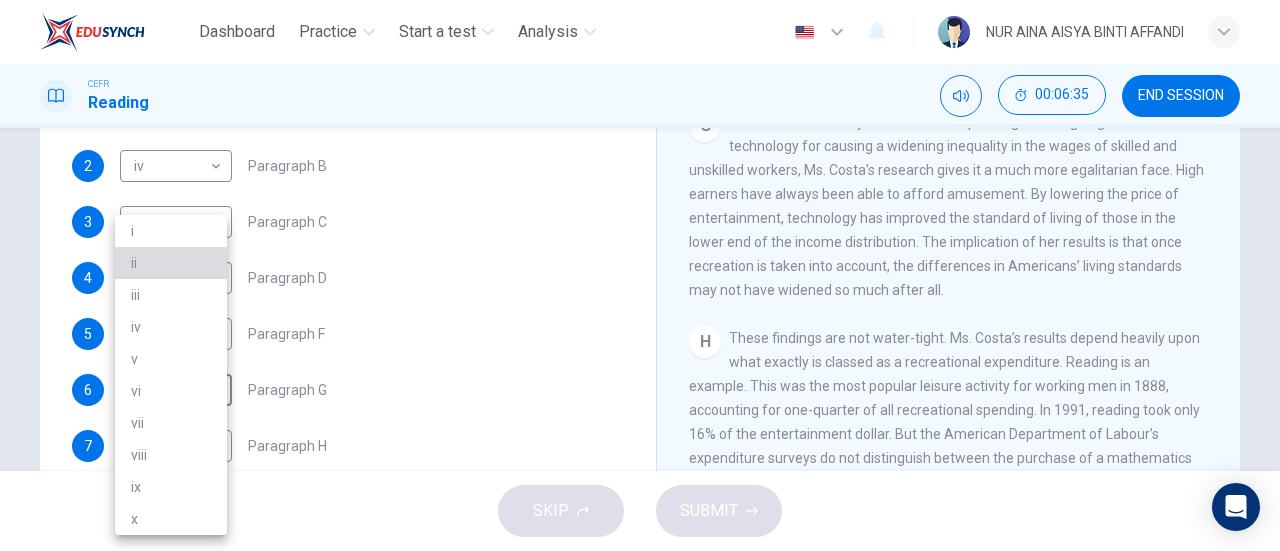 click on "ii" at bounding box center (171, 263) 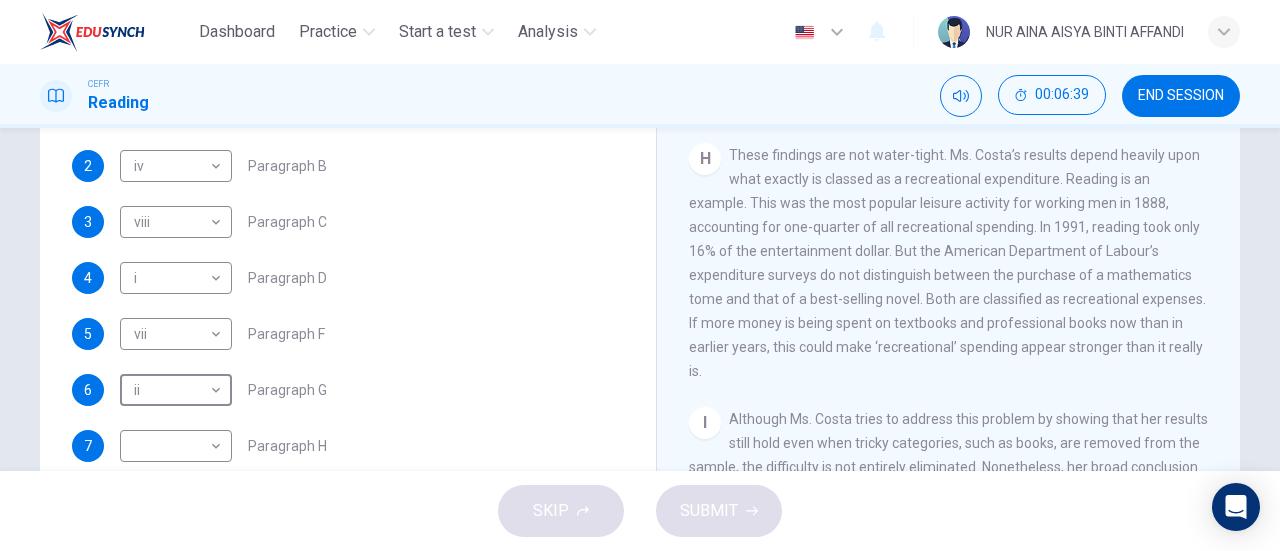 scroll, scrollTop: 1778, scrollLeft: 0, axis: vertical 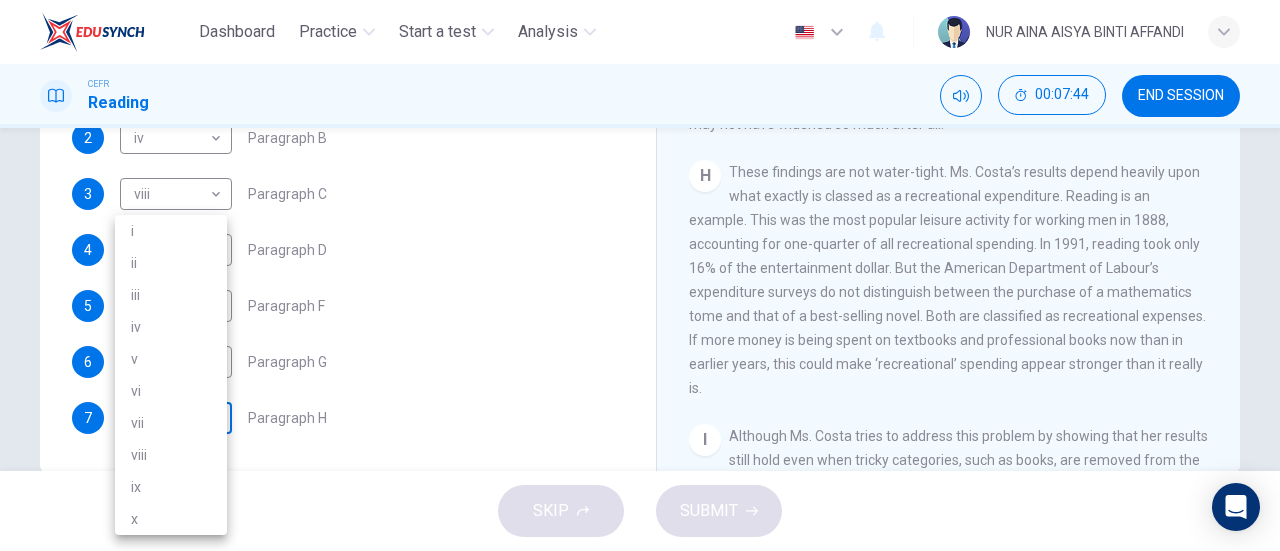 click on "Dashboard Practice Start a test Analysis English en ​ NUR AINA AISYA BINTI AFFANDI CEFR Reading 00:07:44 END SESSION Questions 1 - 7 The Reading Passage has nine paragraphs A-I.
From the list of headings below choose the most suitable heading for each paragraph.
Write the appropriate numbers (i-x) in the boxes below. List of Headings i Wide differences in leisure activities according to income ii Possible inconsistencies in Ms Costa’s data iii More personal income and time influence leisure activities iv Investigating the lifestyle problem from a new angle v Increased incomes fail to benefit everyone vi A controversial development offers cheaper leisure activities vii Technology heightens differences in living standards viii The gap between income and leisure spending closes ix Two factors have led to a broader range of options for all x Have people’s lifestyles improved? 1 ​ ​ Paragraph A 2 iv iv ​ Paragraph B 3 viii viii ​ Paragraph C 4 i i ​ Paragraph D 5 vii vii ​ Paragraph F 6 ii ii" at bounding box center [640, 275] 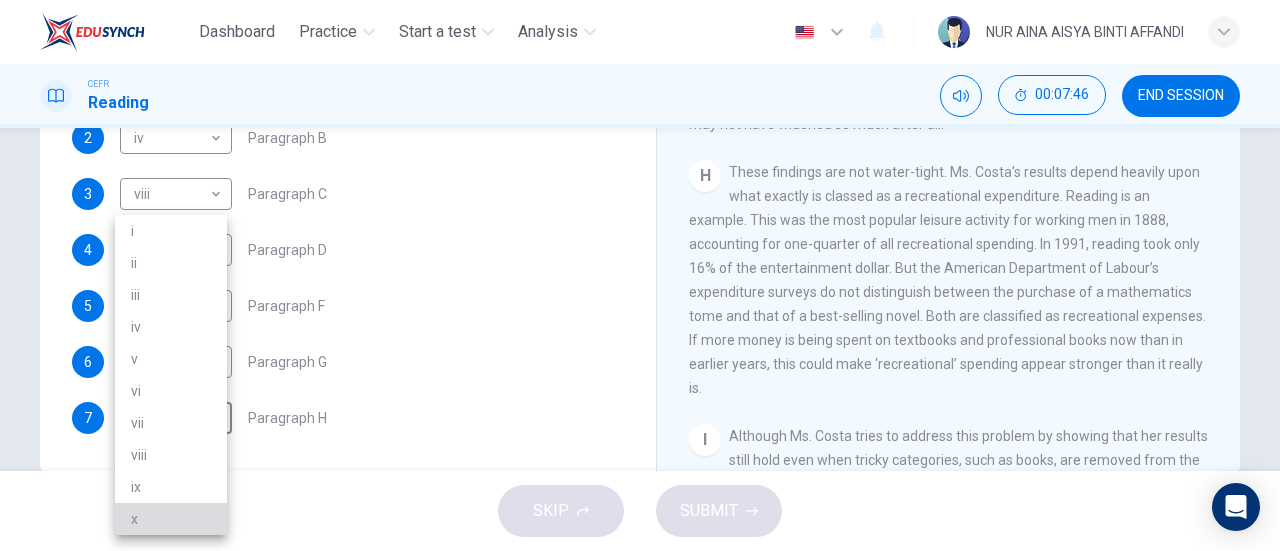 click on "x" at bounding box center [171, 519] 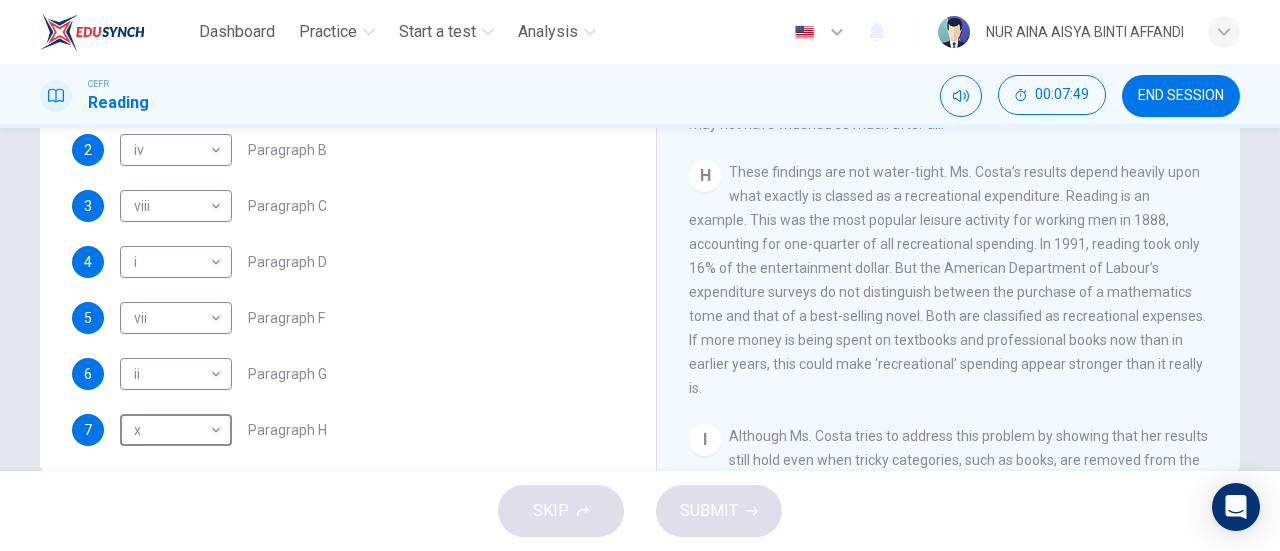 scroll, scrollTop: 0, scrollLeft: 0, axis: both 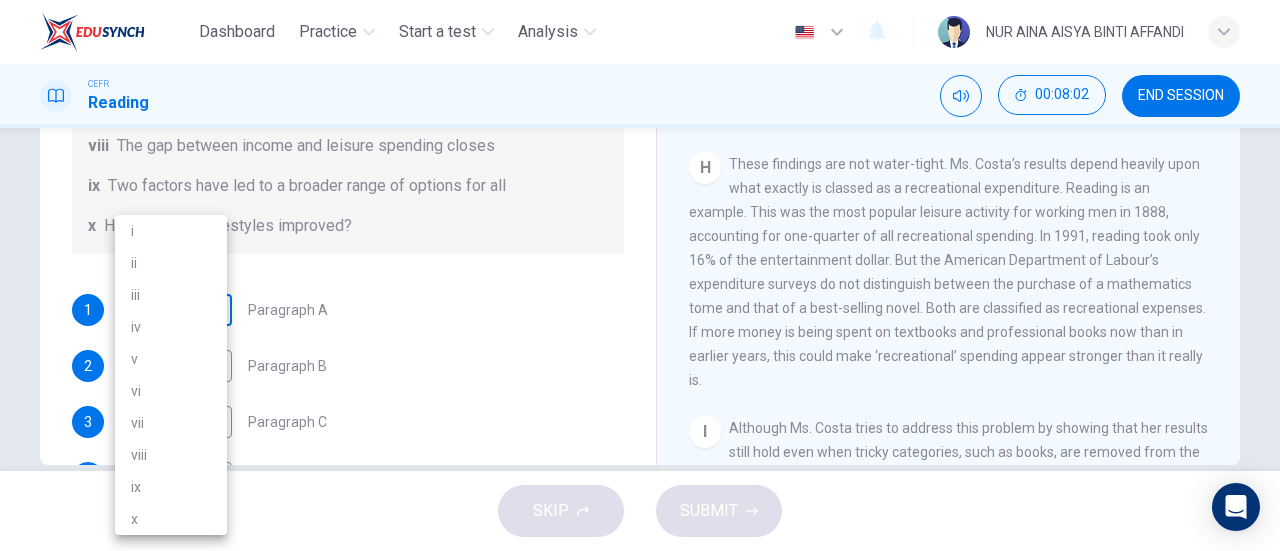 click on "Dashboard Practice Start a test Analysis English en ​ NUR AINA AISYA BINTI AFFANDI CEFR Reading 00:08:02 END SESSION Questions 1 - 7 The Reading Passage has nine paragraphs A-I.
From the list of headings below choose the most suitable heading for each paragraph.
Write the appropriate numbers (i-x) in the boxes below. List of Headings i Wide differences in leisure activities according to income ii Possible inconsistencies in Ms Costa’s data iii More personal income and time influence leisure activities iv Investigating the lifestyle problem from a new angle v Increased incomes fail to benefit everyone vi A controversial development offers cheaper leisure activities vii Technology heightens differences in living standards viii The gap between income and leisure spending closes ix Two factors have led to a broader range of options for all x Have people’s lifestyles improved? 1 ​ ​ Paragraph A 2 iv iv ​ Paragraph B 3 viii viii ​ Paragraph C 4 i i ​ Paragraph D 5 vii vii ​ Paragraph F 6 ii ii" at bounding box center [640, 275] 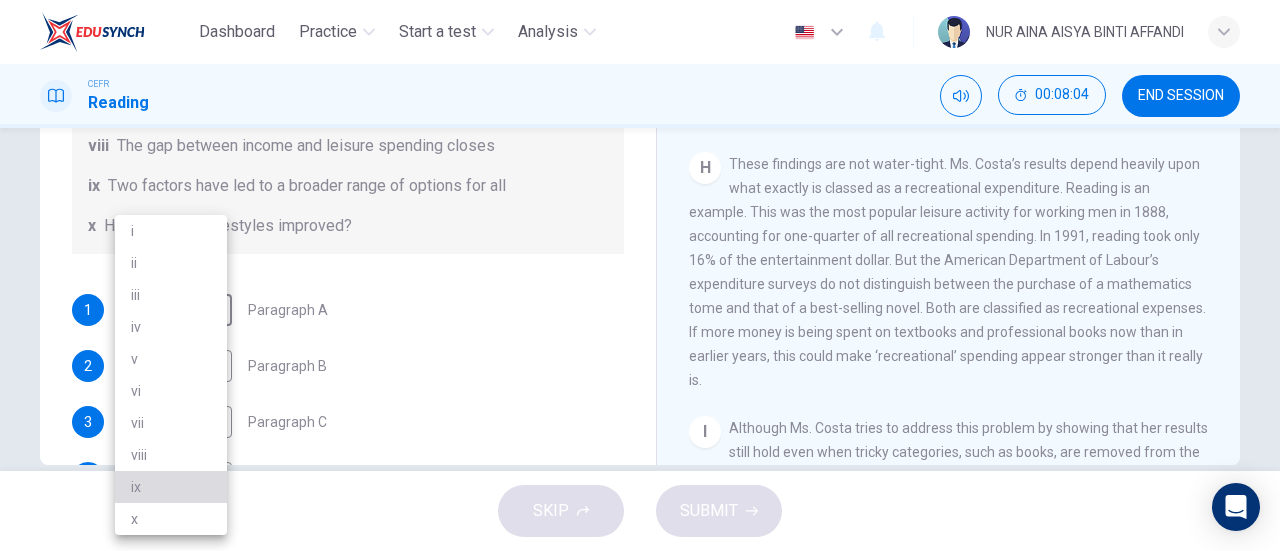 click on "ix" at bounding box center (171, 487) 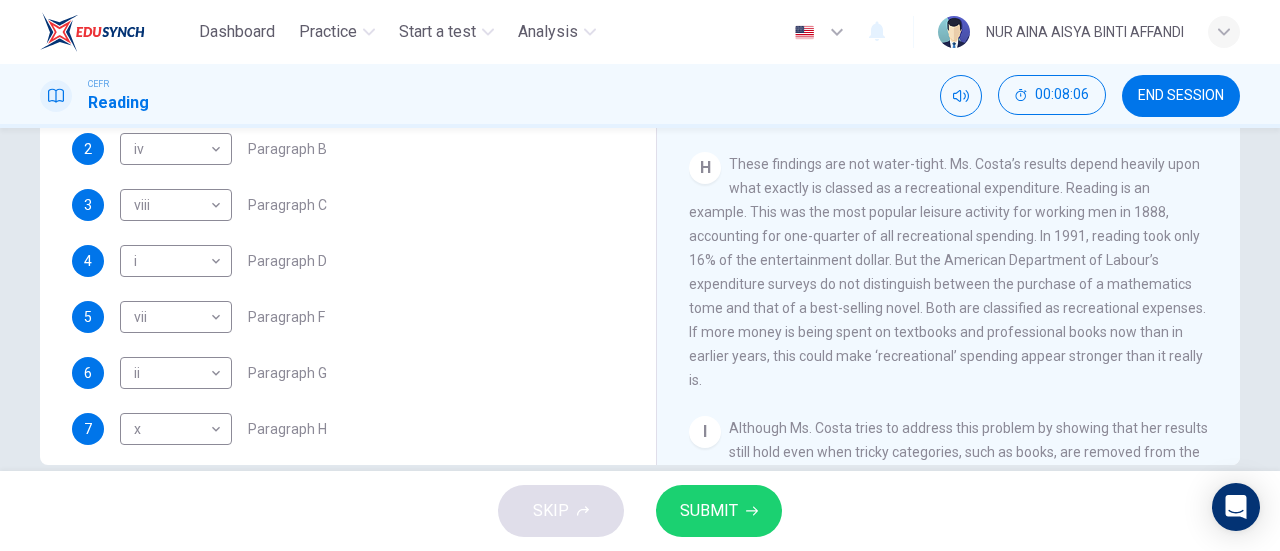 scroll, scrollTop: 416, scrollLeft: 0, axis: vertical 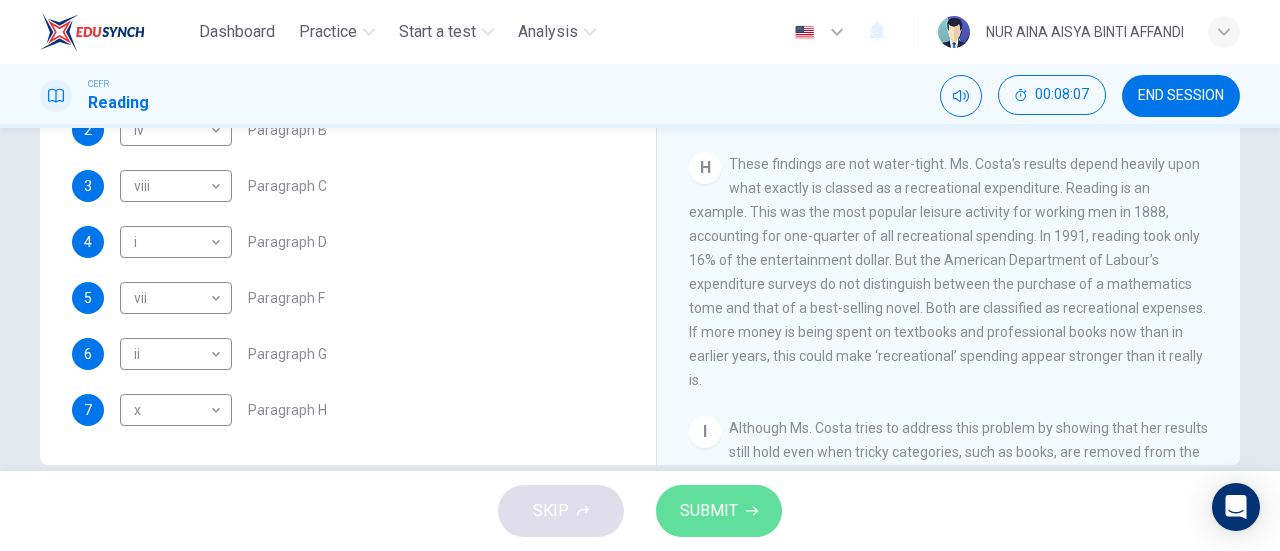 click on "SUBMIT" at bounding box center (719, 511) 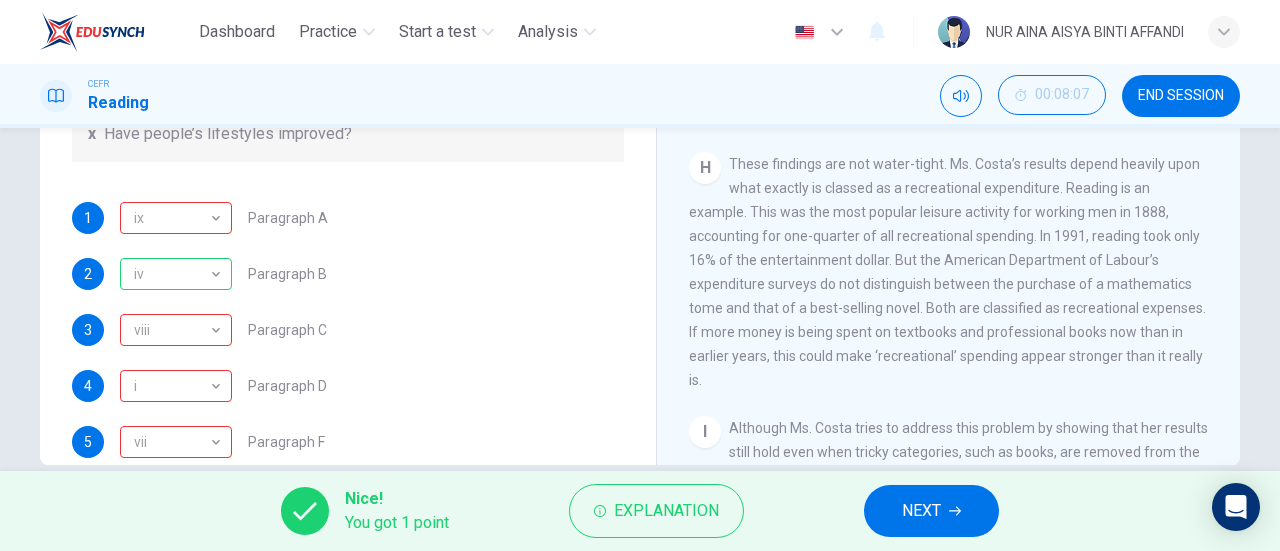 scroll, scrollTop: 270, scrollLeft: 0, axis: vertical 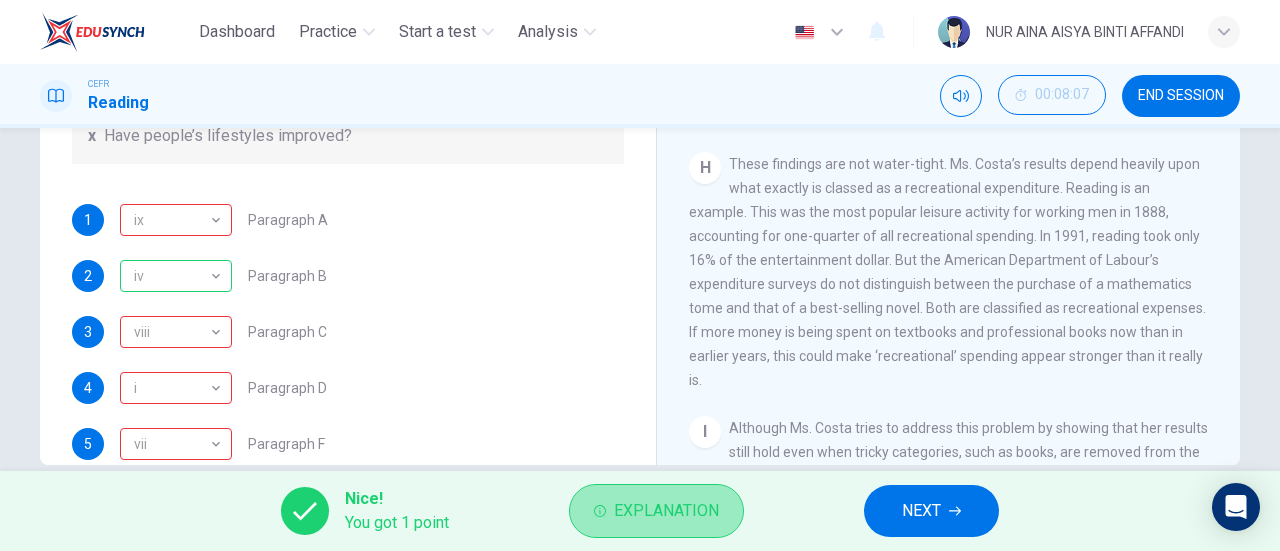 click on "Explanation" at bounding box center (666, 511) 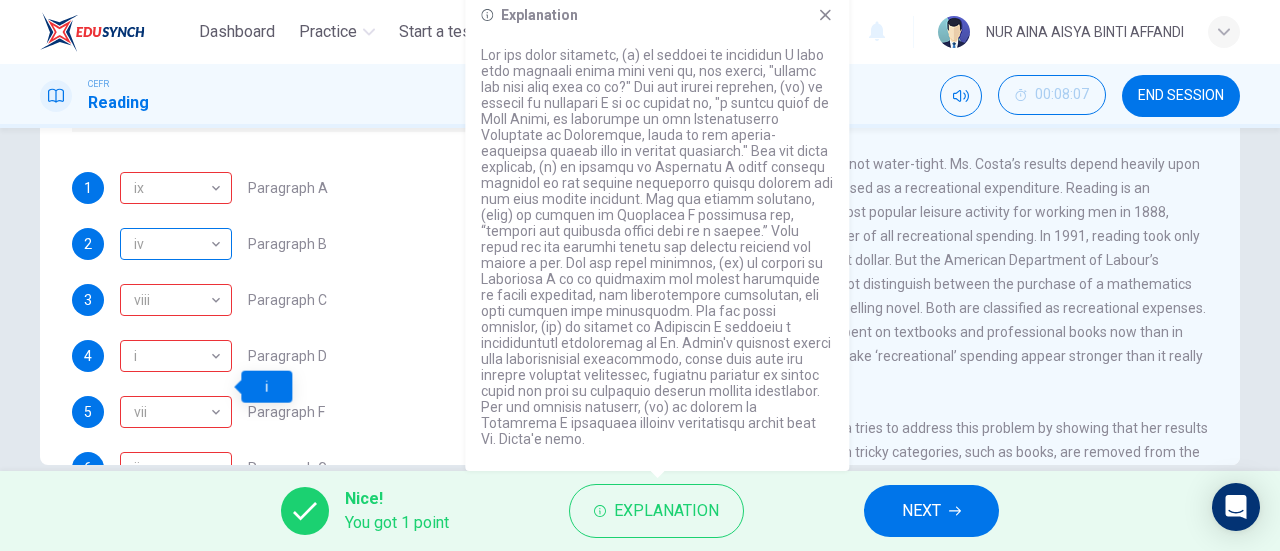 scroll, scrollTop: 0, scrollLeft: 0, axis: both 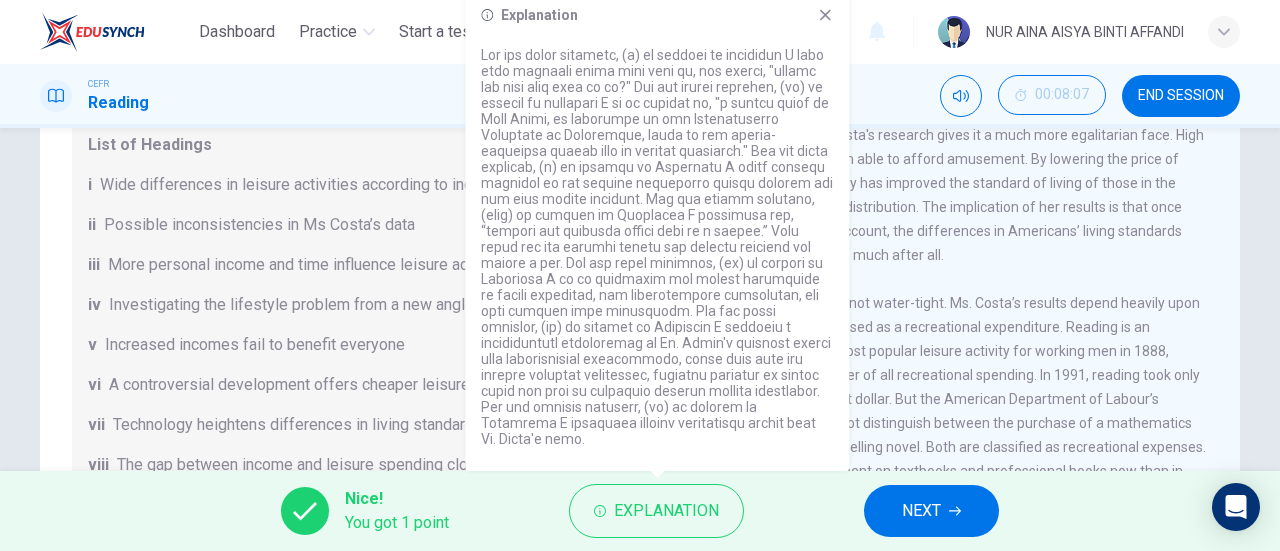 click on "Technology heightens differences in living standards" at bounding box center [301, 185] 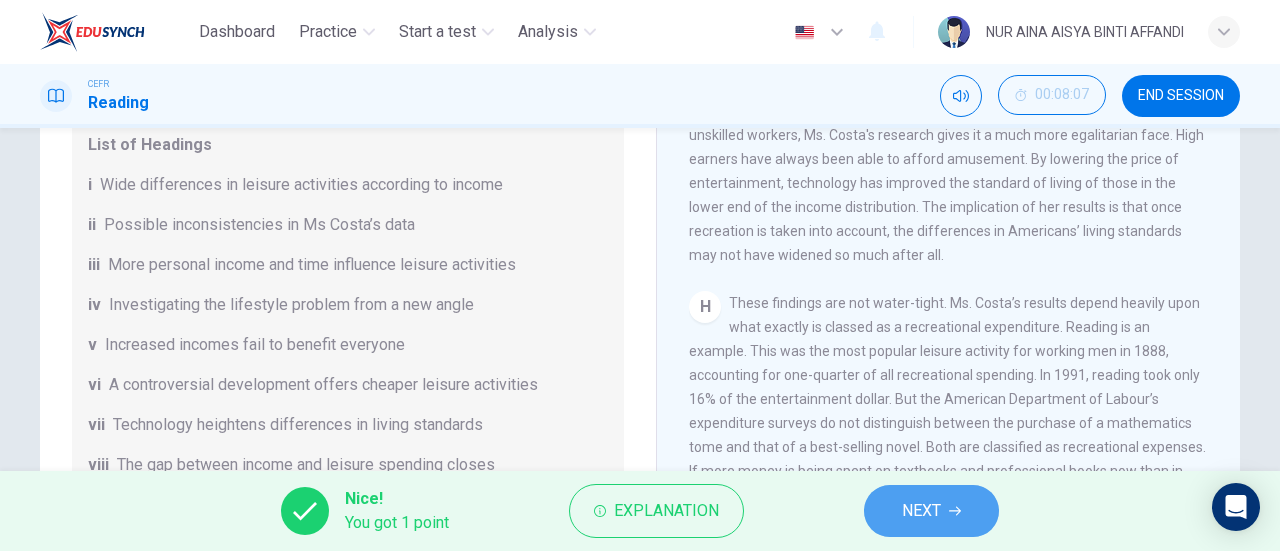 click on "NEXT" at bounding box center (931, 511) 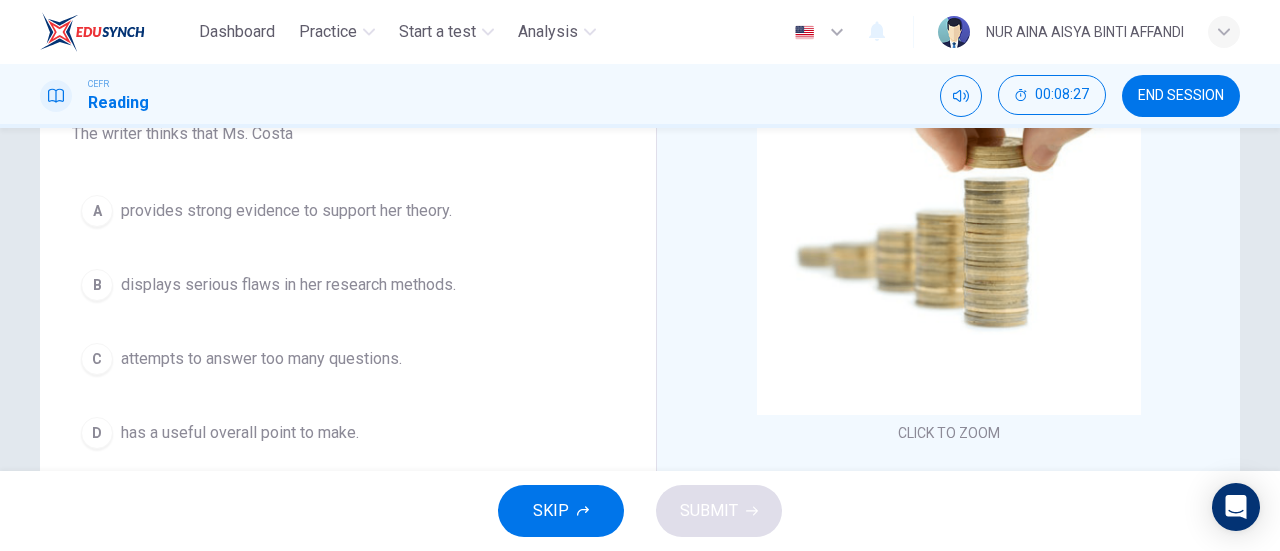scroll, scrollTop: 189, scrollLeft: 0, axis: vertical 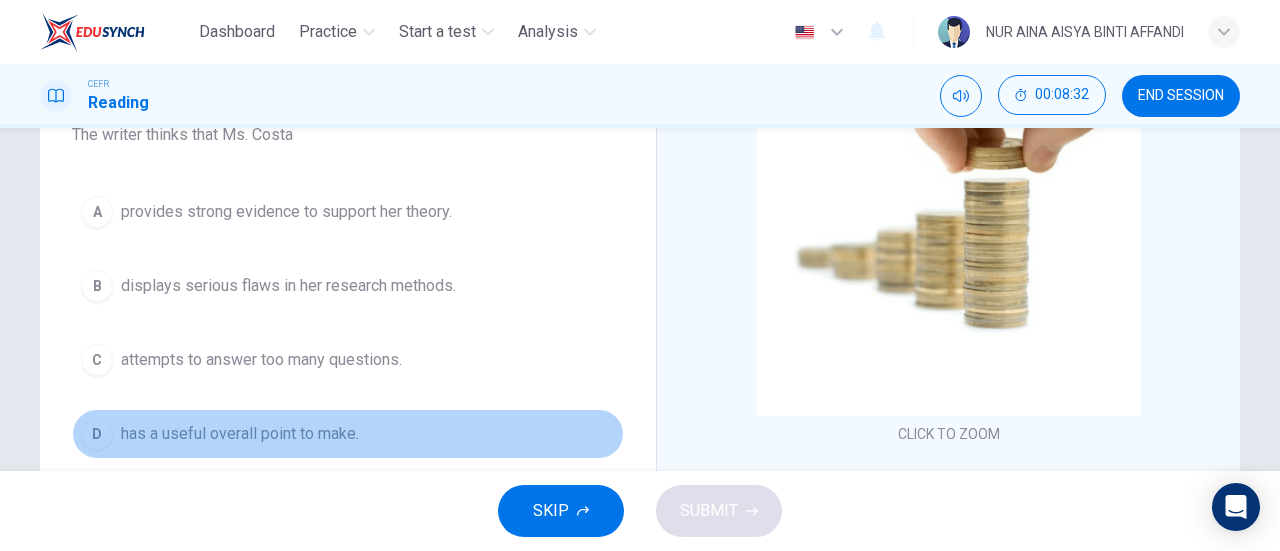 click on "has a useful overall point to make." at bounding box center (286, 212) 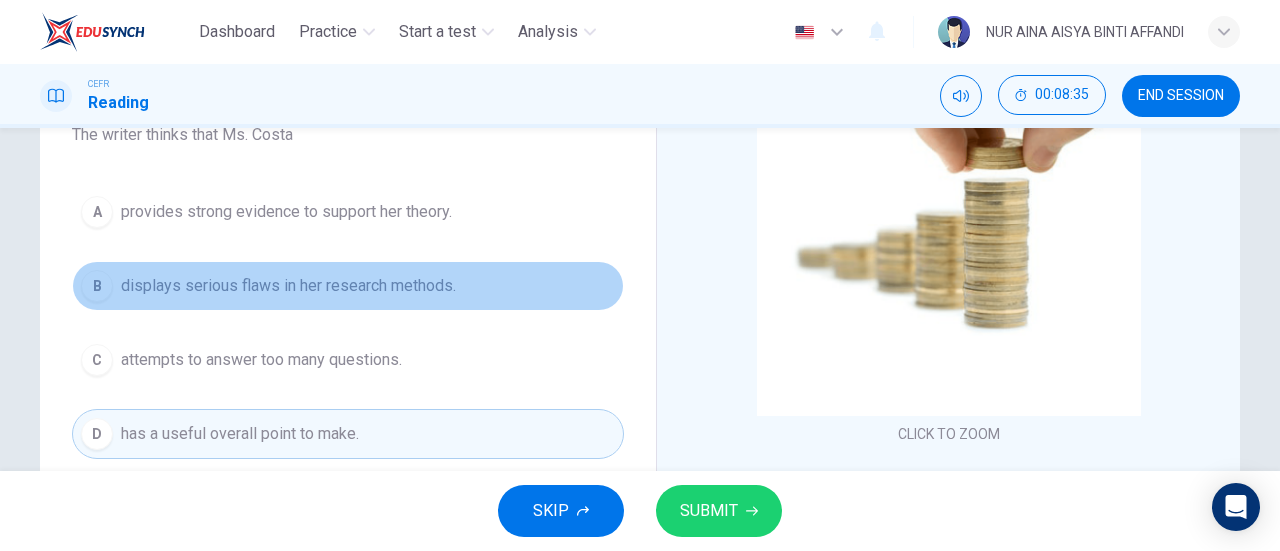 click on "displays serious flaws in her research methods." at bounding box center (286, 212) 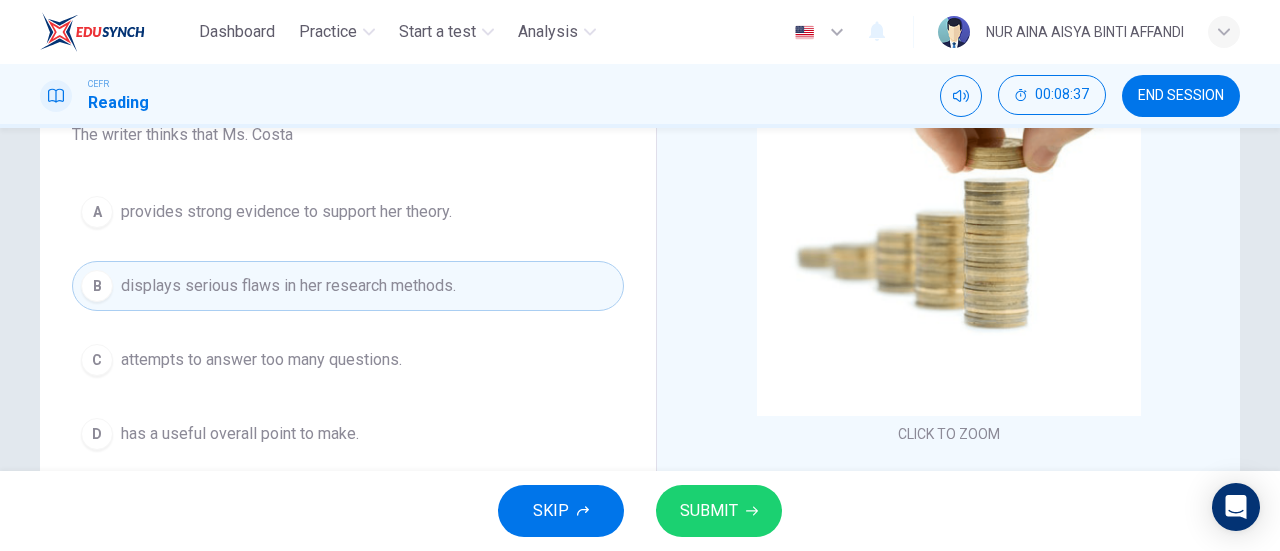 click on "has a useful overall point to make." at bounding box center [286, 212] 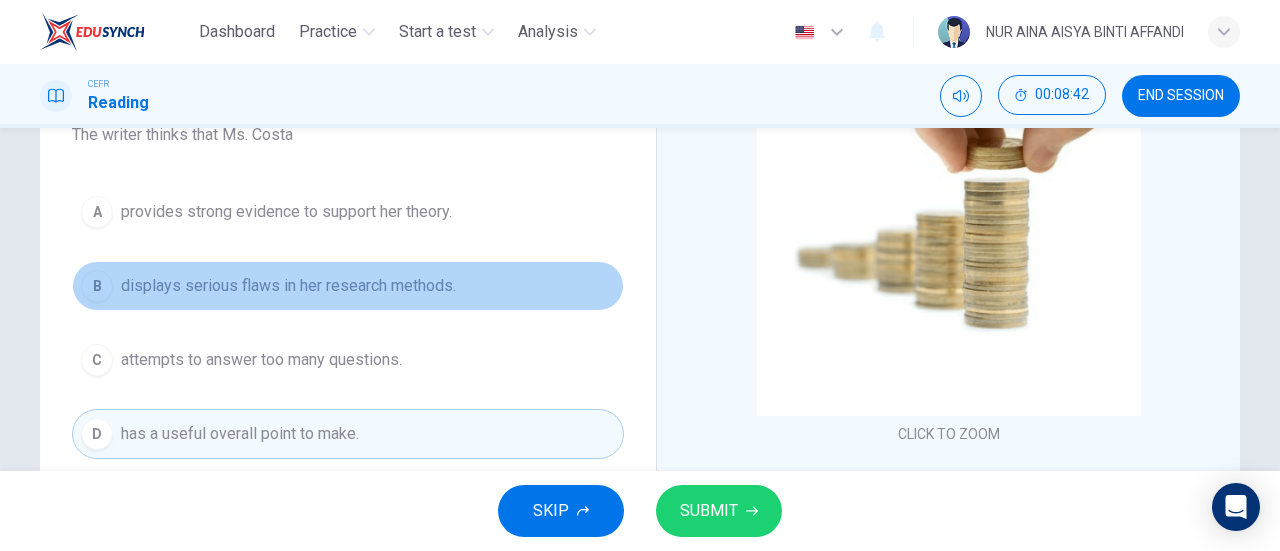 click on "B displays serious flaws in her research methods." at bounding box center [348, 286] 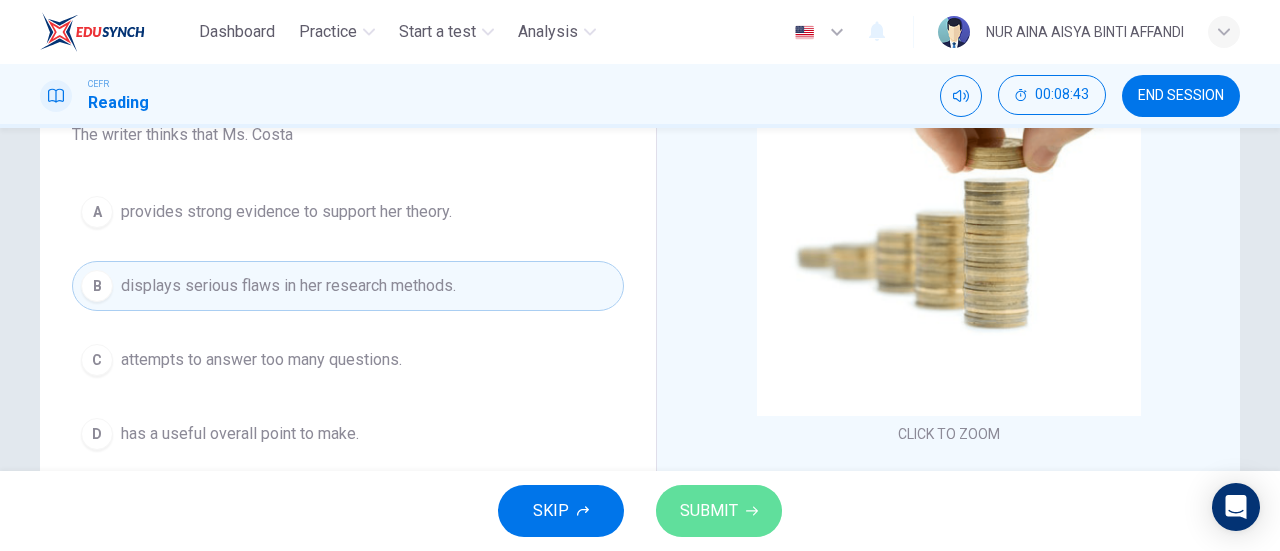 click on "SUBMIT" at bounding box center [709, 511] 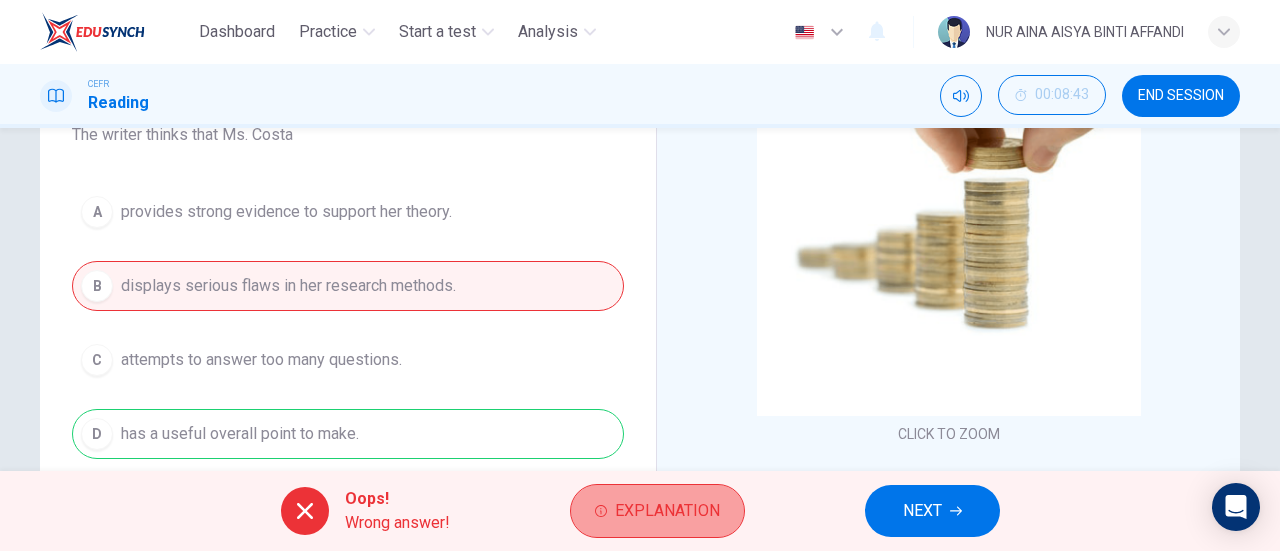 click on "Explanation" at bounding box center (657, 511) 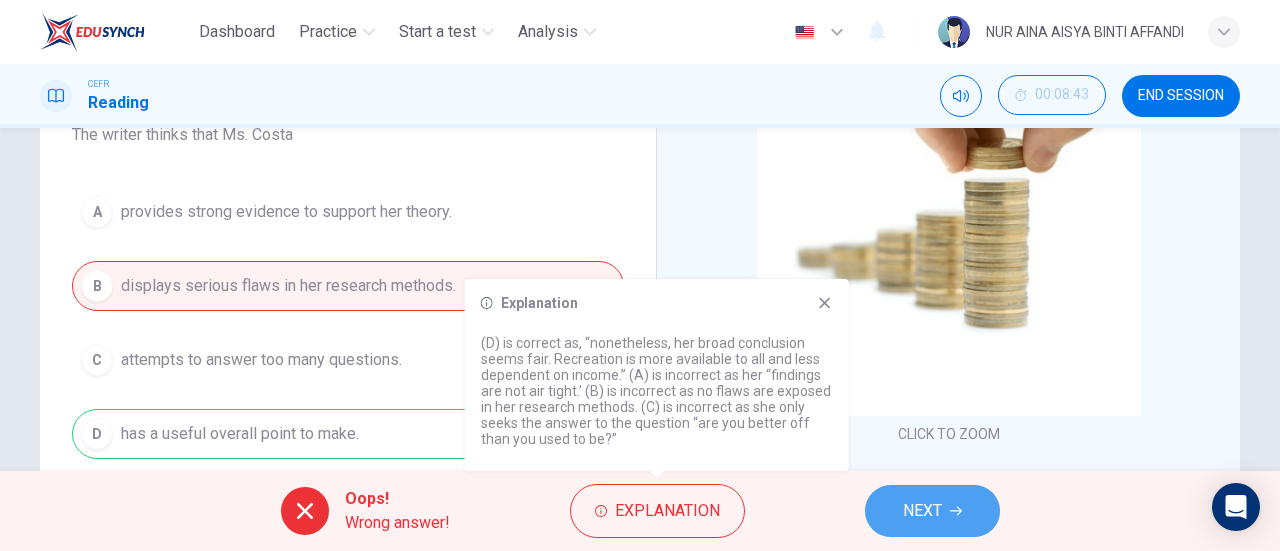 click on "NEXT" at bounding box center [922, 511] 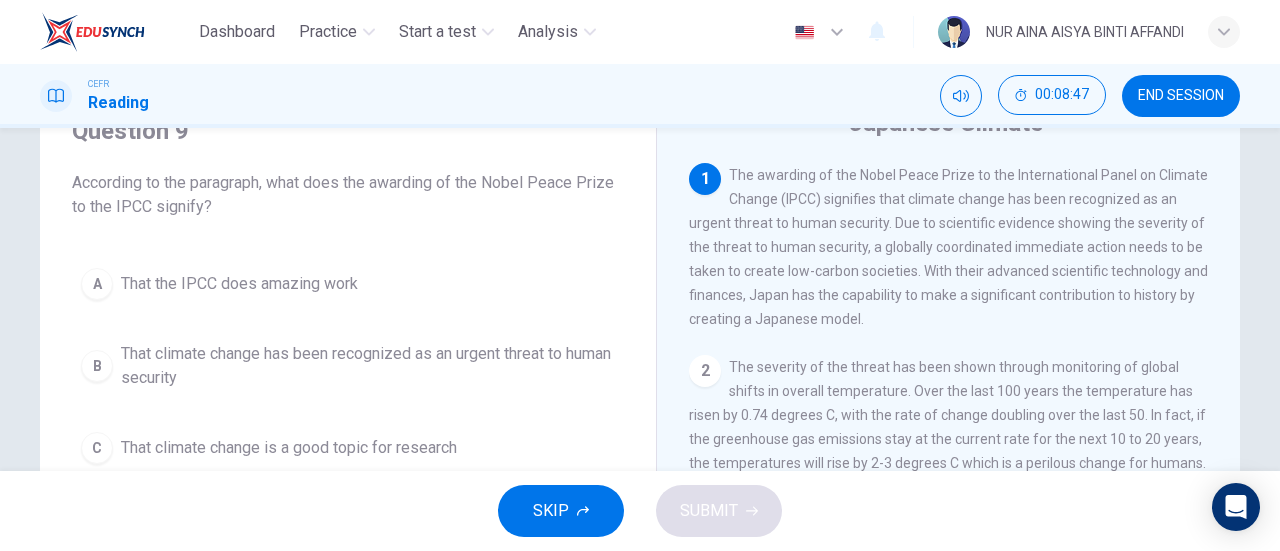 scroll, scrollTop: 94, scrollLeft: 0, axis: vertical 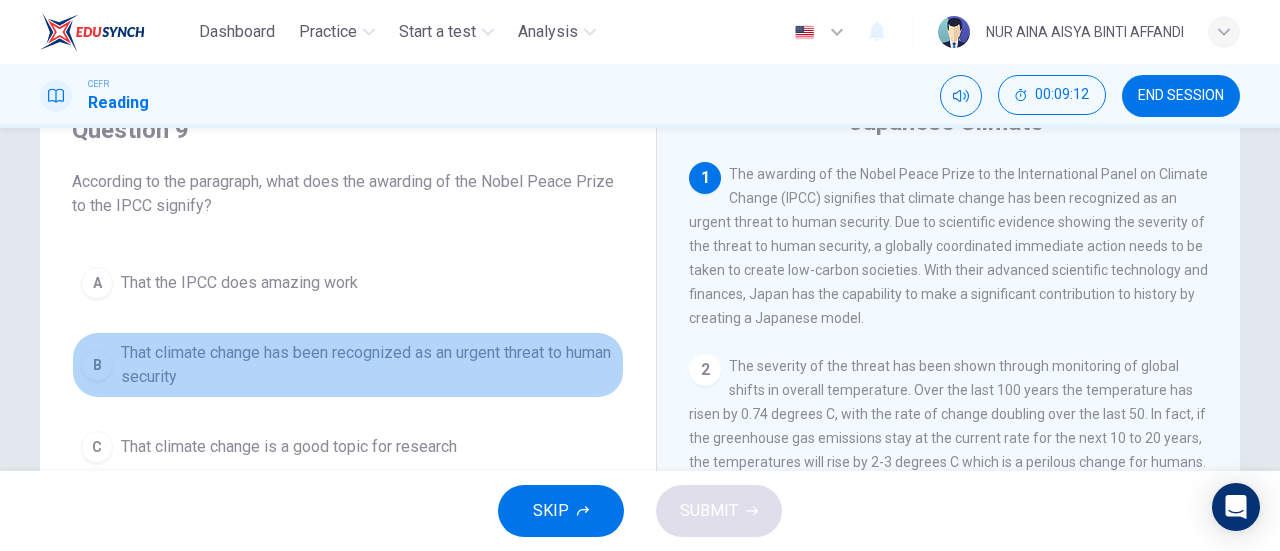 click on "That climate change has been recognized as an urgent threat to human security" at bounding box center (239, 283) 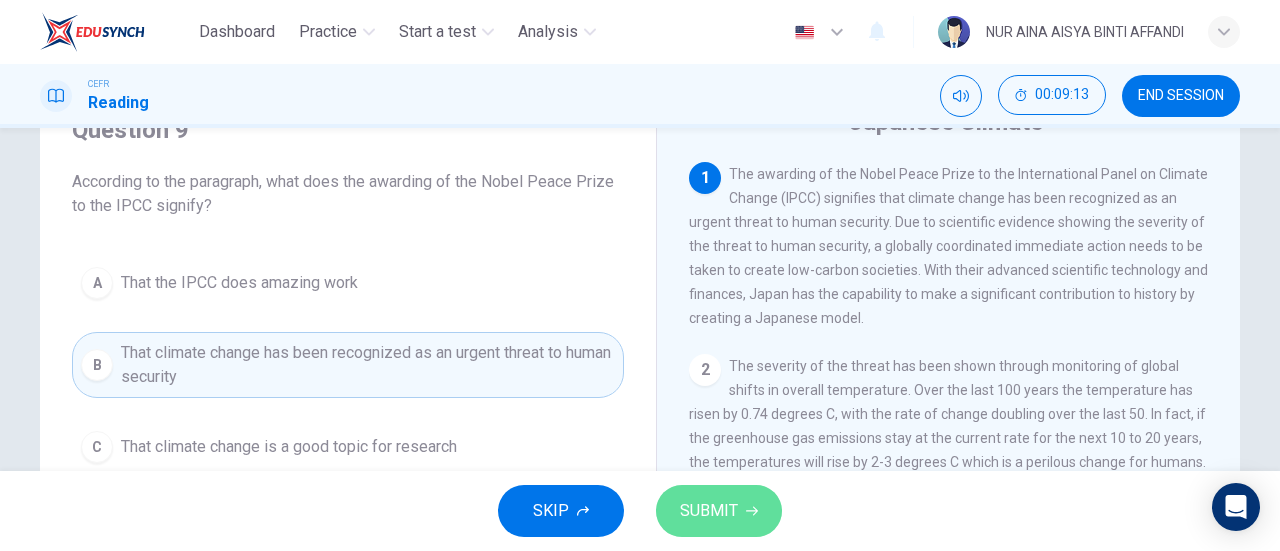 click on "SUBMIT" at bounding box center (709, 511) 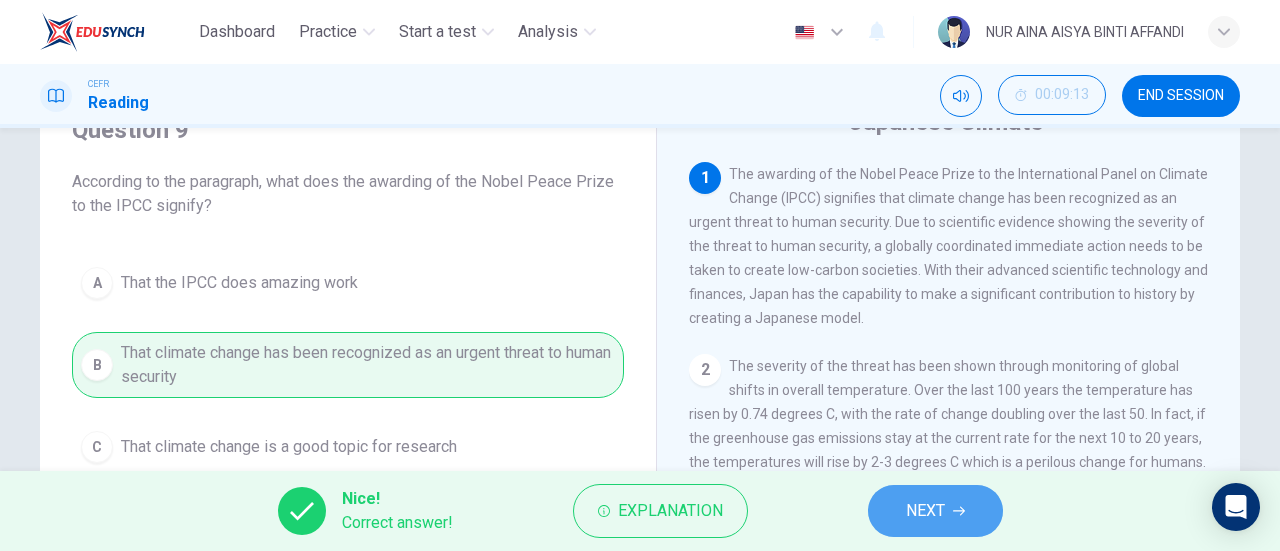 click on "NEXT" at bounding box center [935, 511] 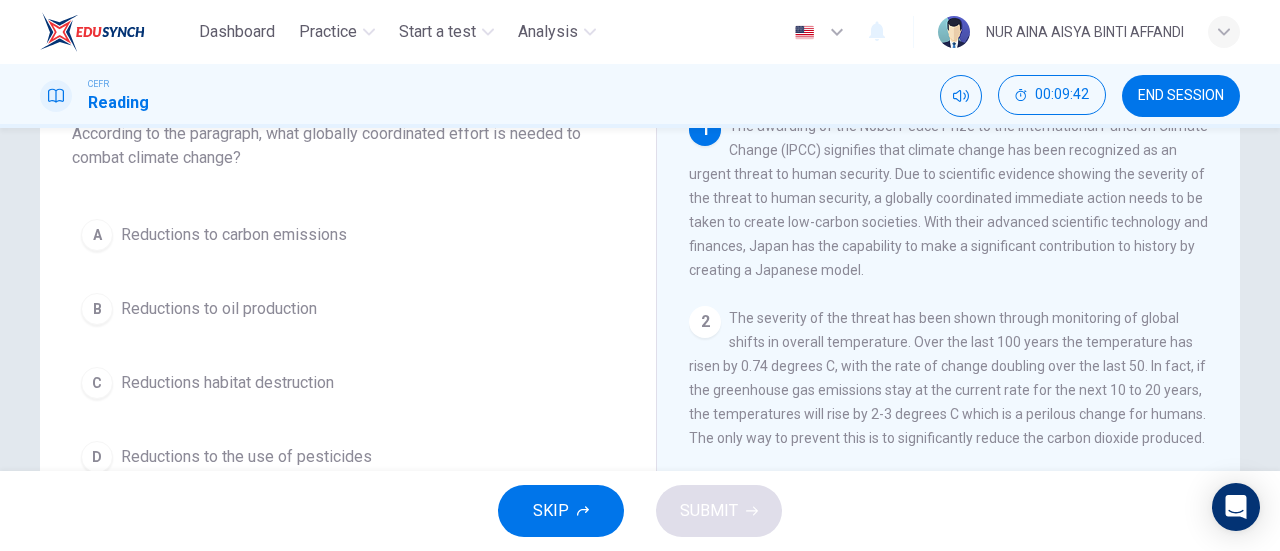 scroll, scrollTop: 141, scrollLeft: 0, axis: vertical 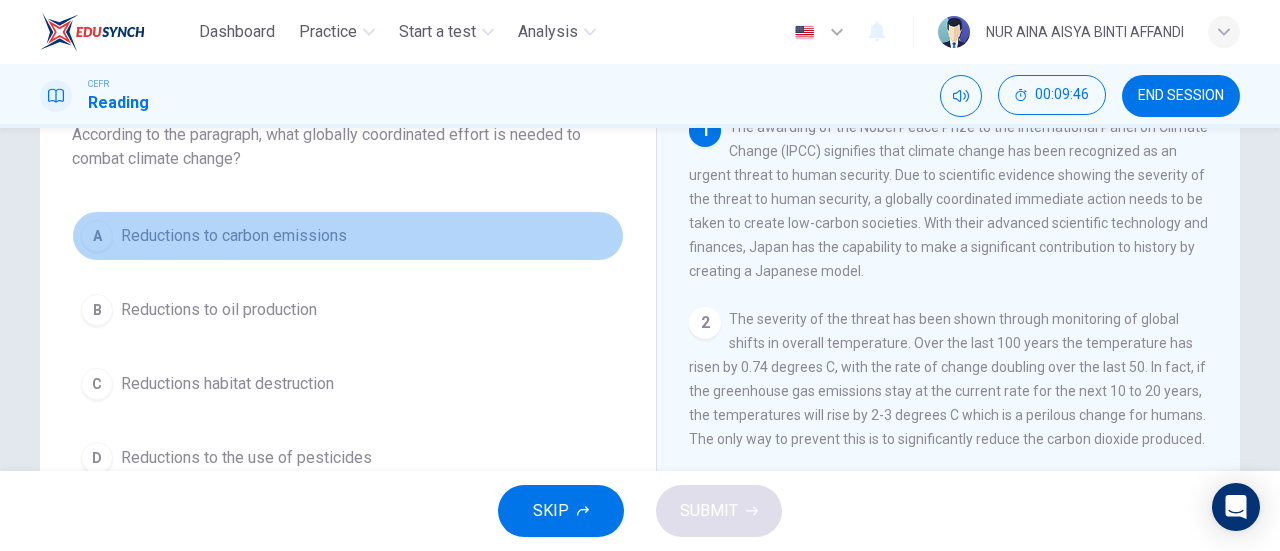 click on "Reductions to carbon emissions" at bounding box center [234, 236] 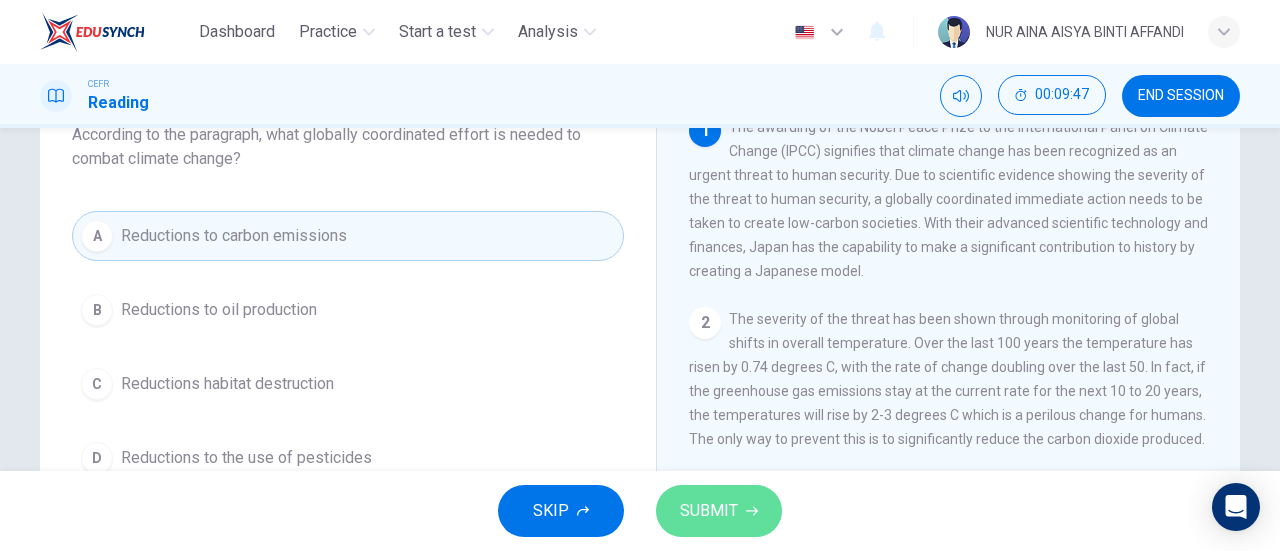 click on "SUBMIT" at bounding box center [719, 511] 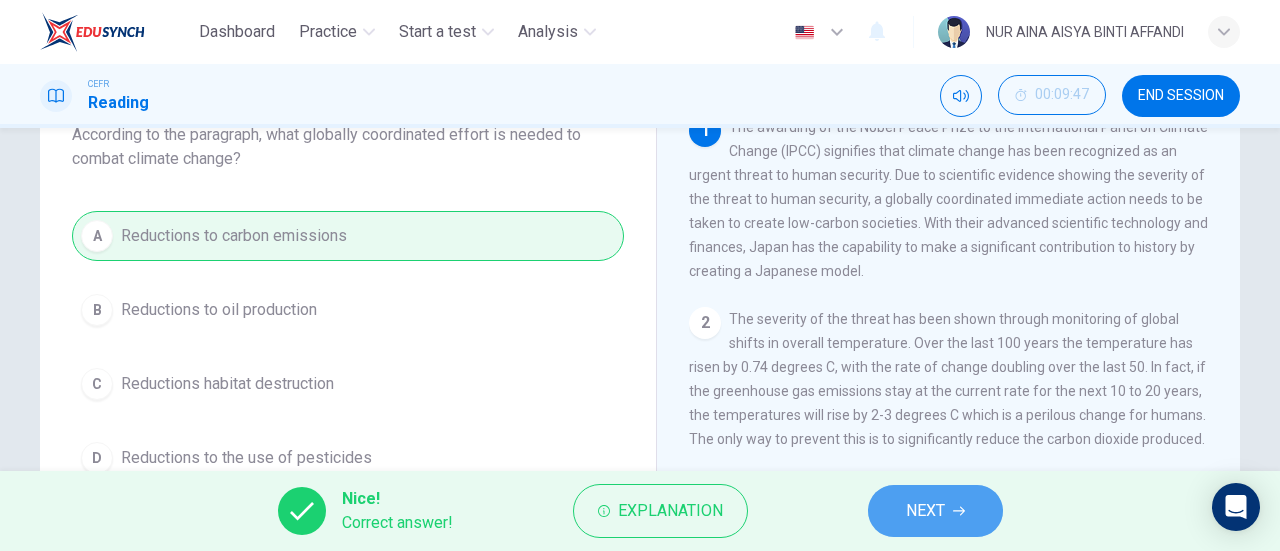 click on "NEXT" at bounding box center [925, 511] 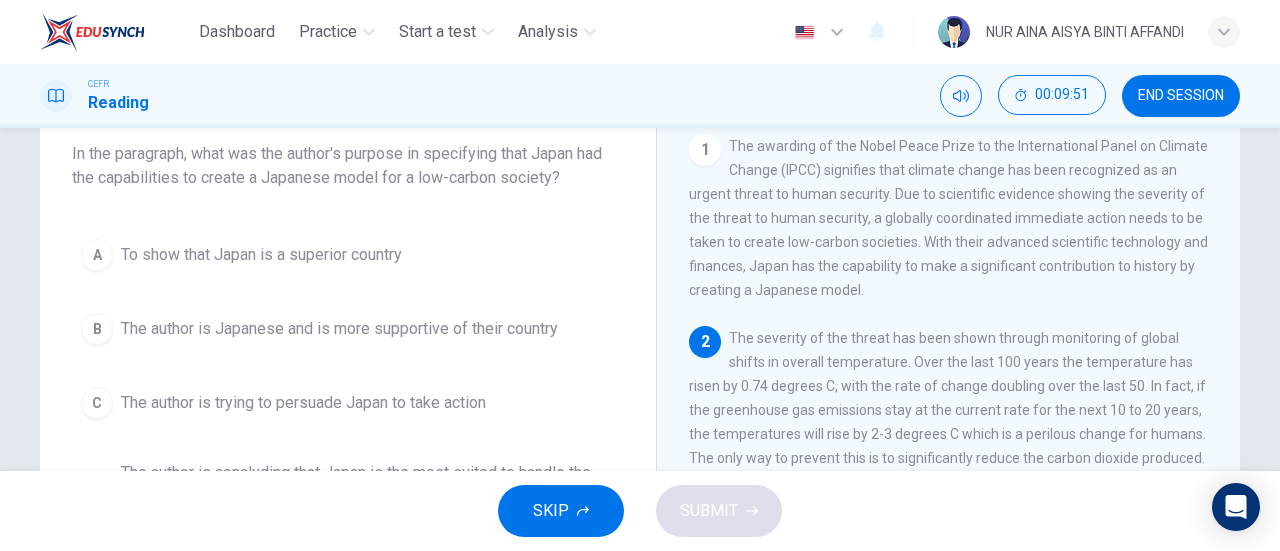 scroll, scrollTop: 121, scrollLeft: 0, axis: vertical 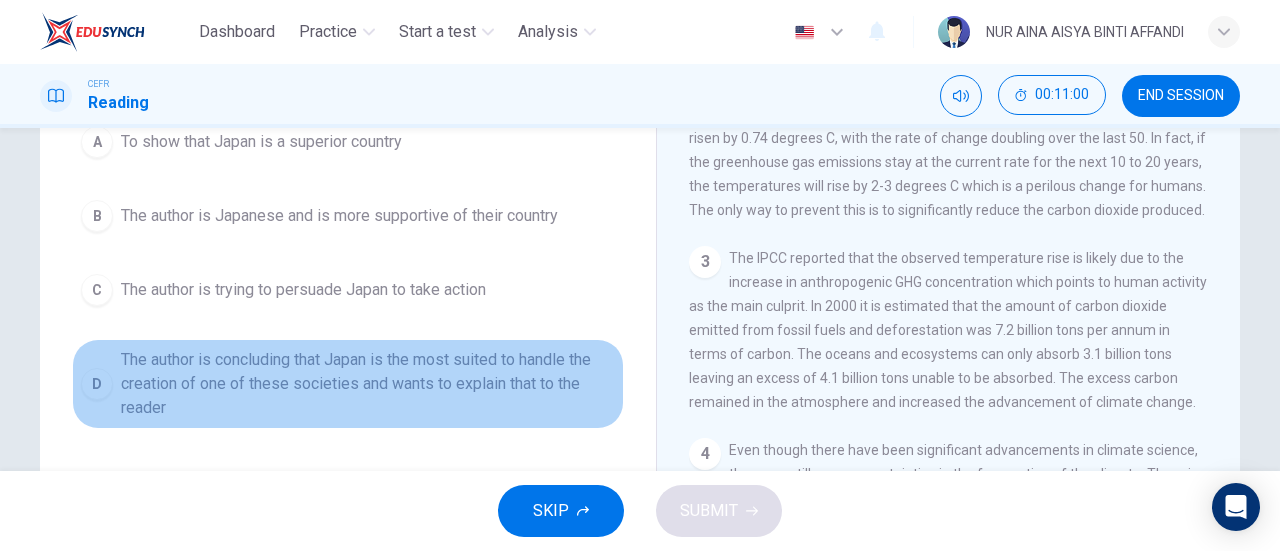 click on "The author is concluding that Japan is the most suited to handle the creation of one of these societies and wants to explain that to the reader" at bounding box center (261, 142) 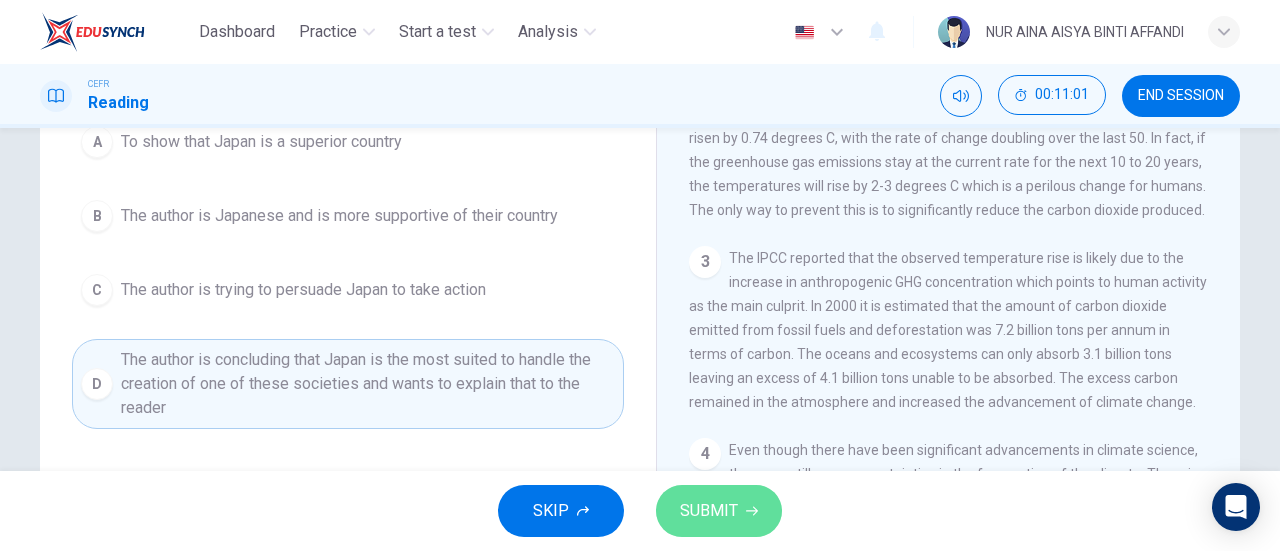 click on "SUBMIT" at bounding box center [719, 511] 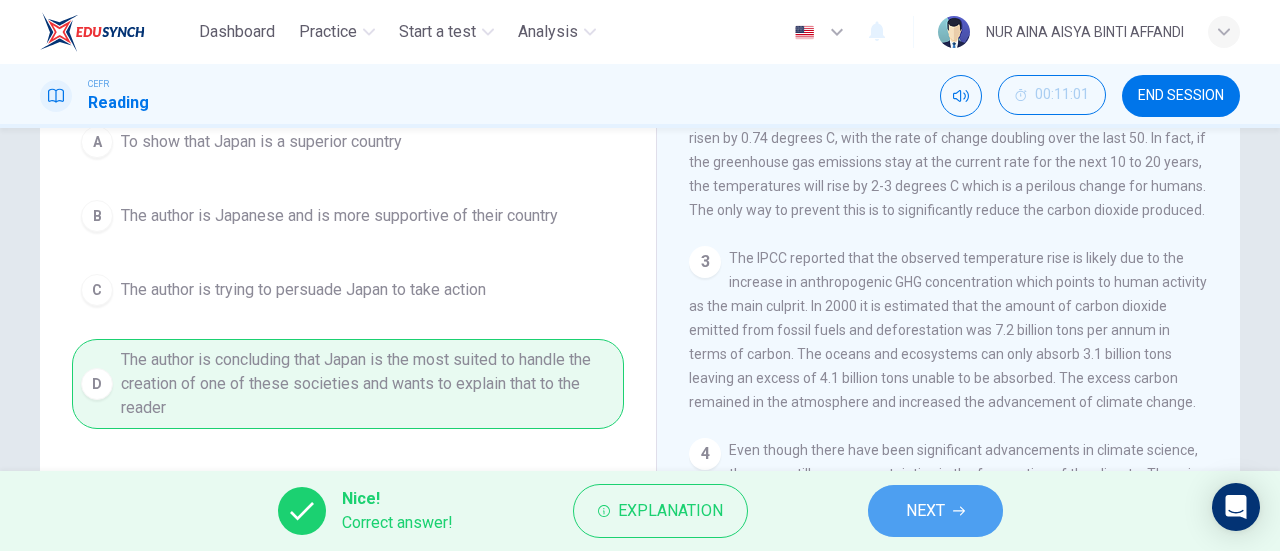 click on "NEXT" at bounding box center (935, 511) 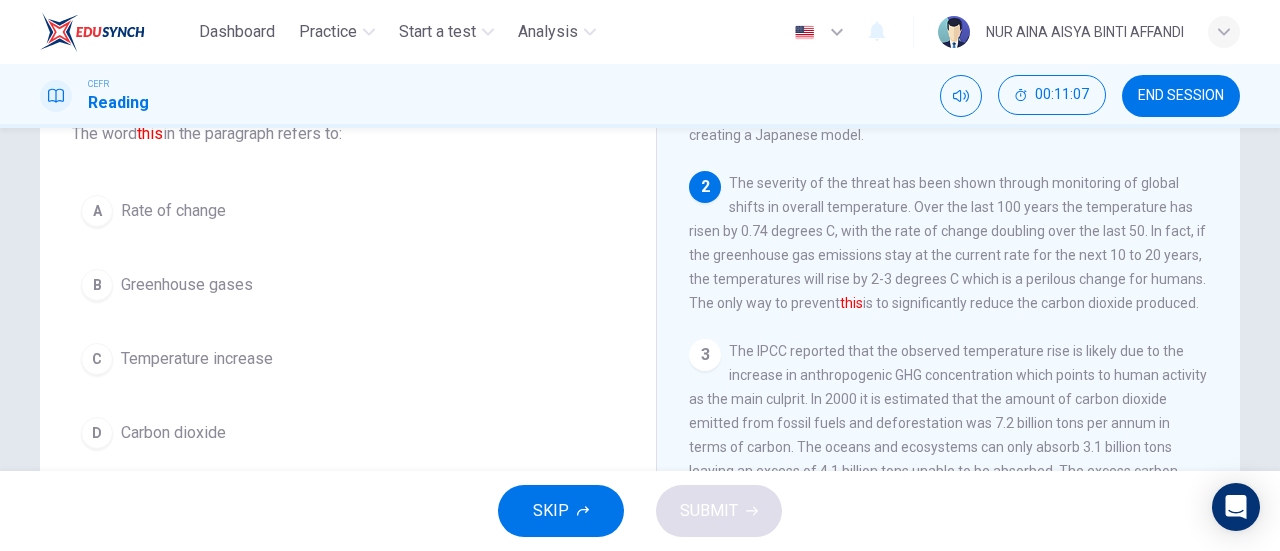 scroll, scrollTop: 140, scrollLeft: 0, axis: vertical 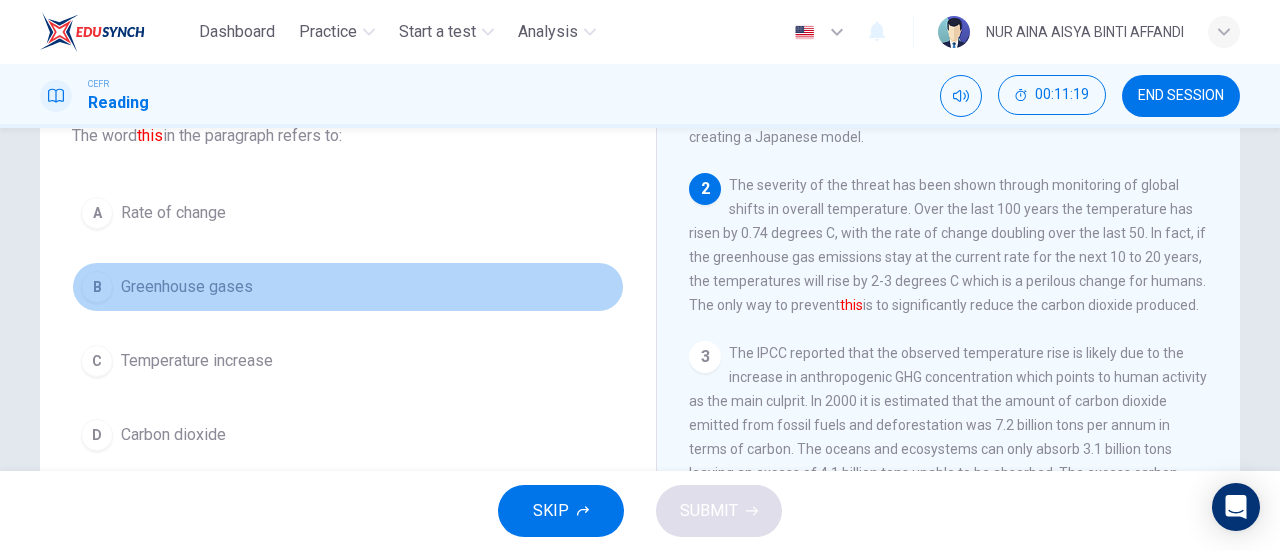 click on "B Greenhouse gases" at bounding box center [348, 287] 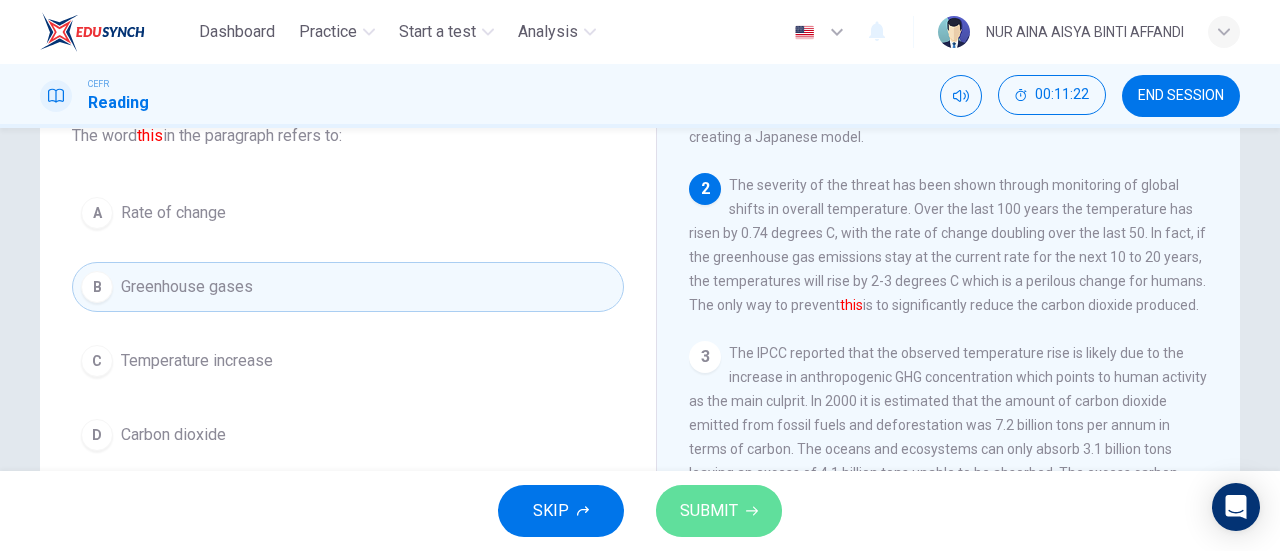 click on "SUBMIT" at bounding box center [709, 511] 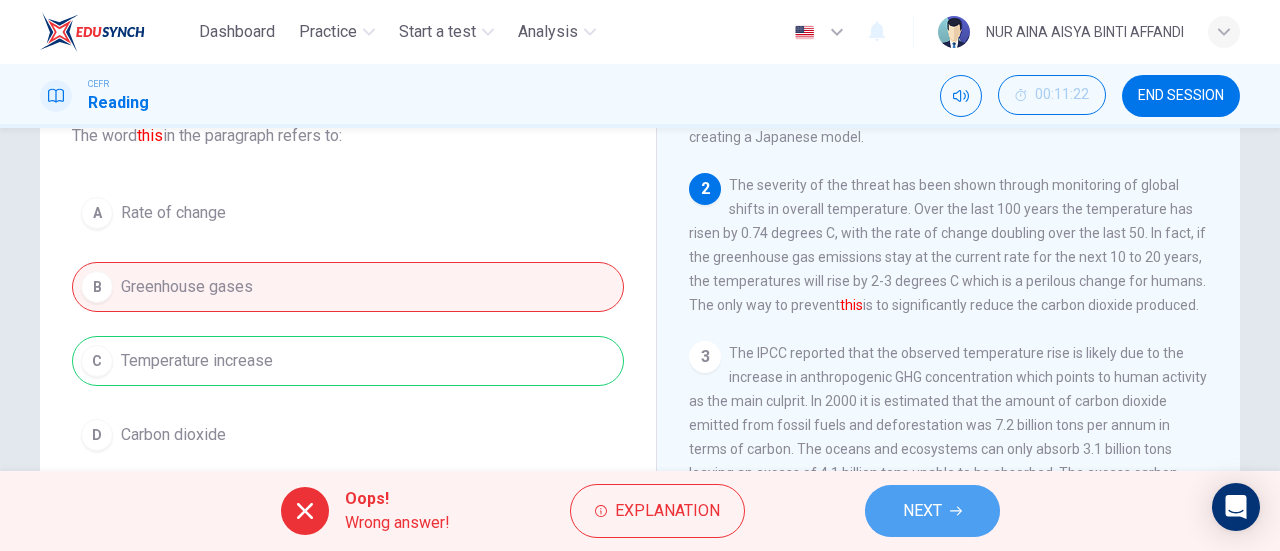 click on "NEXT" at bounding box center (932, 511) 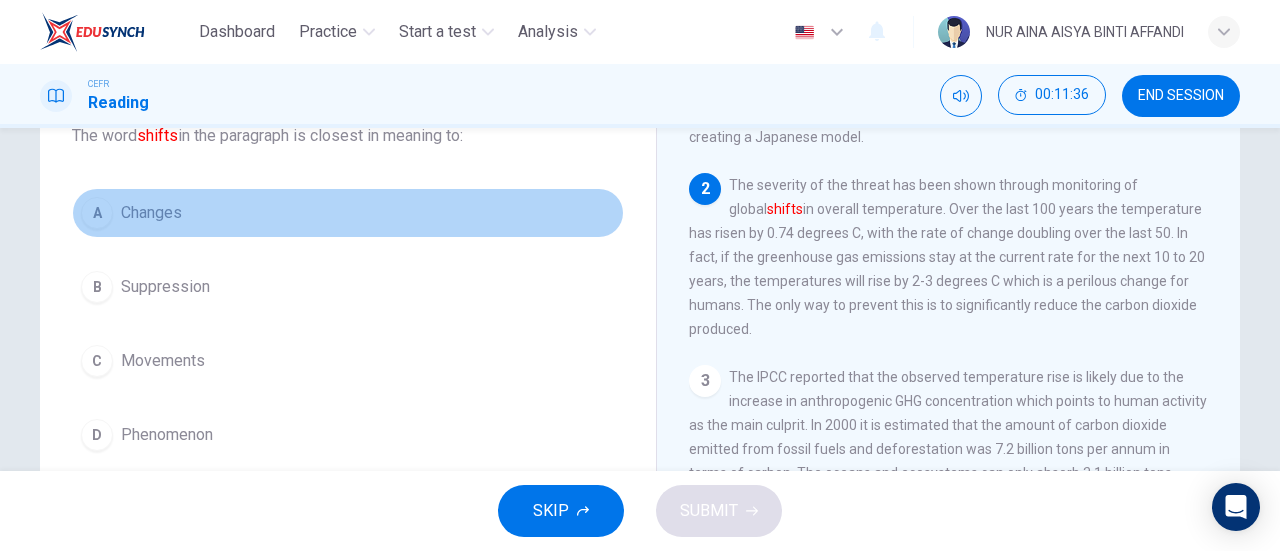 click on "A Changes" at bounding box center (348, 213) 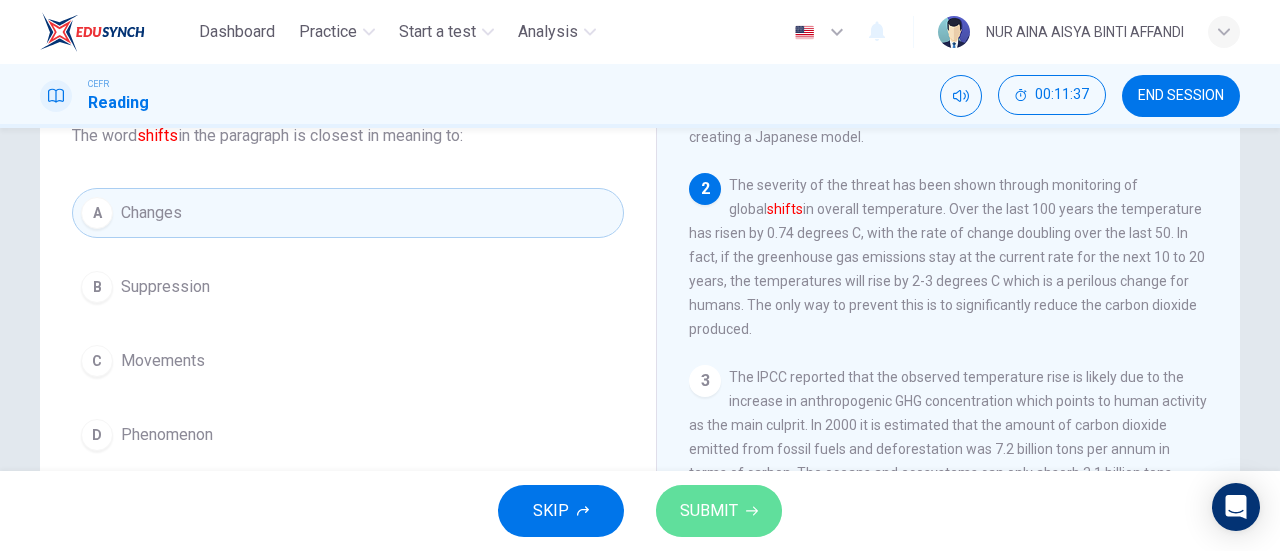 click on "SUBMIT" at bounding box center [719, 511] 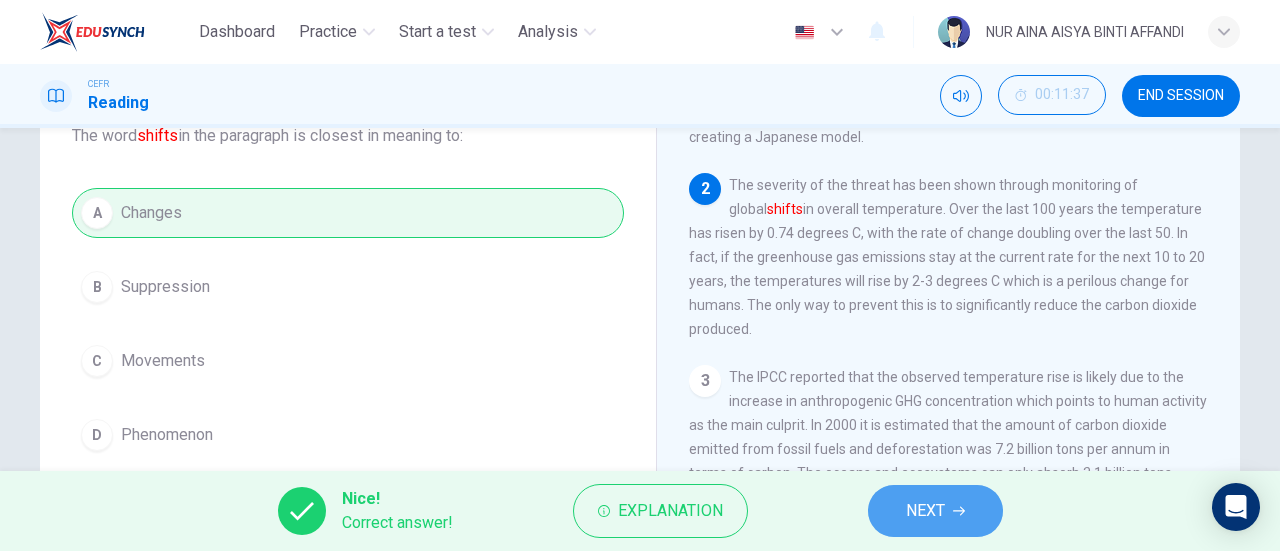 click on "NEXT" at bounding box center [935, 511] 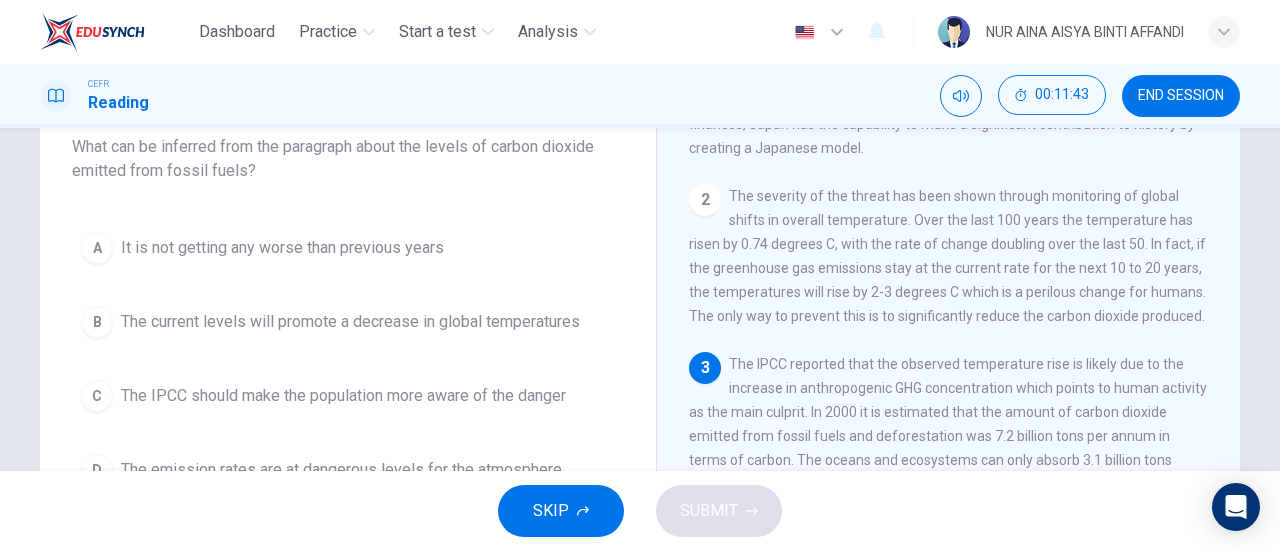 scroll, scrollTop: 128, scrollLeft: 0, axis: vertical 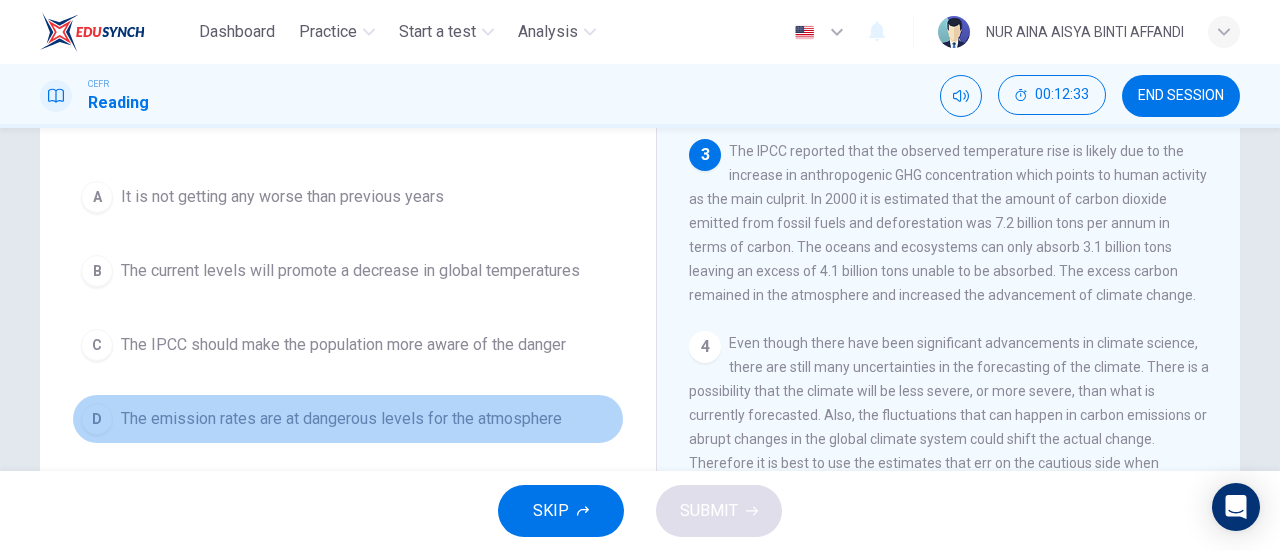 click on "The emission rates are at dangerous levels for the atmosphere" at bounding box center [282, 197] 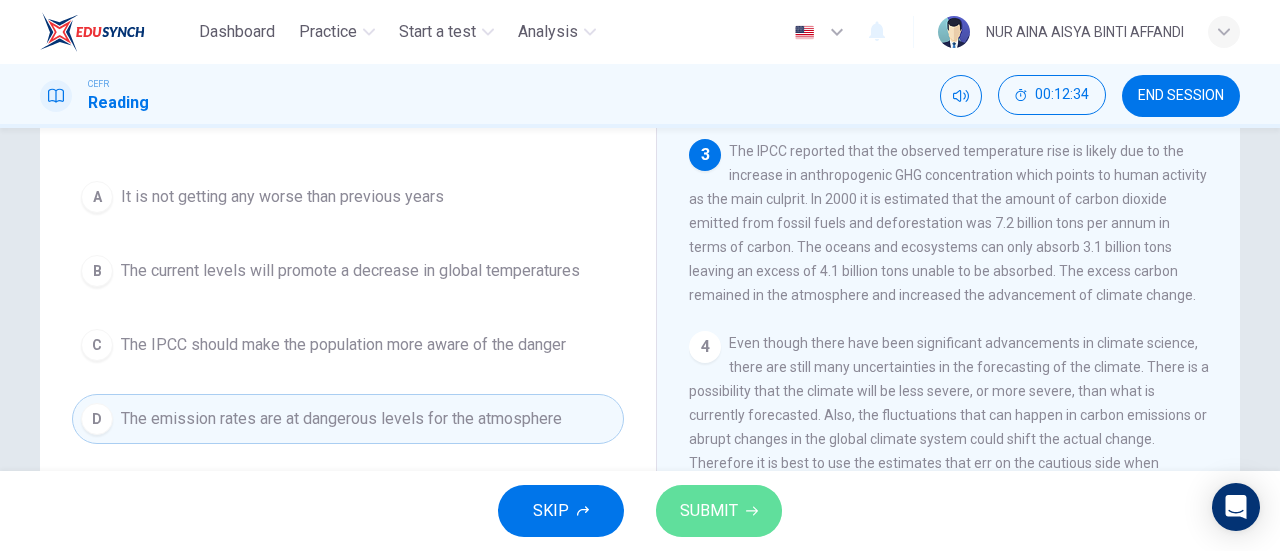 click on "SUBMIT" at bounding box center (709, 511) 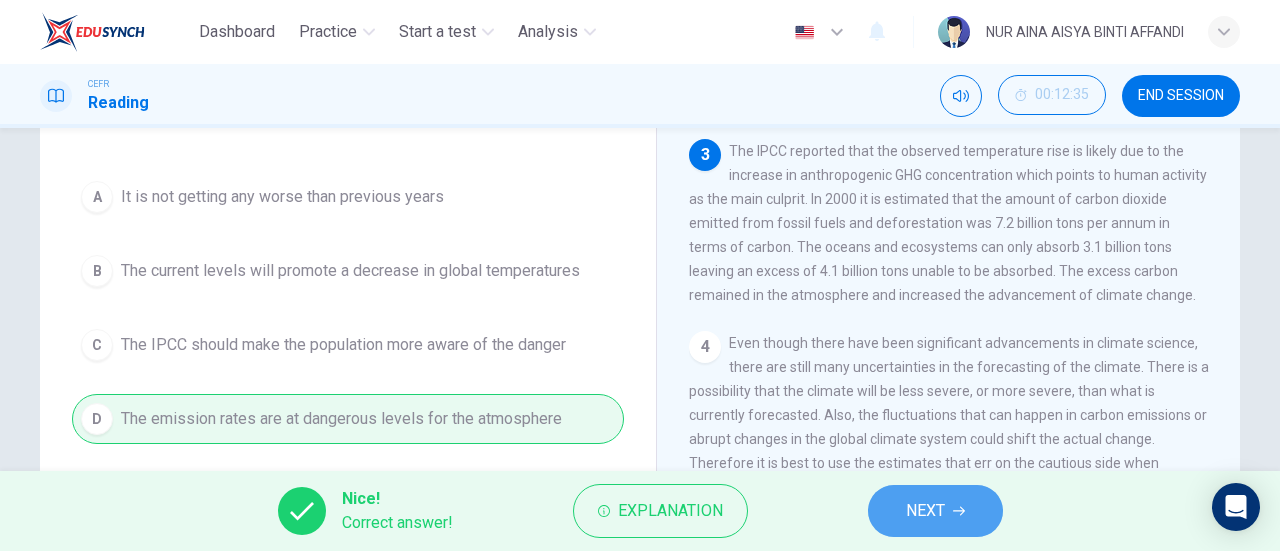 click on "NEXT" at bounding box center (935, 511) 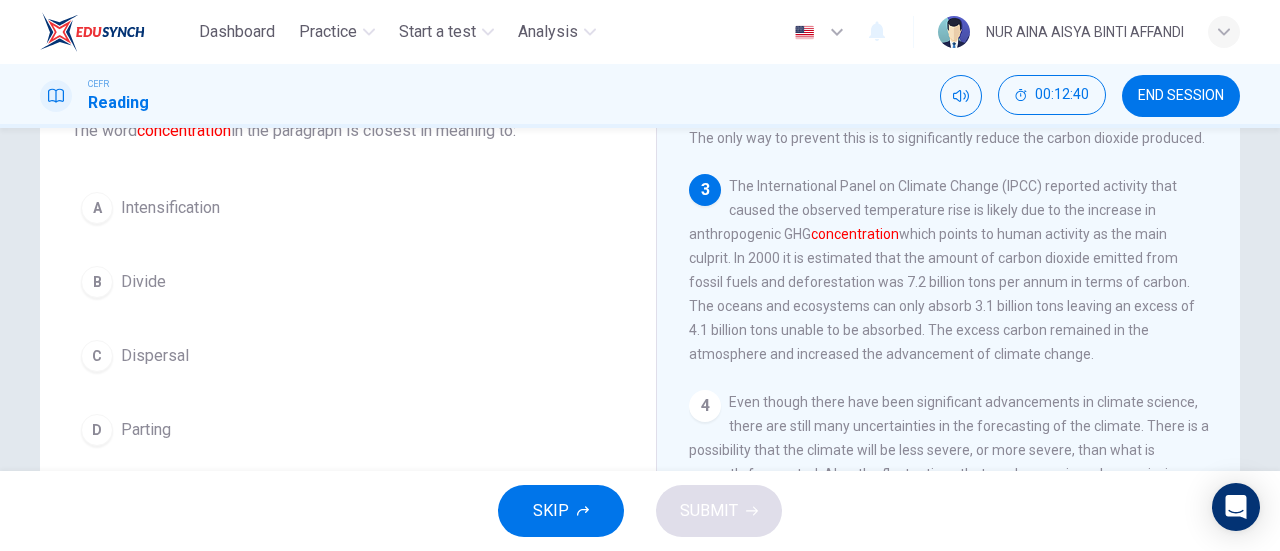scroll, scrollTop: 144, scrollLeft: 0, axis: vertical 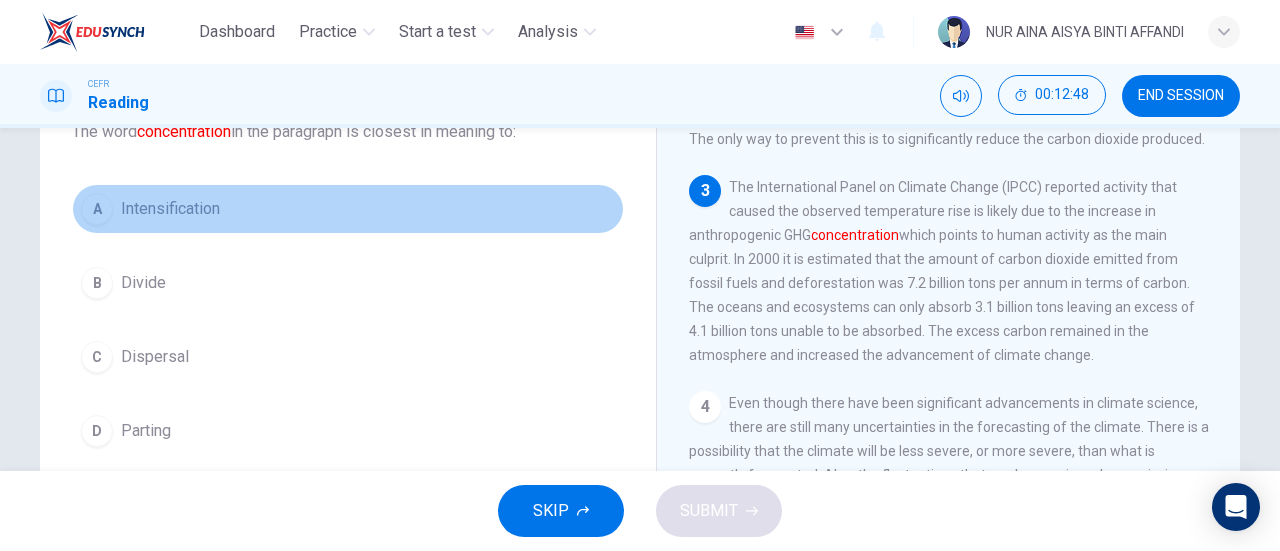 click on "Intensification" at bounding box center [170, 209] 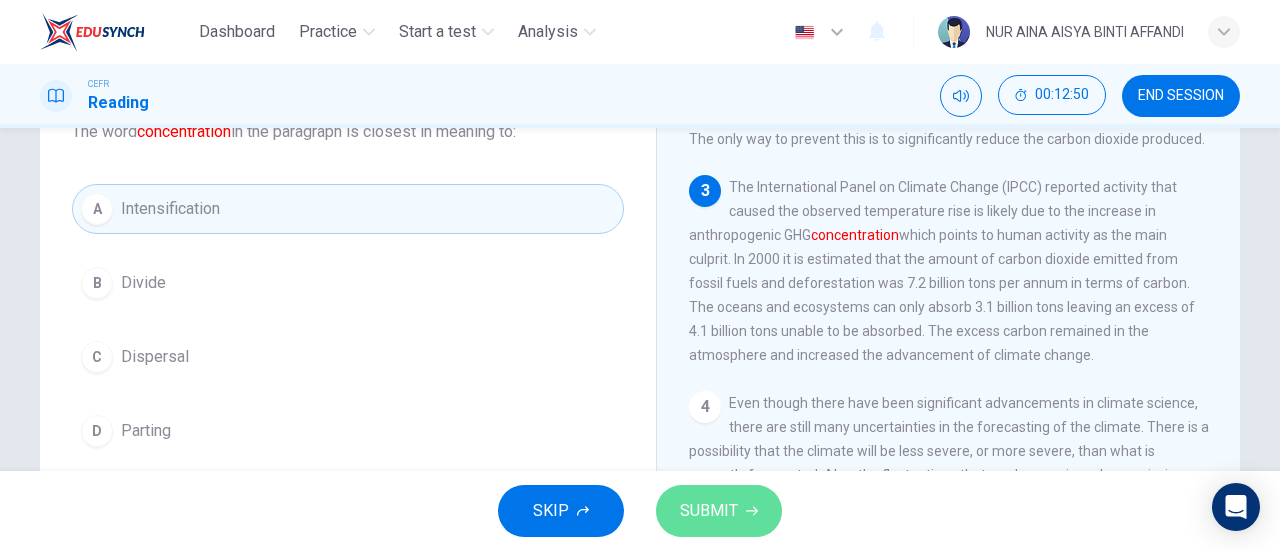 click on "SUBMIT" at bounding box center (709, 511) 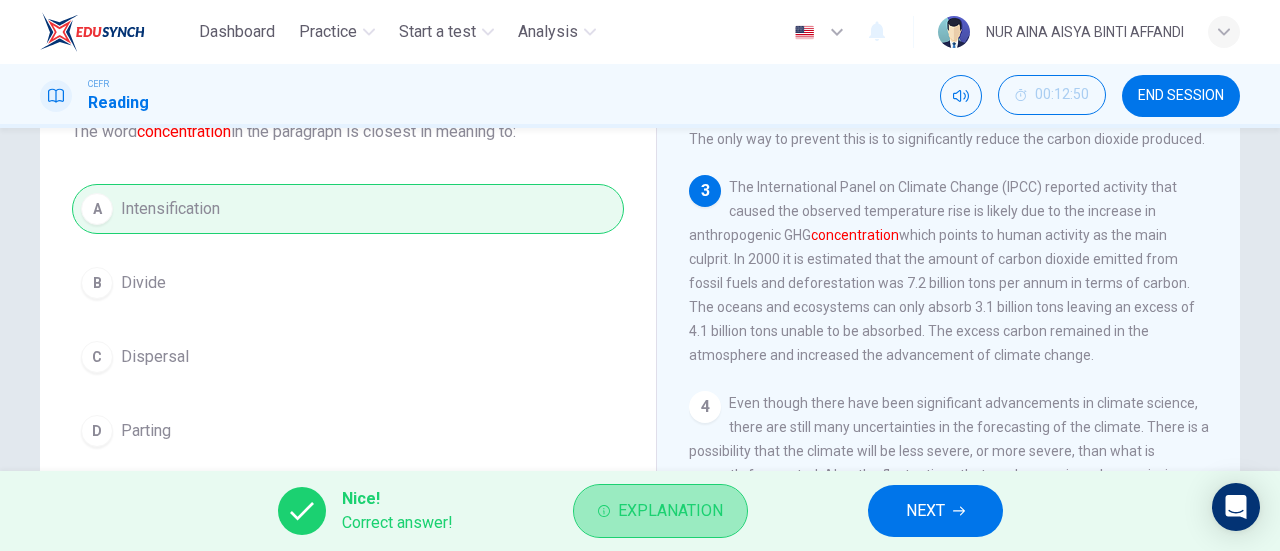 click on "Explanation" at bounding box center (660, 511) 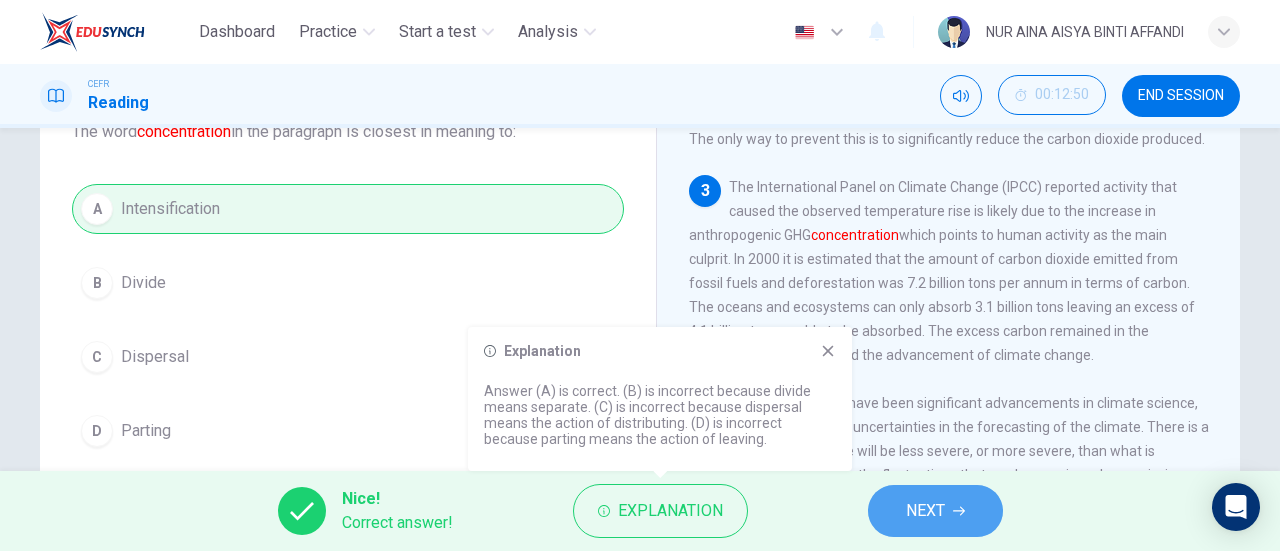 click on "NEXT" at bounding box center (935, 511) 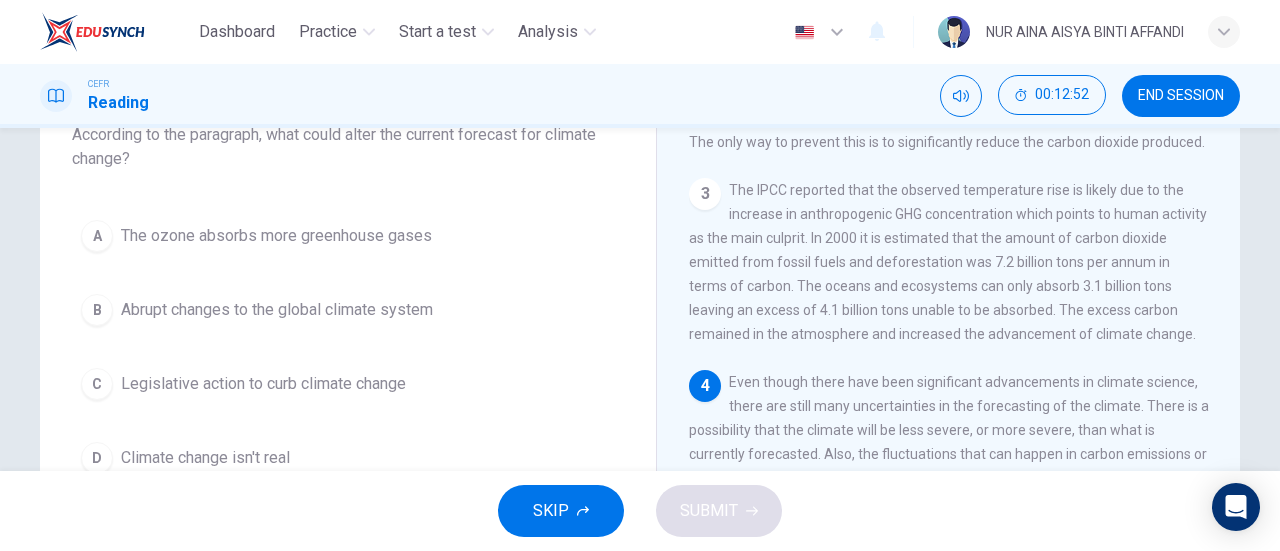 scroll, scrollTop: 140, scrollLeft: 0, axis: vertical 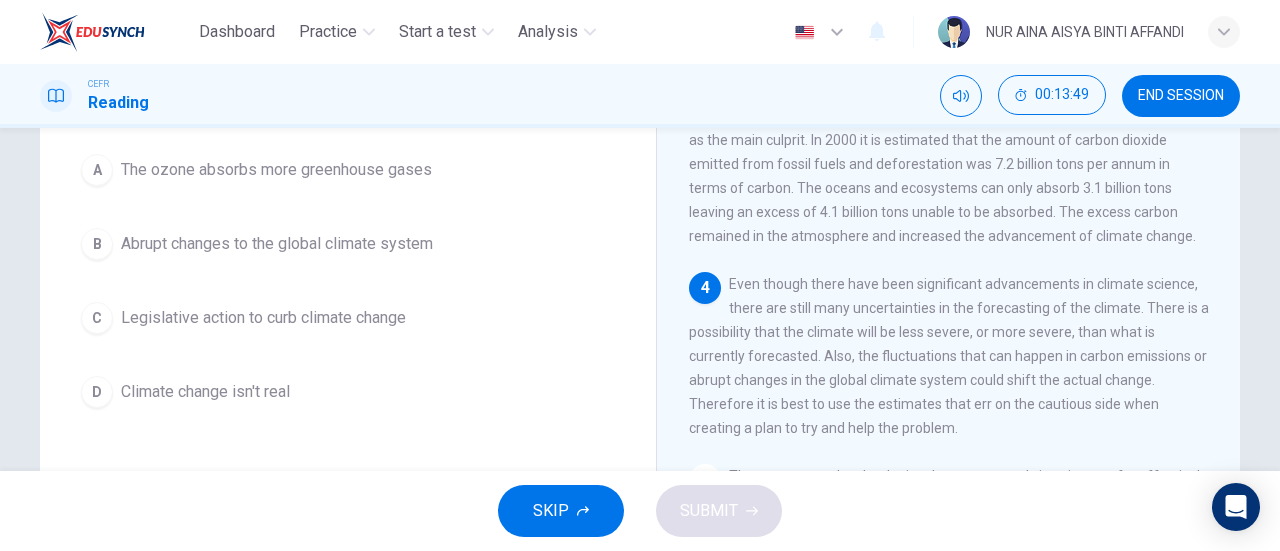 click on "A The ozone absorbs more greenhouse gases B Abrupt changes to the global climate system C Legislative action to curb climate change D Climate change isn't real" at bounding box center (348, 281) 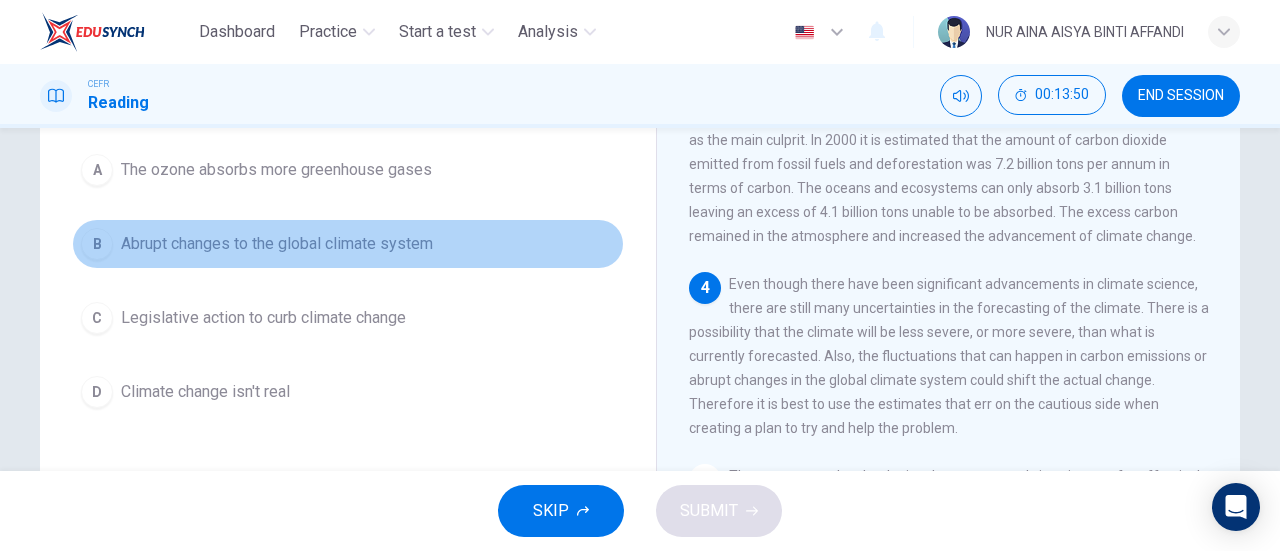 click on "Abrupt changes to the global climate system" at bounding box center (276, 170) 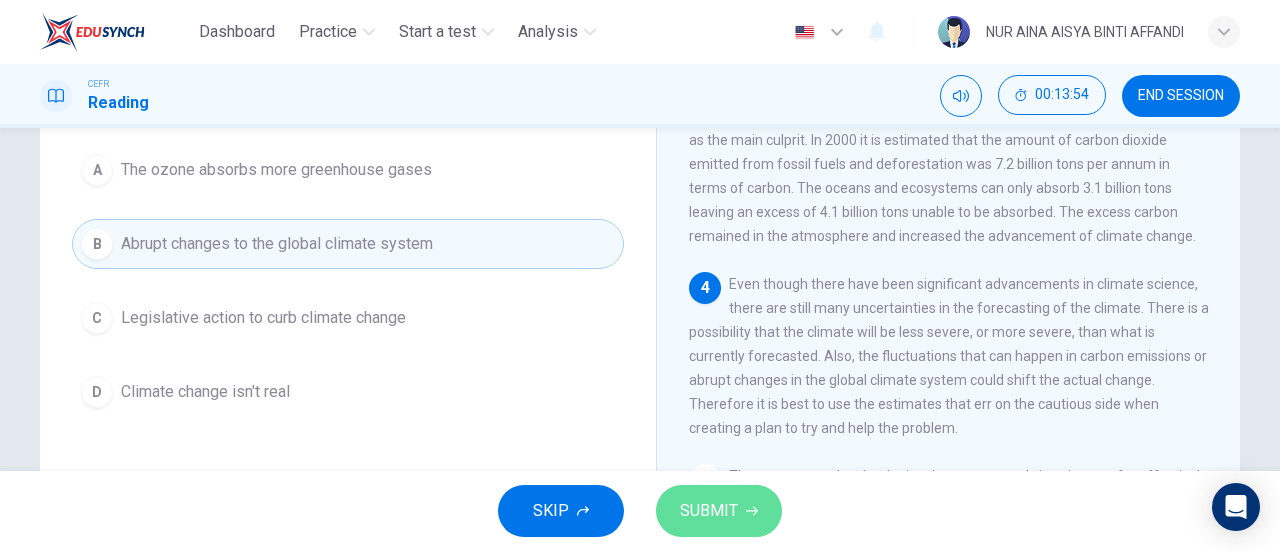 click on "SUBMIT" at bounding box center (709, 511) 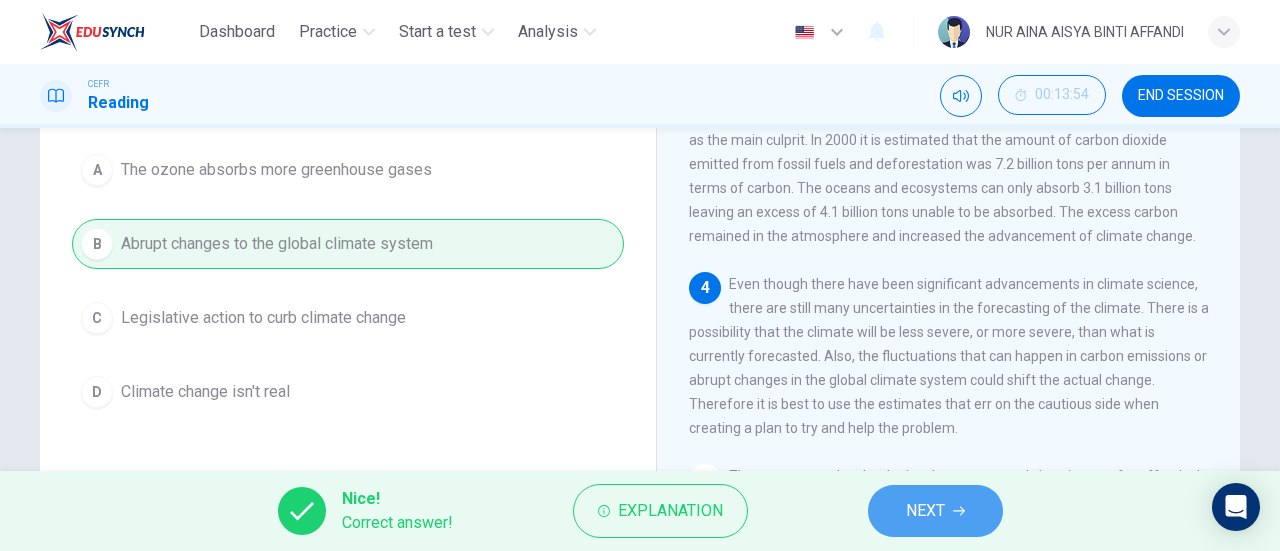 click on "NEXT" at bounding box center [935, 511] 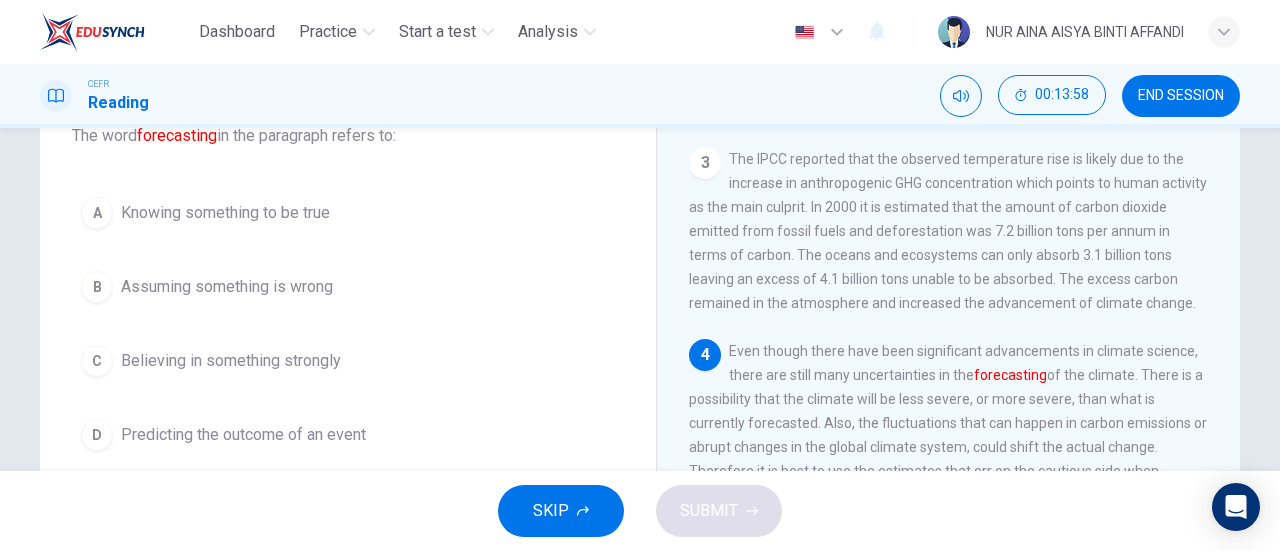 scroll, scrollTop: 141, scrollLeft: 0, axis: vertical 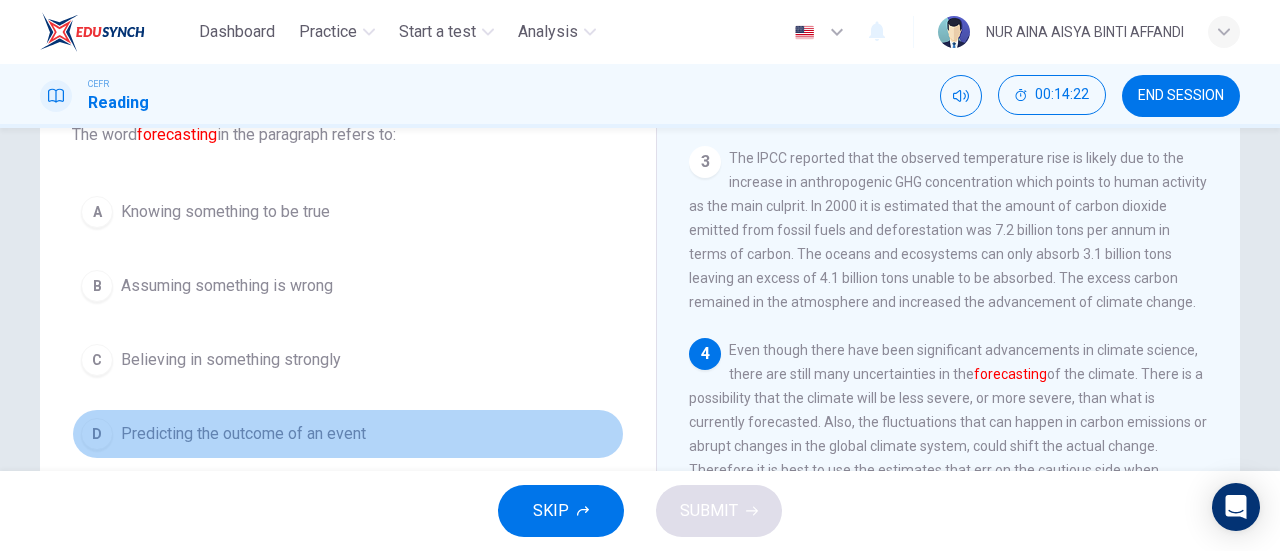 click on "D Predicting the outcome of an event" at bounding box center [348, 434] 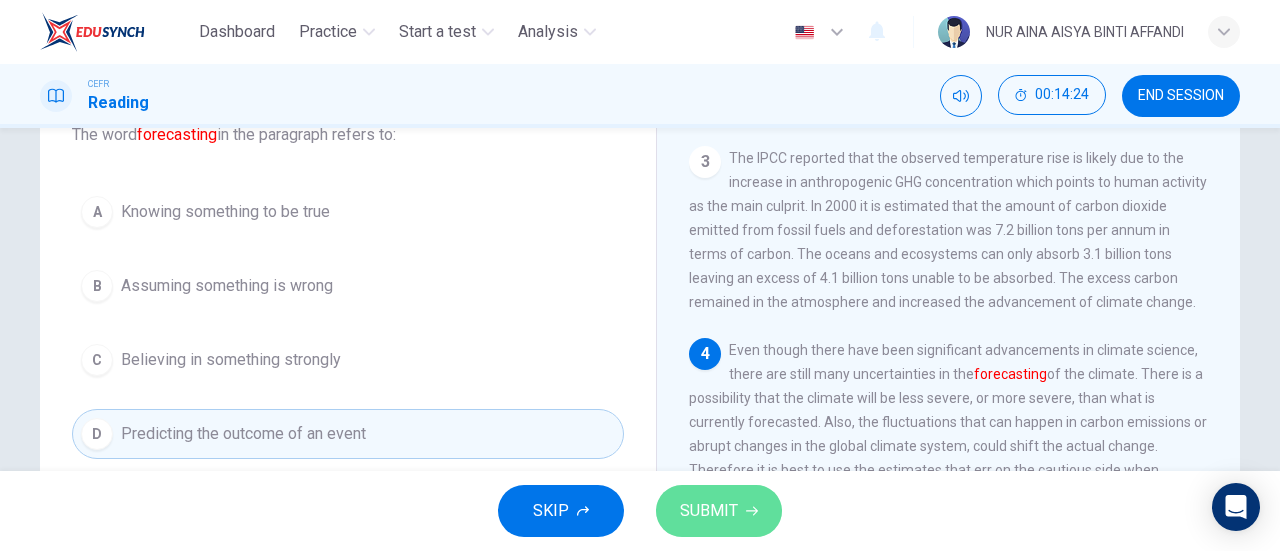click on "SUBMIT" at bounding box center [709, 511] 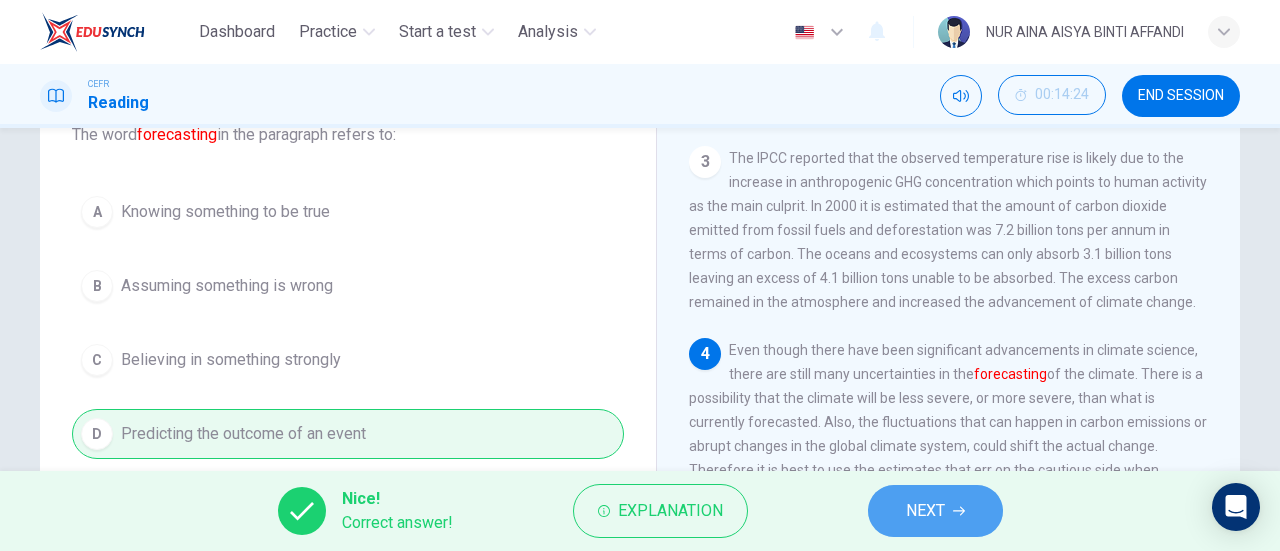 click on "NEXT" at bounding box center [935, 511] 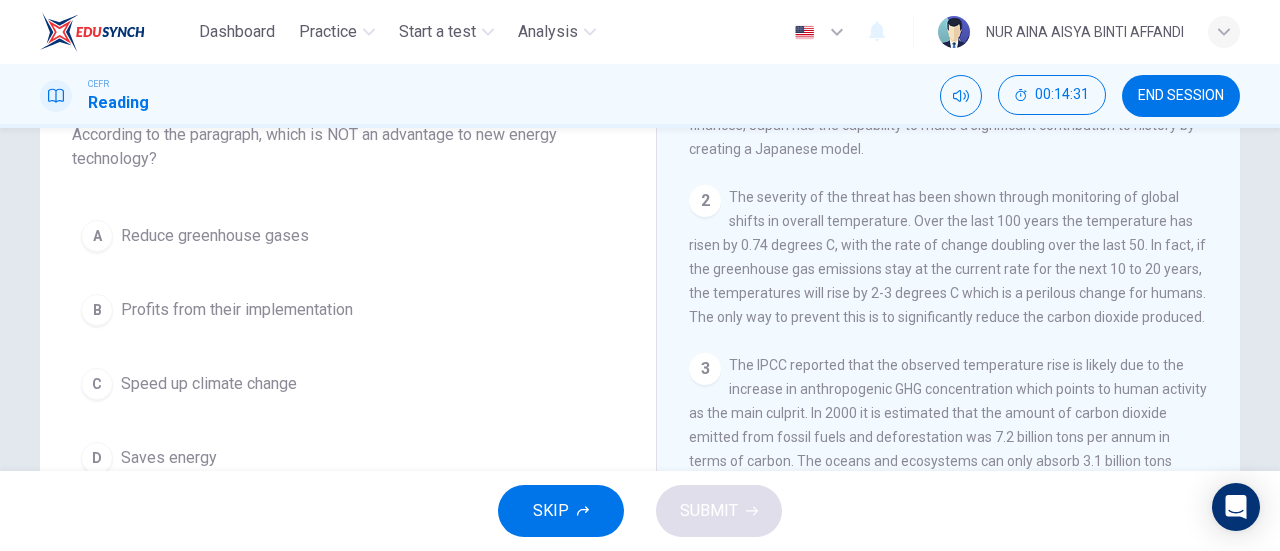 scroll, scrollTop: 0, scrollLeft: 0, axis: both 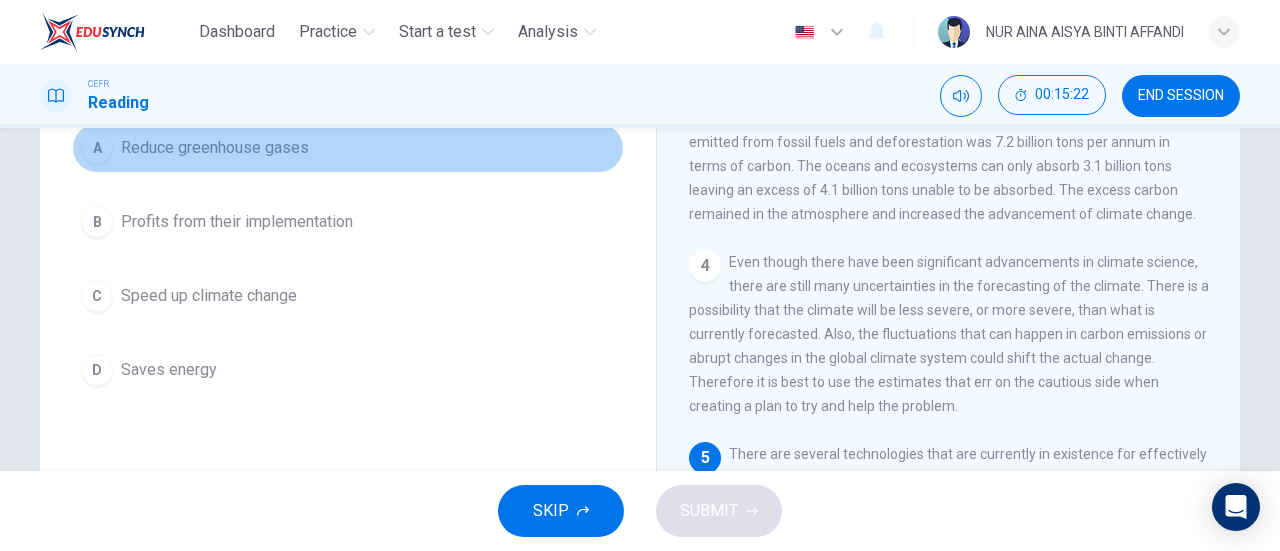 click on "A Reduce greenhouse gases" at bounding box center [348, 148] 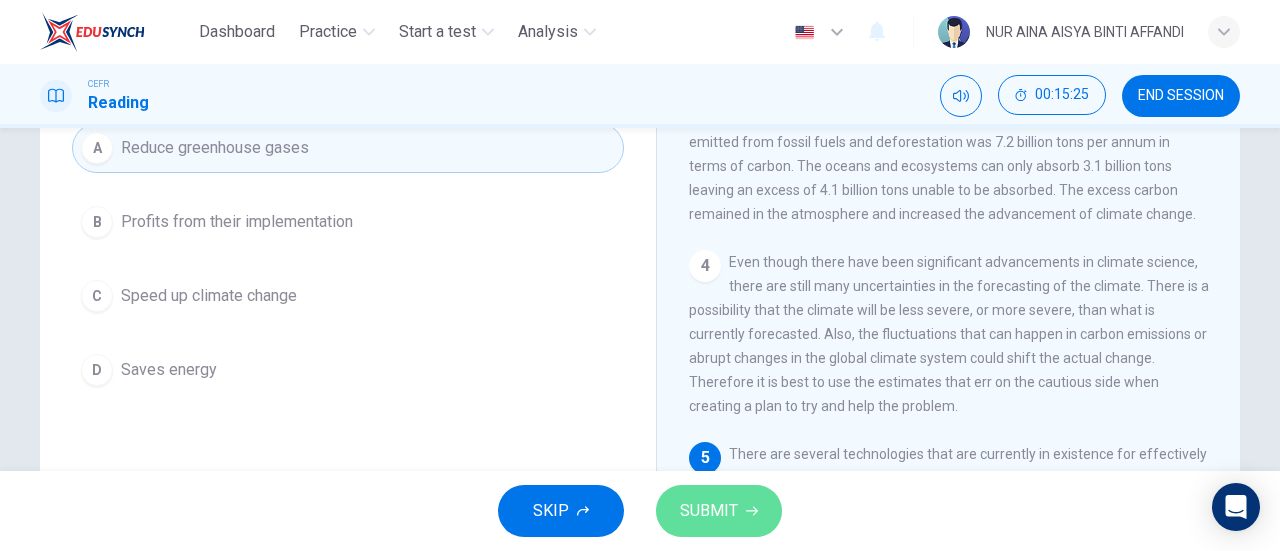 click on "SUBMIT" at bounding box center [709, 511] 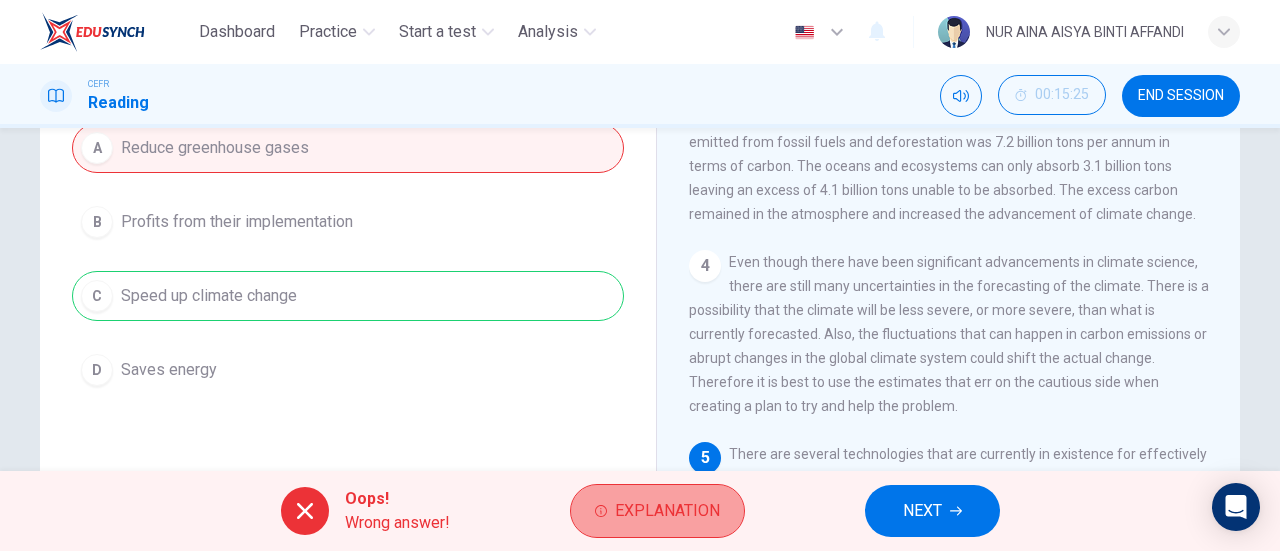 click on "Explanation" at bounding box center [667, 511] 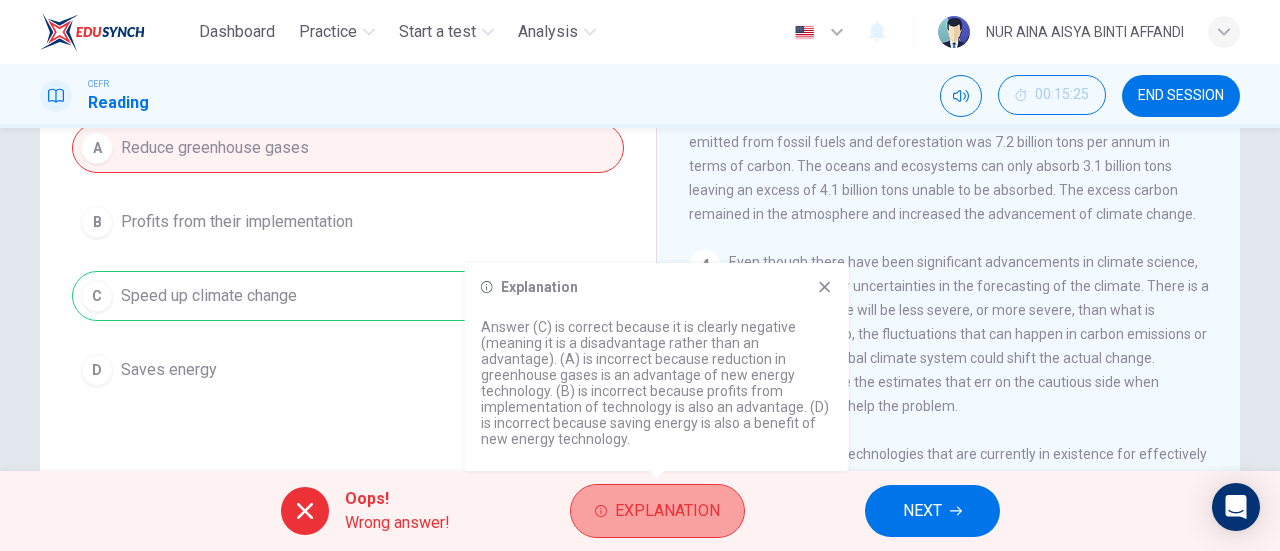 click on "Explanation" at bounding box center [667, 511] 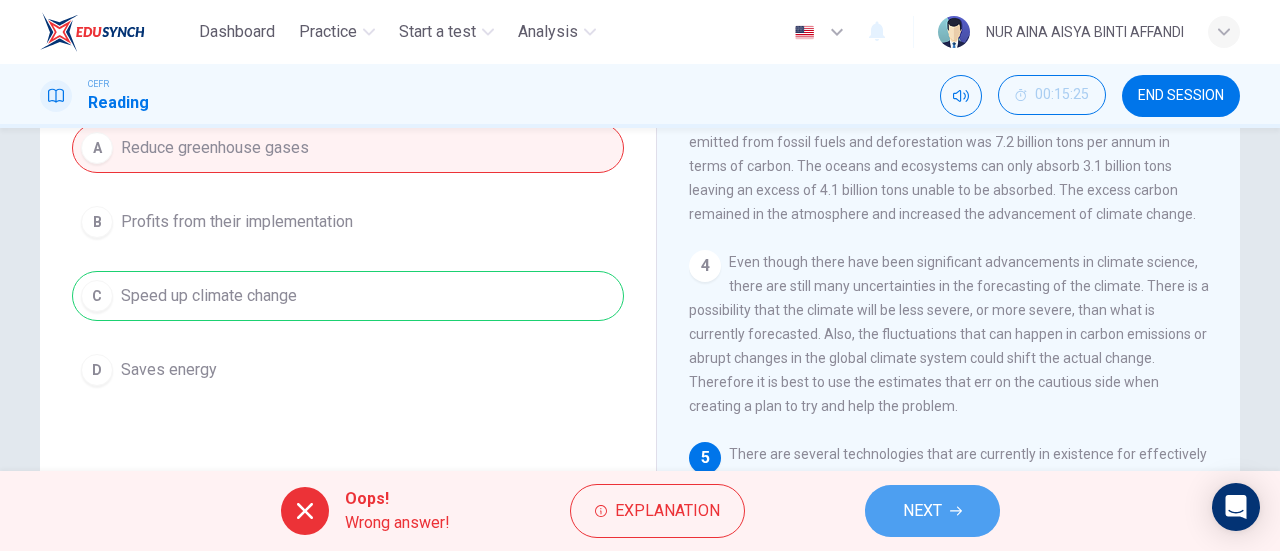 click on "NEXT" at bounding box center [922, 511] 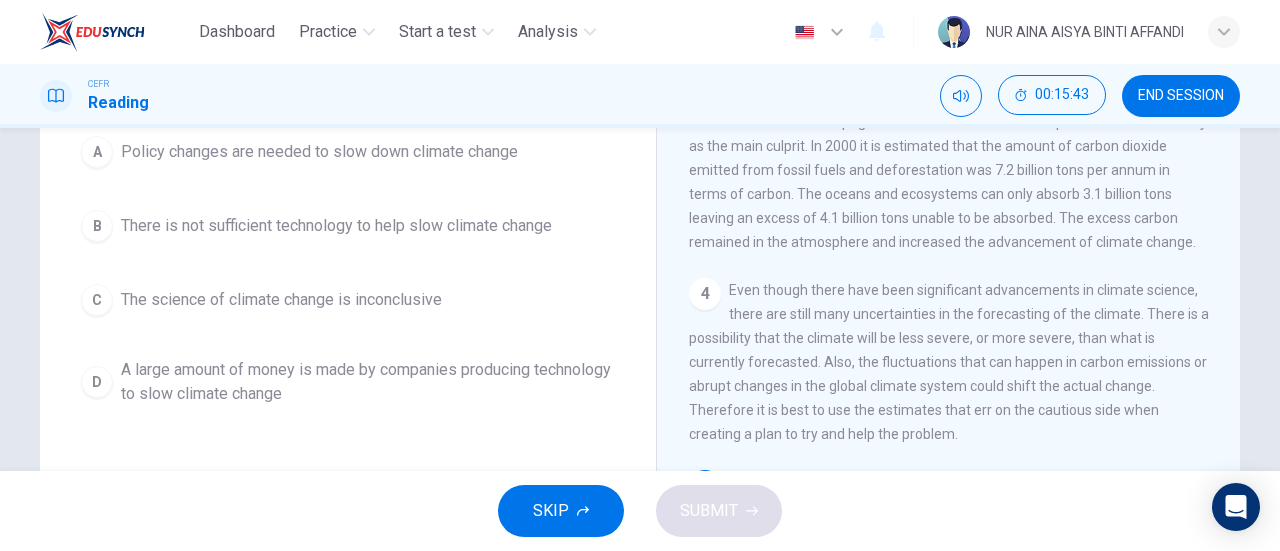 scroll, scrollTop: 202, scrollLeft: 0, axis: vertical 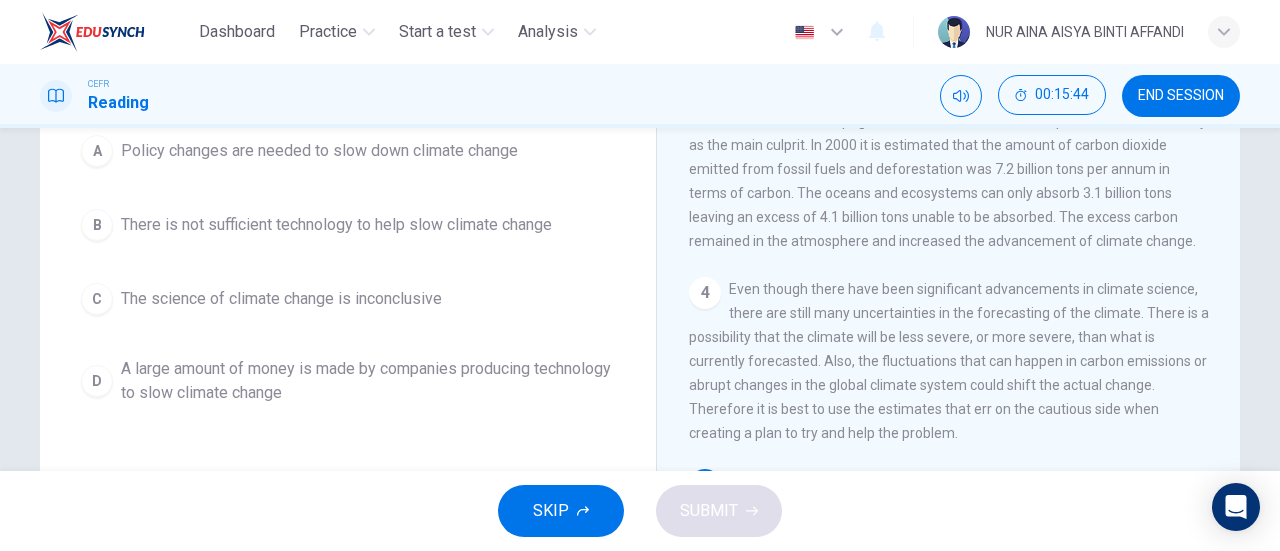 click on "A large amount of money is made by companies producing technology to slow climate change" at bounding box center [319, 151] 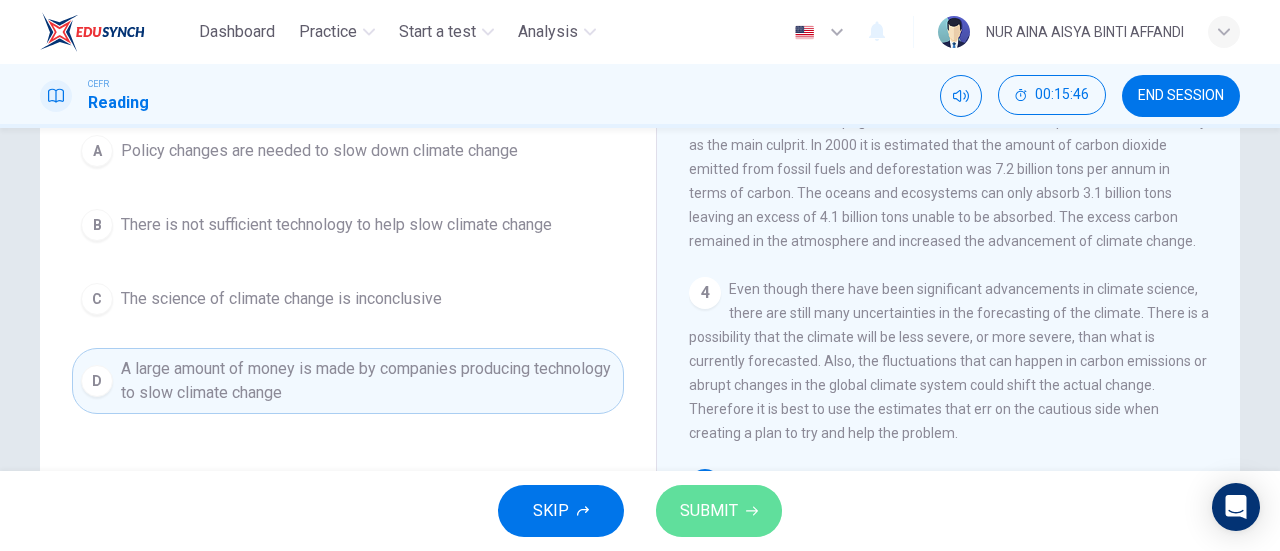 click on "SUBMIT" at bounding box center (709, 511) 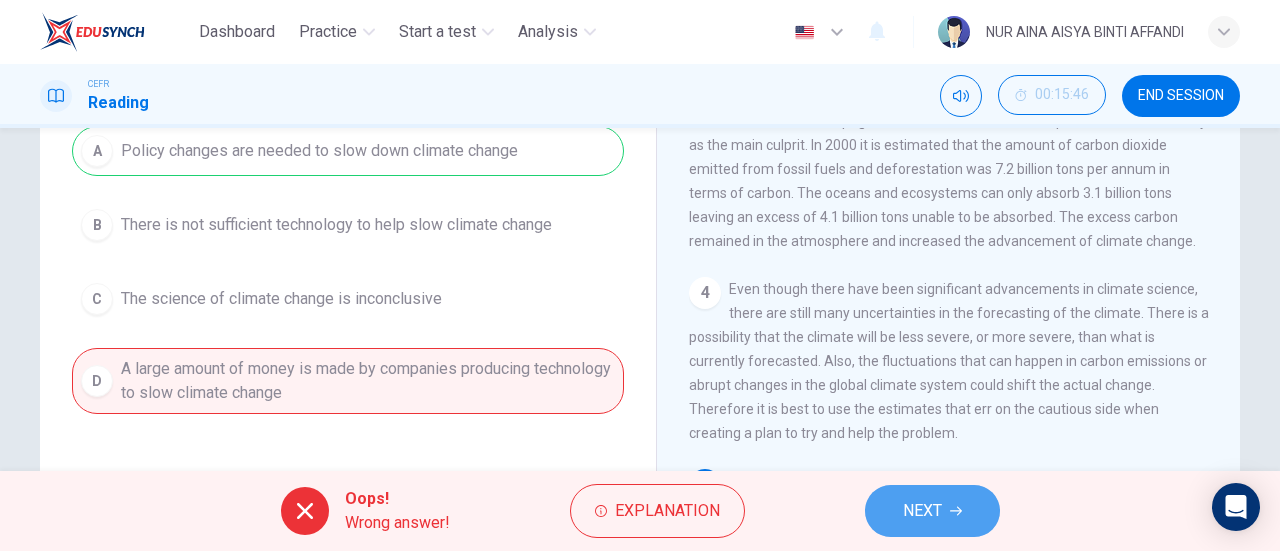 click on "NEXT" at bounding box center (922, 511) 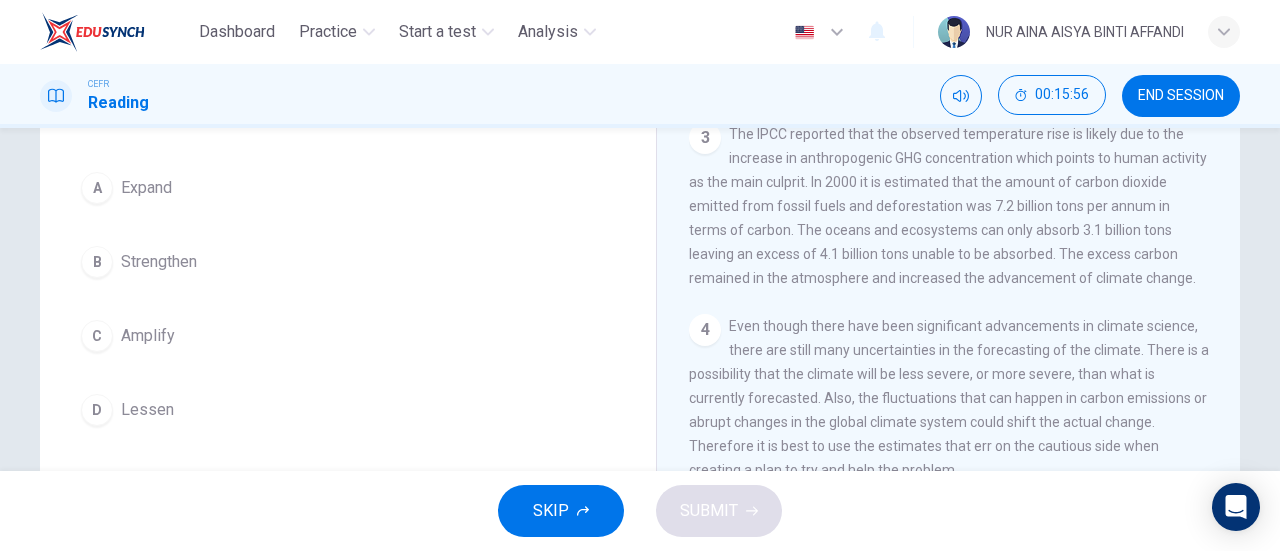 scroll, scrollTop: 164, scrollLeft: 0, axis: vertical 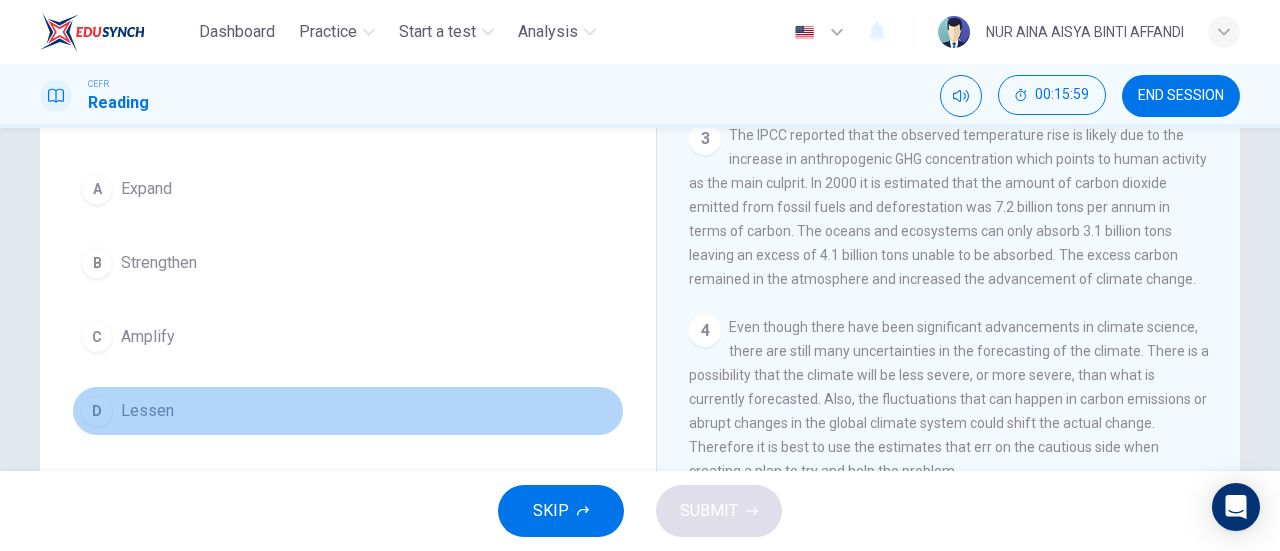 click on "D Lessen" at bounding box center [348, 411] 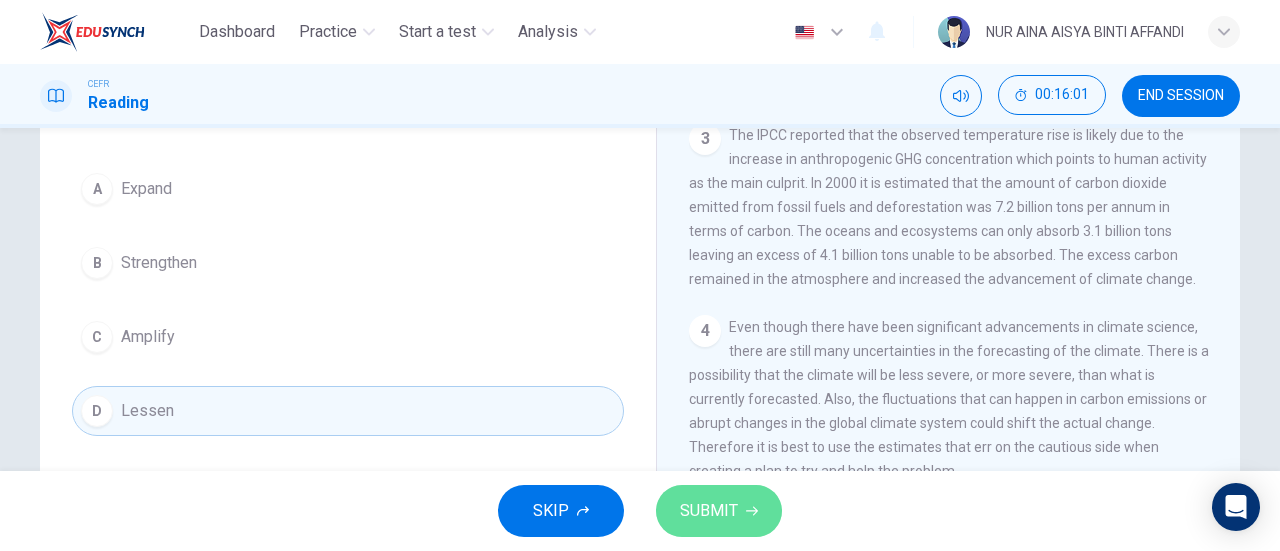 click on "SUBMIT" at bounding box center [709, 511] 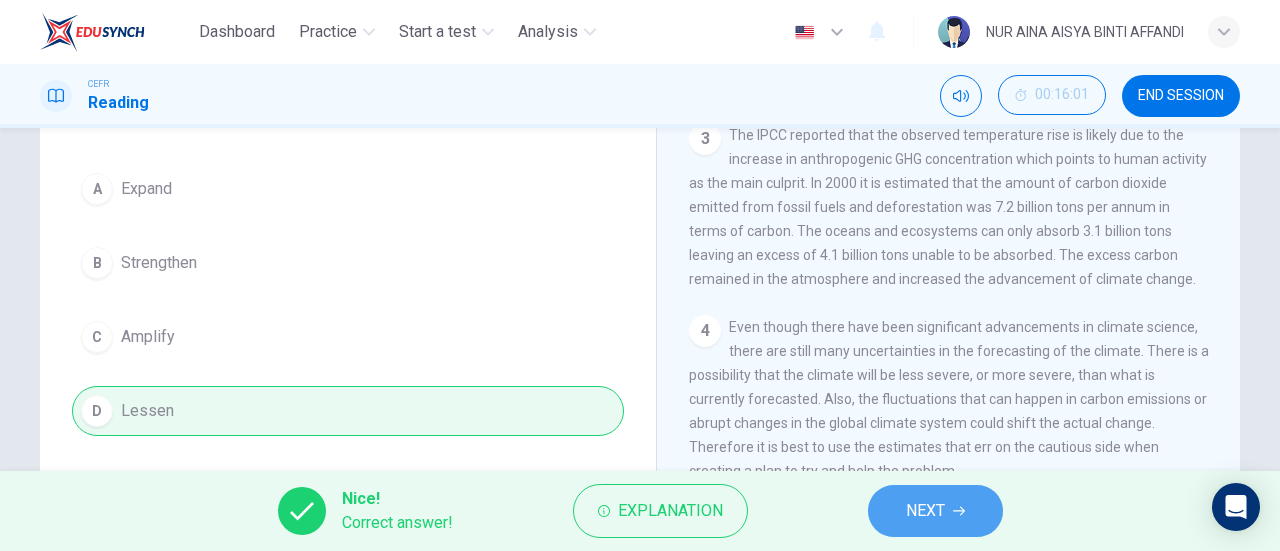 click on "NEXT" at bounding box center [935, 511] 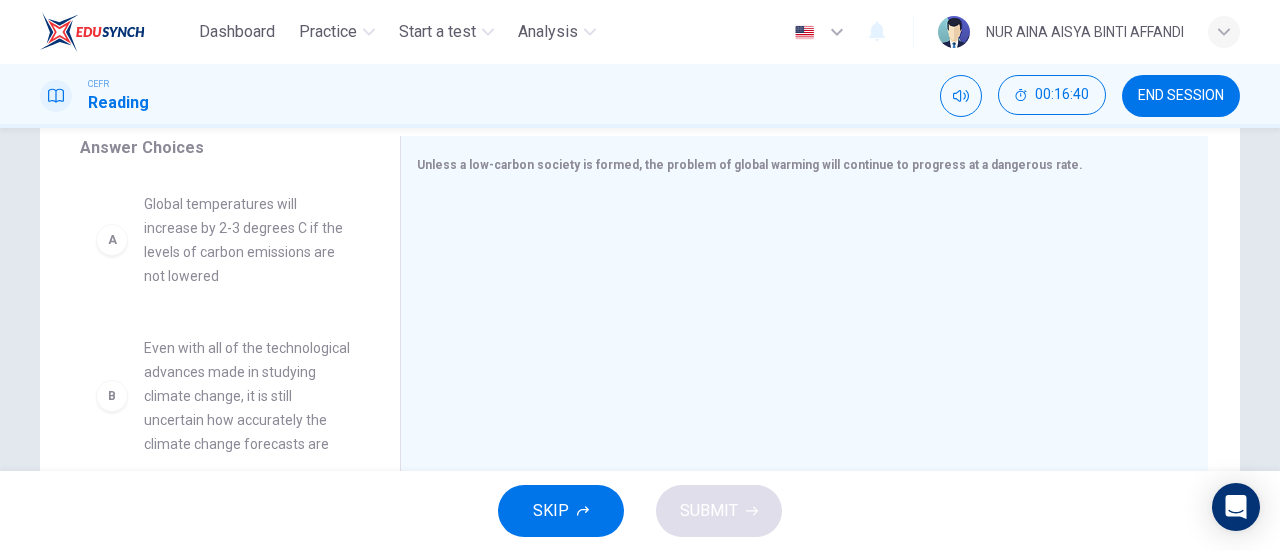 scroll, scrollTop: 339, scrollLeft: 0, axis: vertical 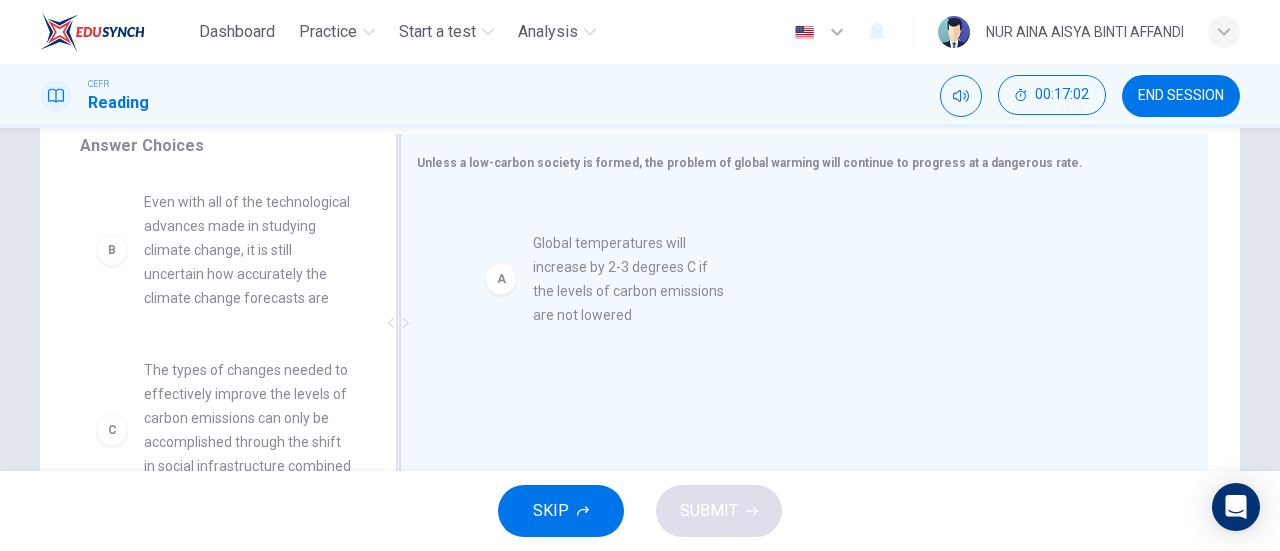 drag, startPoint x: 240, startPoint y: 246, endPoint x: 654, endPoint y: 292, distance: 416.54773 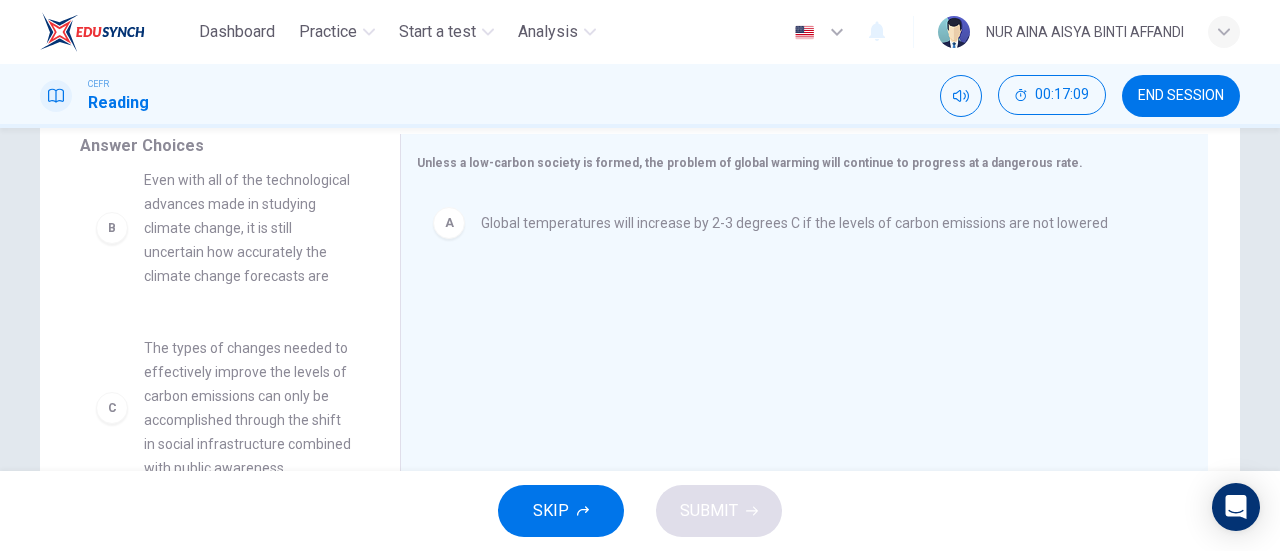 scroll, scrollTop: 0, scrollLeft: 0, axis: both 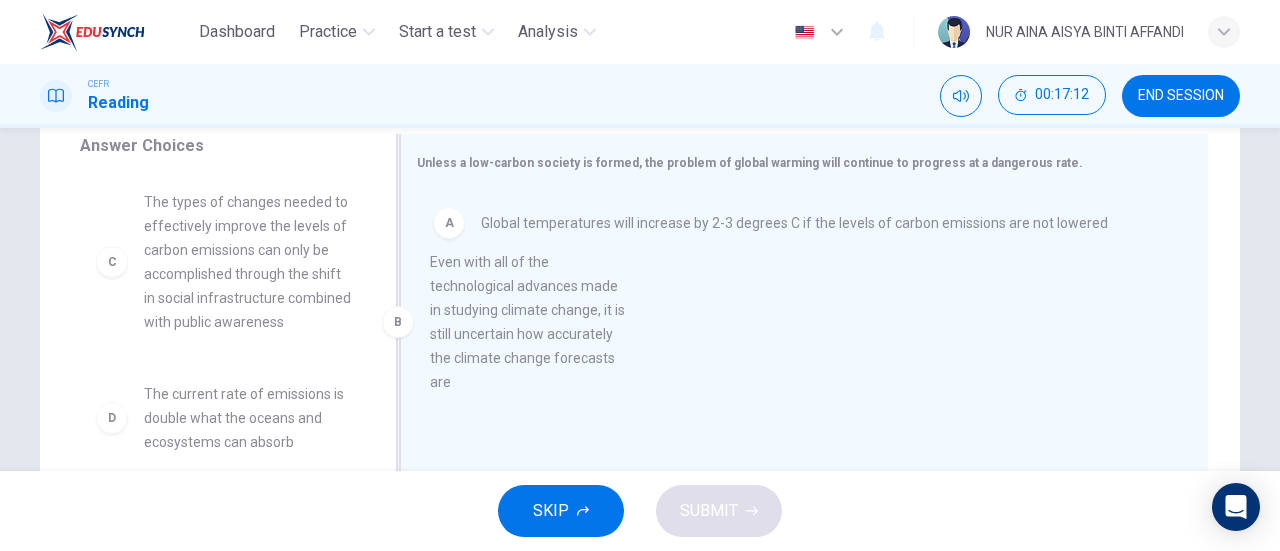 drag, startPoint x: 245, startPoint y: 265, endPoint x: 553, endPoint y: 326, distance: 313.98248 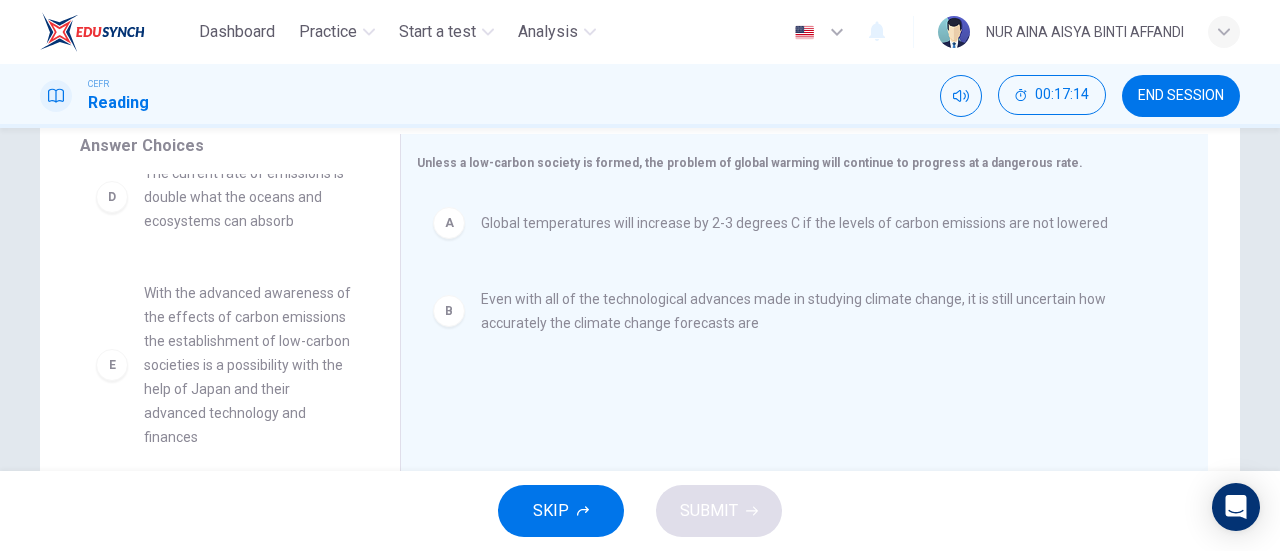 scroll, scrollTop: 324, scrollLeft: 0, axis: vertical 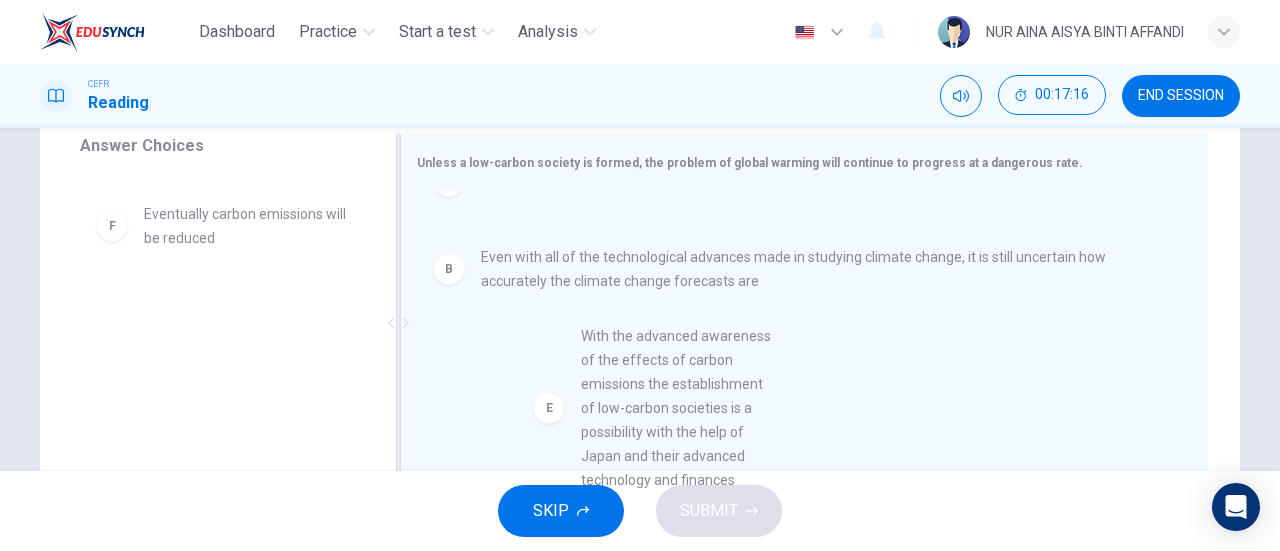 drag, startPoint x: 199, startPoint y: 313, endPoint x: 656, endPoint y: 439, distance: 474.0517 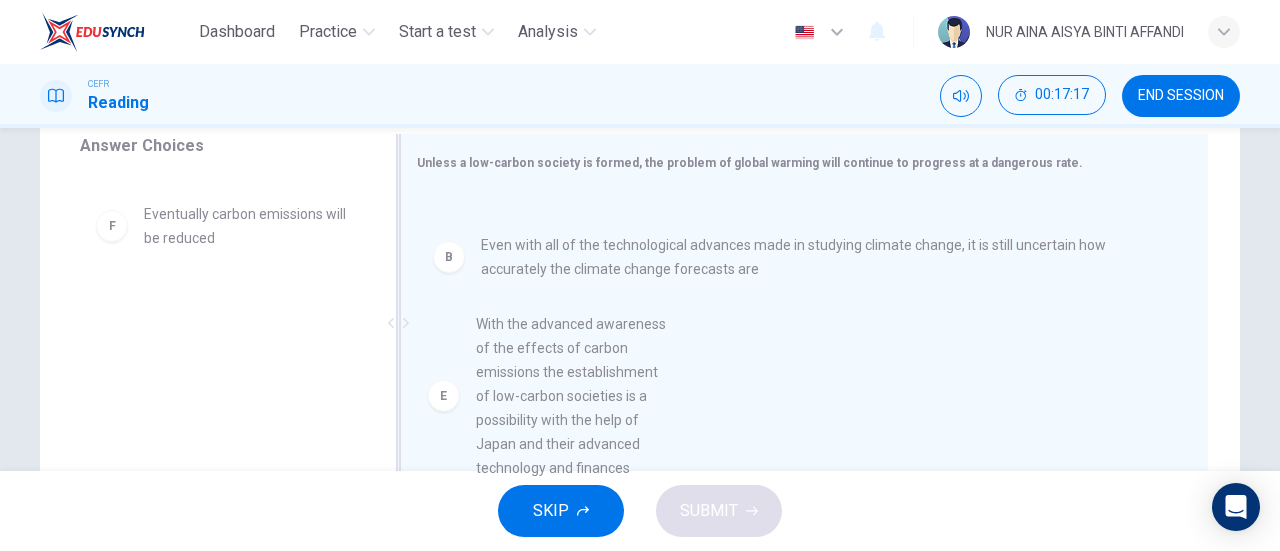 scroll, scrollTop: 0, scrollLeft: 0, axis: both 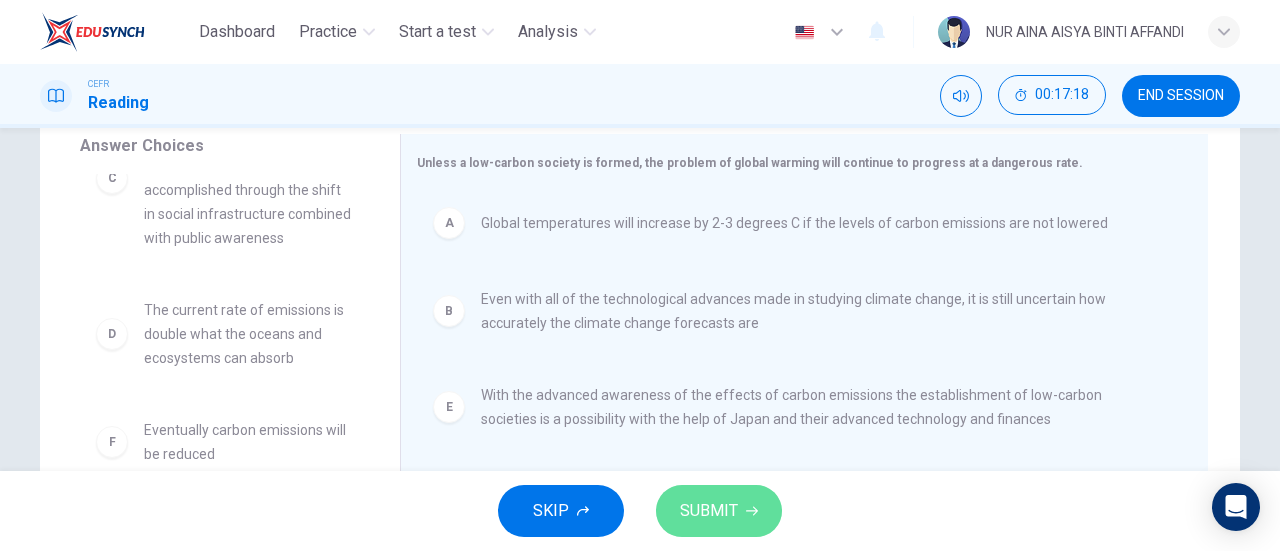 click on "SUBMIT" at bounding box center [719, 511] 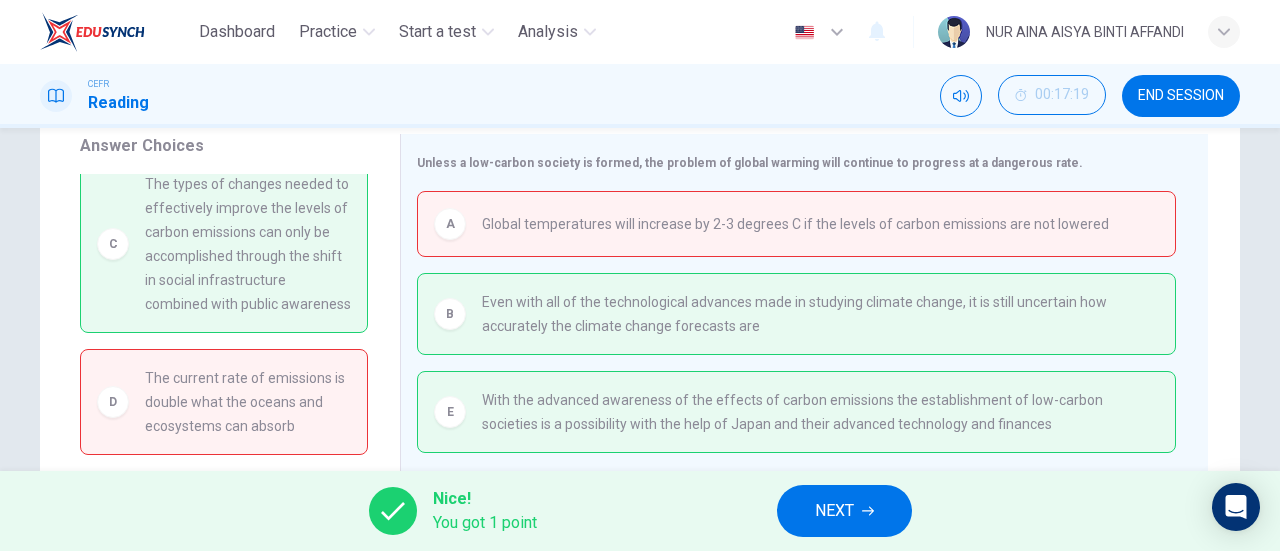 scroll, scrollTop: 0, scrollLeft: 0, axis: both 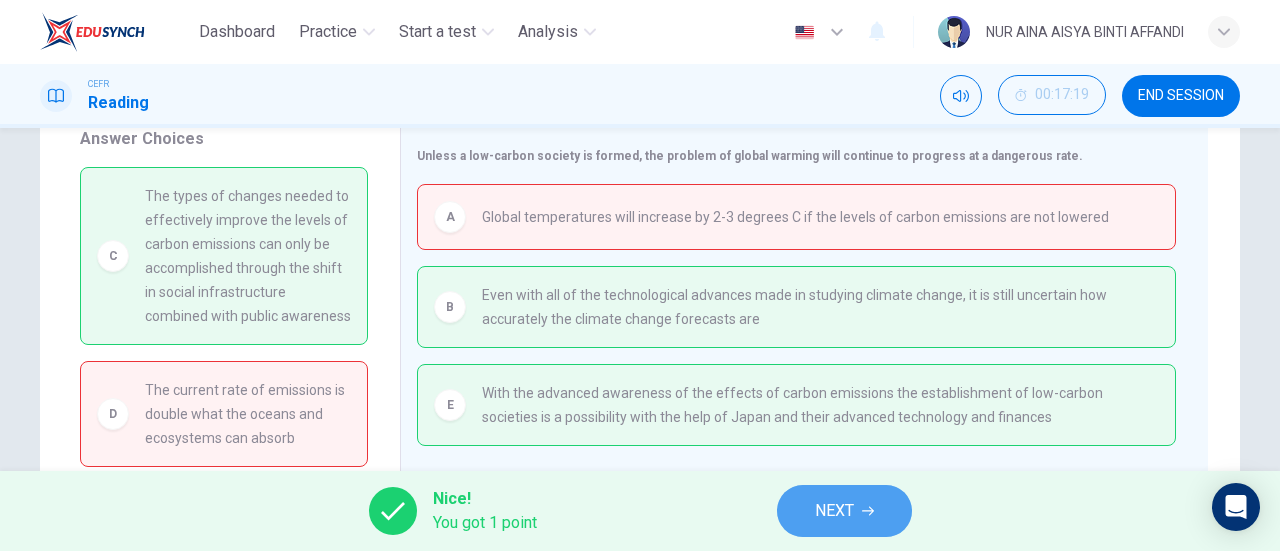 click on "NEXT" at bounding box center (844, 511) 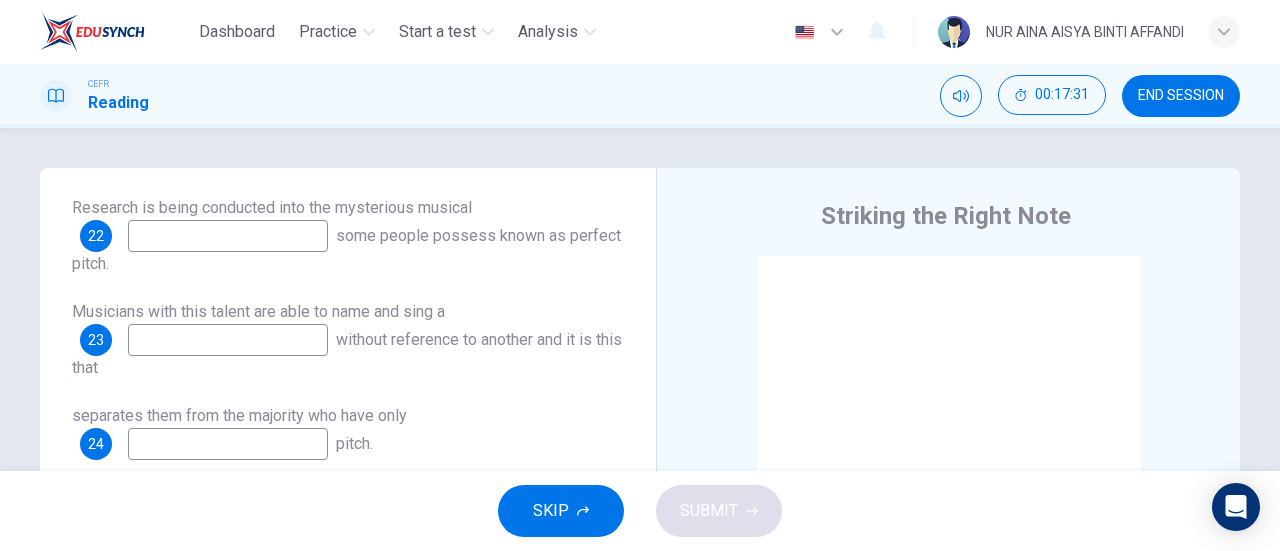 scroll, scrollTop: 227, scrollLeft: 0, axis: vertical 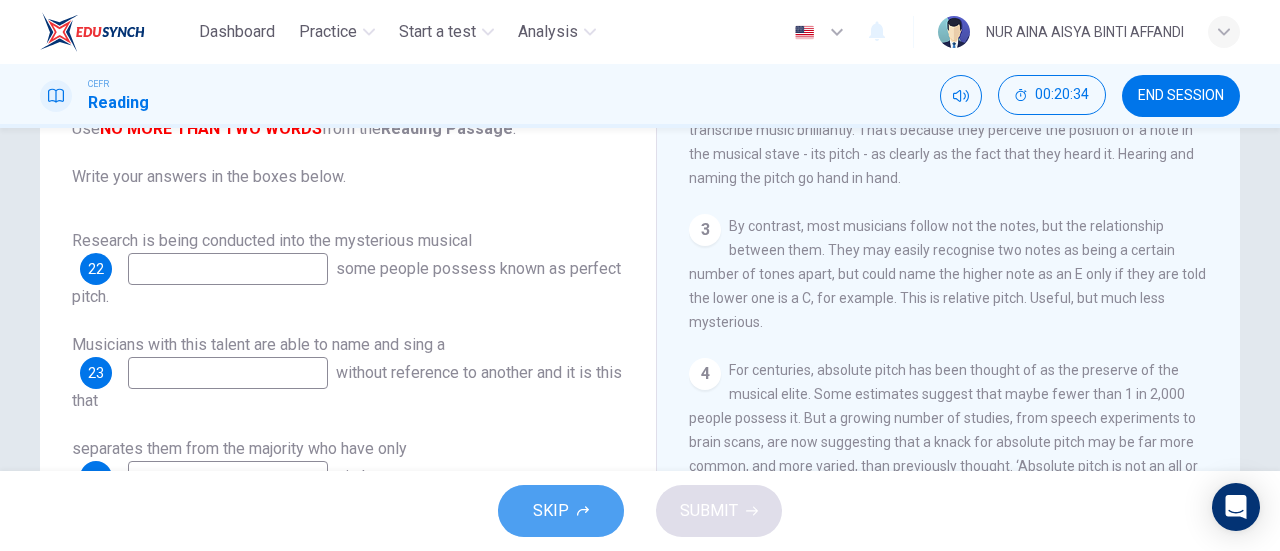 click on "SKIP" at bounding box center [561, 511] 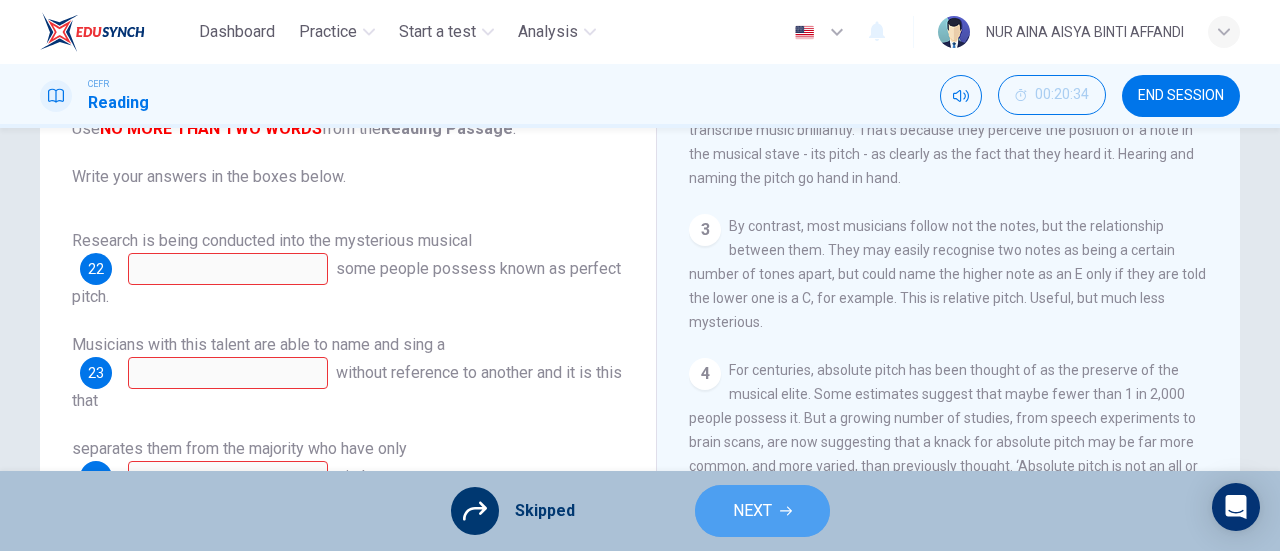 click on "NEXT" at bounding box center [752, 511] 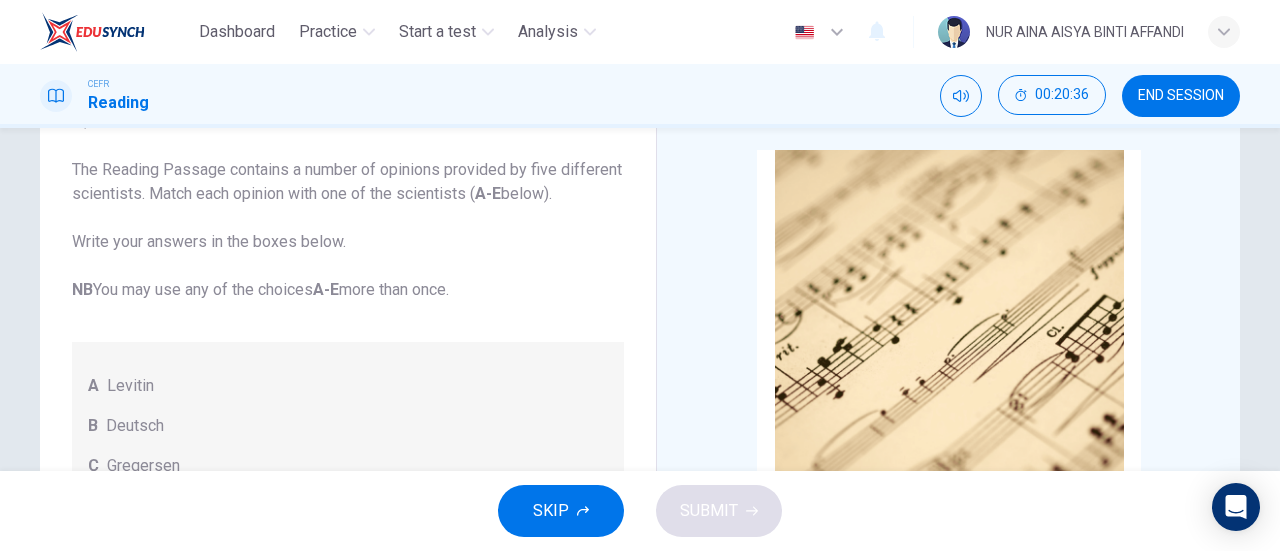 scroll, scrollTop: 107, scrollLeft: 0, axis: vertical 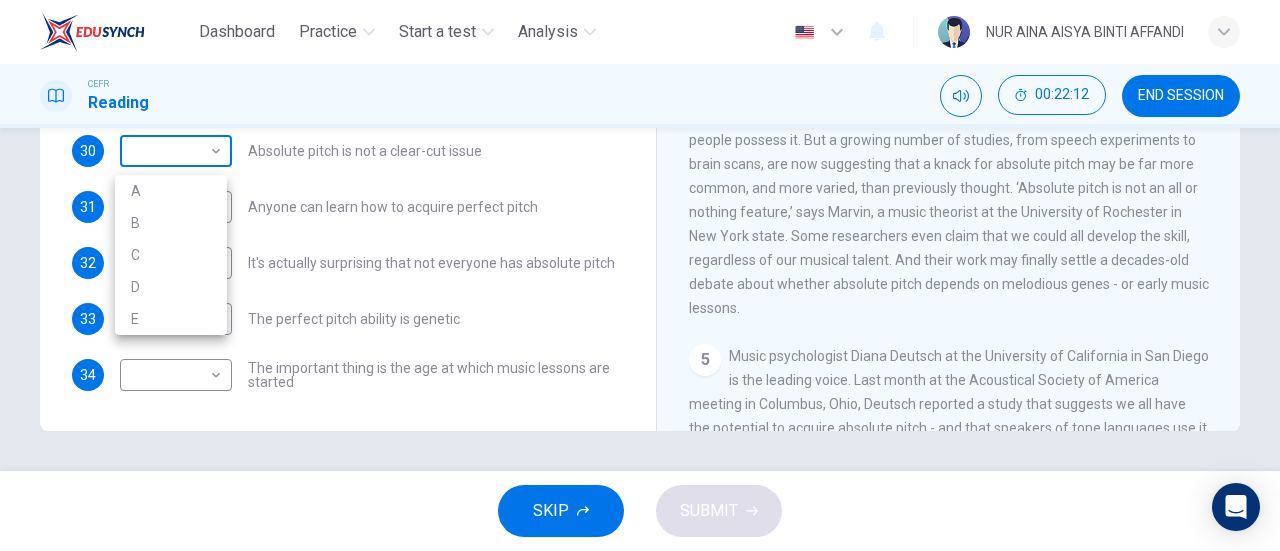 click on "Dashboard Practice Start a test Analysis English en ​ NUR AINA AISYA BINTI AFFANDI CEFR Reading 00:22:12 END SESSION Questions 30 - 34 The Reading Passage contains a number of opinions provided by five different scientists. Match each opinion with one of the scientists ( A-E  below).
Write your answers in the boxes below.
NB  You may use any of the choices  A-E  more than once. A Levitin B Deutsch C Gregersen D Marvin E Freimer 30 ​ ​ Absolute pitch is not a clear-cut issue 31 ​ ​ Anyone can learn how to acquire perfect pitch 32 ​ ​ It's actually surprising that not everyone has absolute pitch 33 ​ ​ The perfect pitch ability is genetic 34 ​ ​ The important thing is the age at which music lessons are started Striking the Right Note CLICK TO ZOOM Click to Zoom 1 Is perfect pitch a rare talent possessed solely by the likes of
Beethoven? Kathryn Brown discusses this much sought-after musical ability. 2 3 4 5 6 7 8 9 10 11 12 13 SKIP SUBMIT EduSynch - Online Language Proficiency Testing" at bounding box center [640, 275] 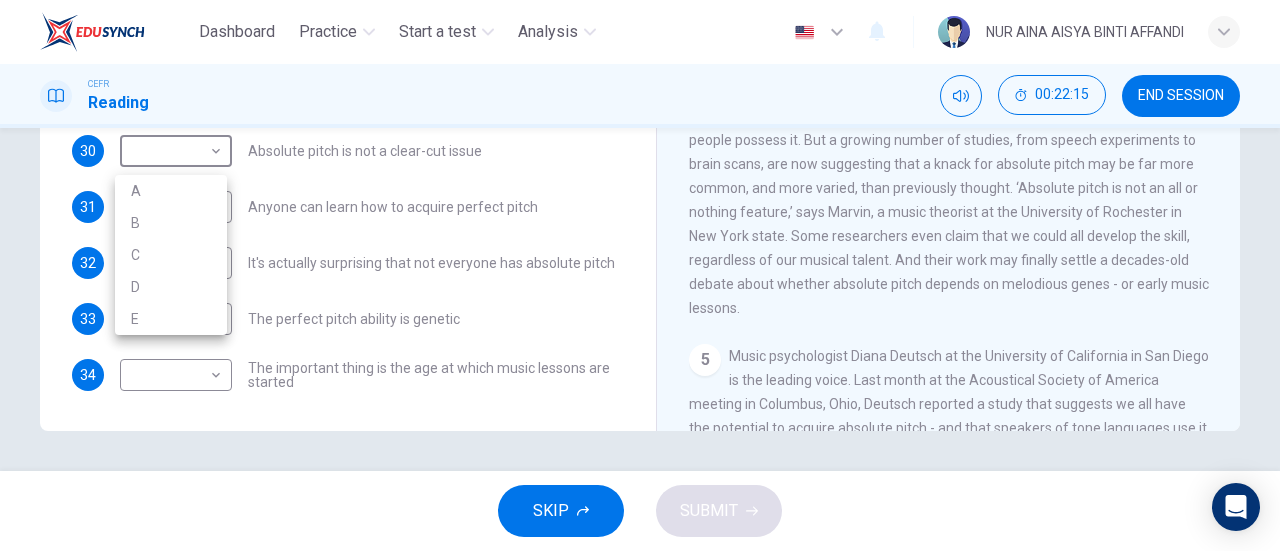 click at bounding box center [640, 275] 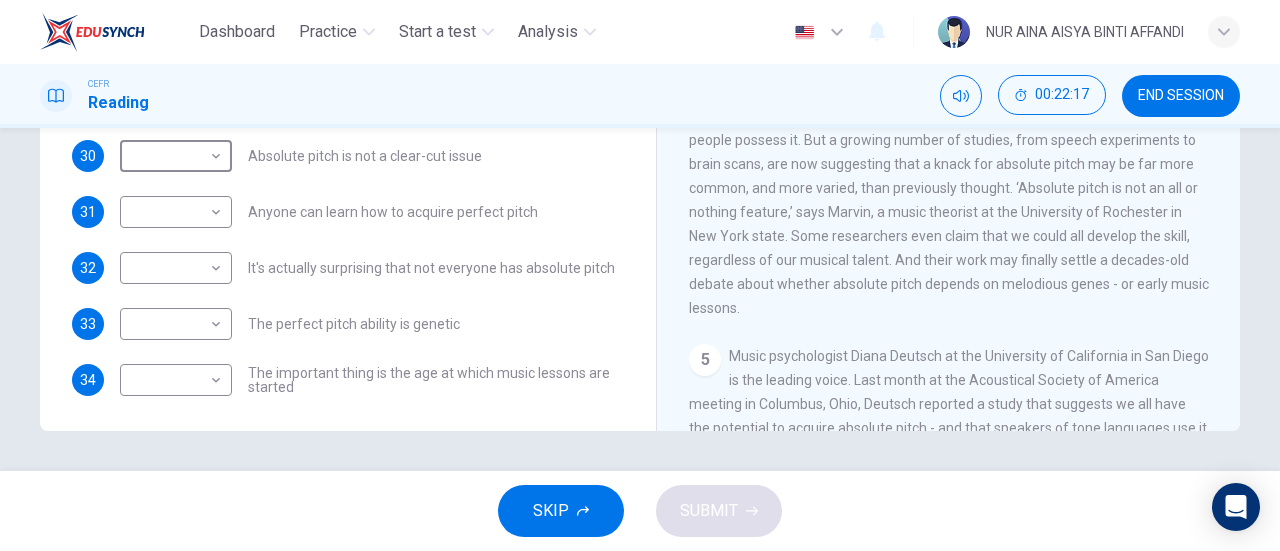 scroll, scrollTop: 156, scrollLeft: 0, axis: vertical 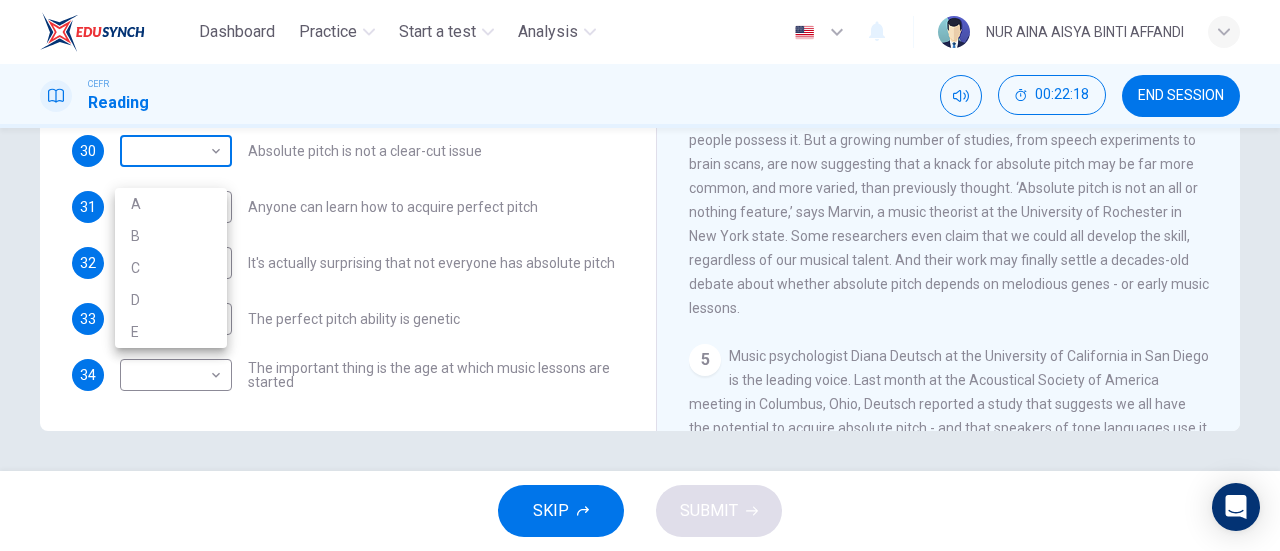 click on "Dashboard Practice Start a test Analysis English en ​ NUR AINA AISYA BINTI AFFANDI CEFR Reading 00:22:18 END SESSION Questions 30 - 34 The Reading Passage contains a number of opinions provided by five different scientists. Match each opinion with one of the scientists ( A-E  below).
Write your answers in the boxes below.
NB  You may use any of the choices  A-E  more than once. A Levitin B Deutsch C Gregersen D Marvin E Freimer 30 ​ ​ Absolute pitch is not a clear-cut issue 31 ​ ​ Anyone can learn how to acquire perfect pitch 32 ​ ​ It's actually surprising that not everyone has absolute pitch 33 ​ ​ The perfect pitch ability is genetic 34 ​ ​ The important thing is the age at which music lessons are started Striking the Right Note CLICK TO ZOOM Click to Zoom 1 Is perfect pitch a rare talent possessed solely by the likes of
Beethoven? Kathryn Brown discusses this much sought-after musical ability. 2 3 4 5 6 7 8 9 10 11 12 13 SKIP SUBMIT EduSynch - Online Language Proficiency Testing" at bounding box center (640, 275) 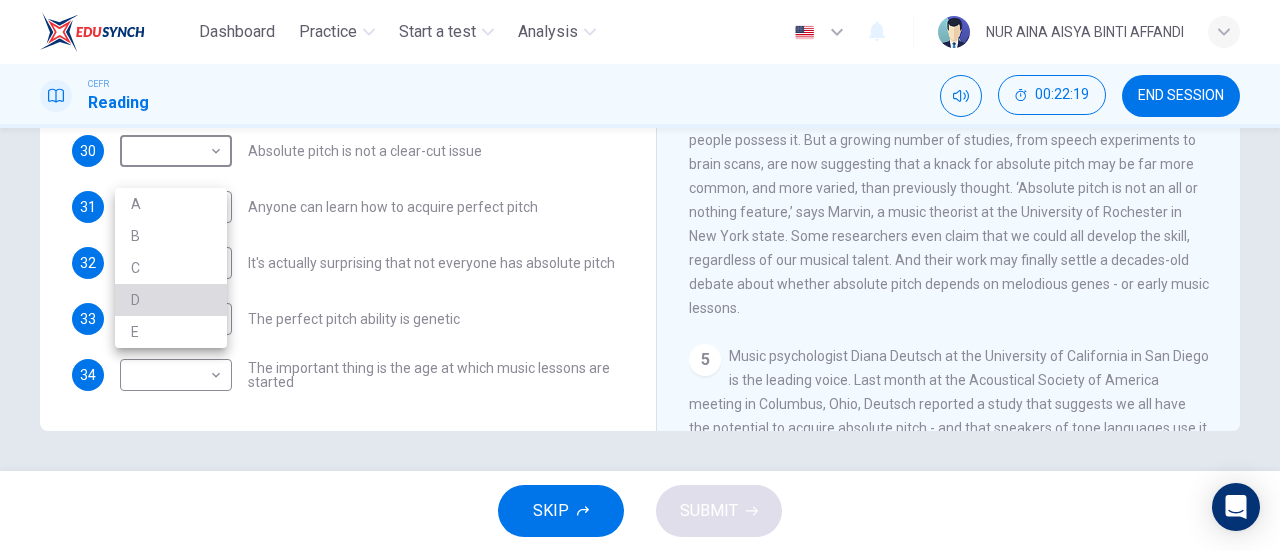 click on "D" at bounding box center (171, 300) 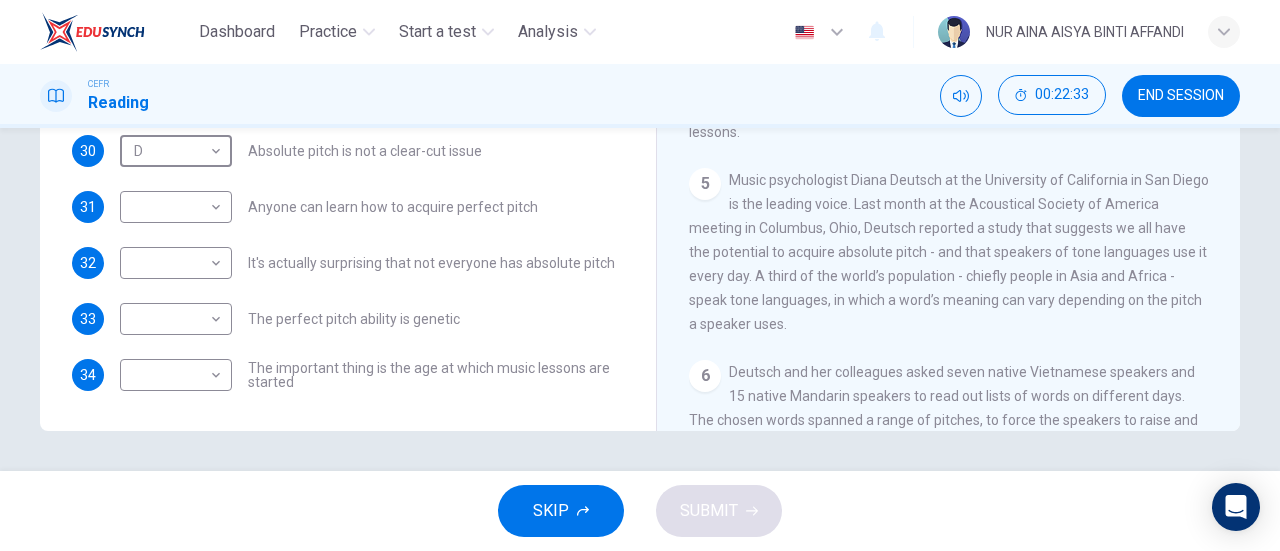 scroll, scrollTop: 750, scrollLeft: 0, axis: vertical 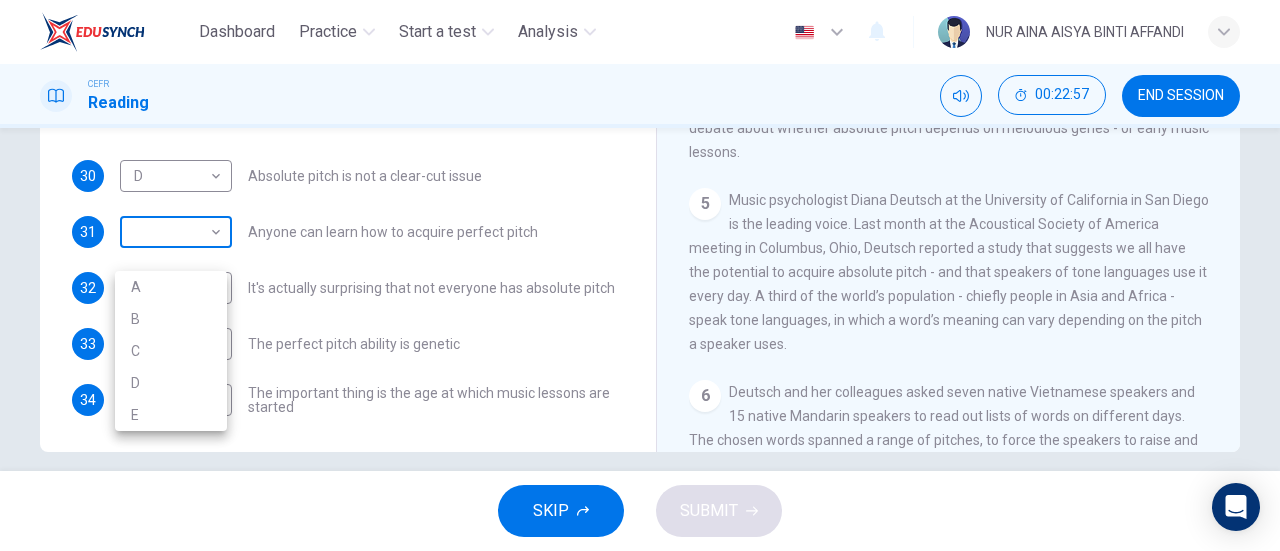 click on "Dashboard Practice Start a test Analysis English en ​ [FIRST] [LAST] CEFR Reading 00:22:57 END SESSION Questions 30 - 34 The Reading Passage contains a number of opinions provided by five different scientists. Match each opinion with one of the scientists ( A-E  below).
Write your answers in the boxes below.
NB  You may use any of the choices  A-E  more than once. A Levitin B Deutsch C Gregersen D Marvin E Freimer 30 D D ​ Absolute pitch is not a clear-cut issue 31 ​ ​ Anyone can learn how to acquire perfect pitch 32 ​ ​ It's actually surprising that not everyone has absolute pitch 33 ​ ​ The perfect pitch ability is genetic 34 ​ ​ The important thing is the age at which music lessons are started Striking the Right Note CLICK TO ZOOM Click to Zoom 1 Is perfect pitch a rare talent possessed solely by the likes of
Beethoven? Kathryn Brown discusses this much sought-after musical ability. 2 3 4 5 6 7 8 9 10 11 12 13 SKIP SUBMIT EduSynch - Online Language Proficiency Testing" at bounding box center [640, 275] 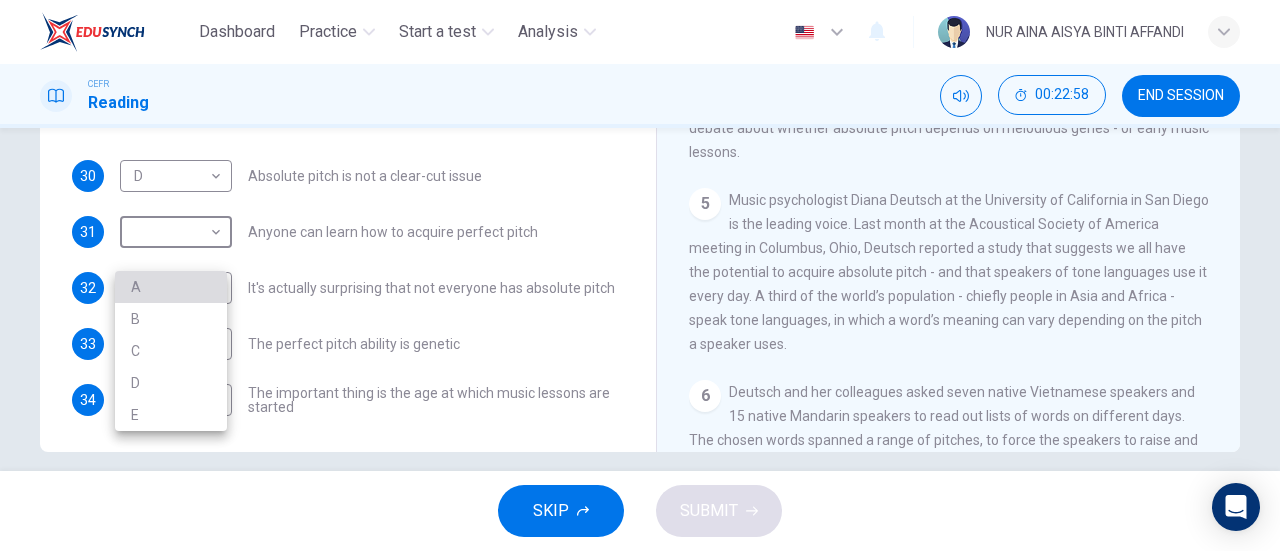 click on "A" at bounding box center [171, 287] 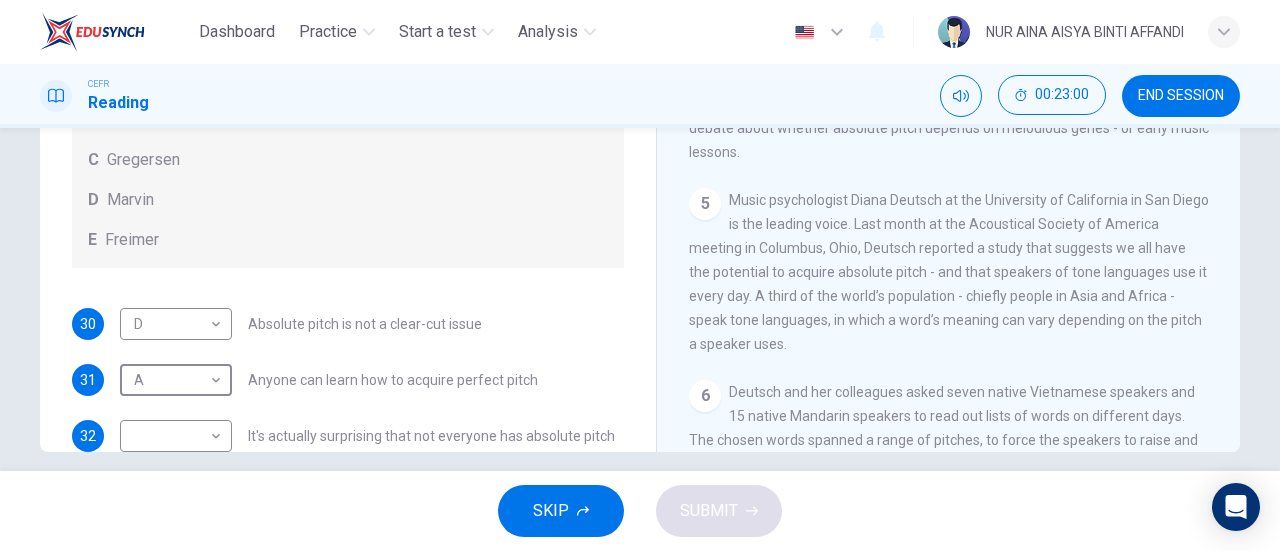 scroll, scrollTop: 164, scrollLeft: 0, axis: vertical 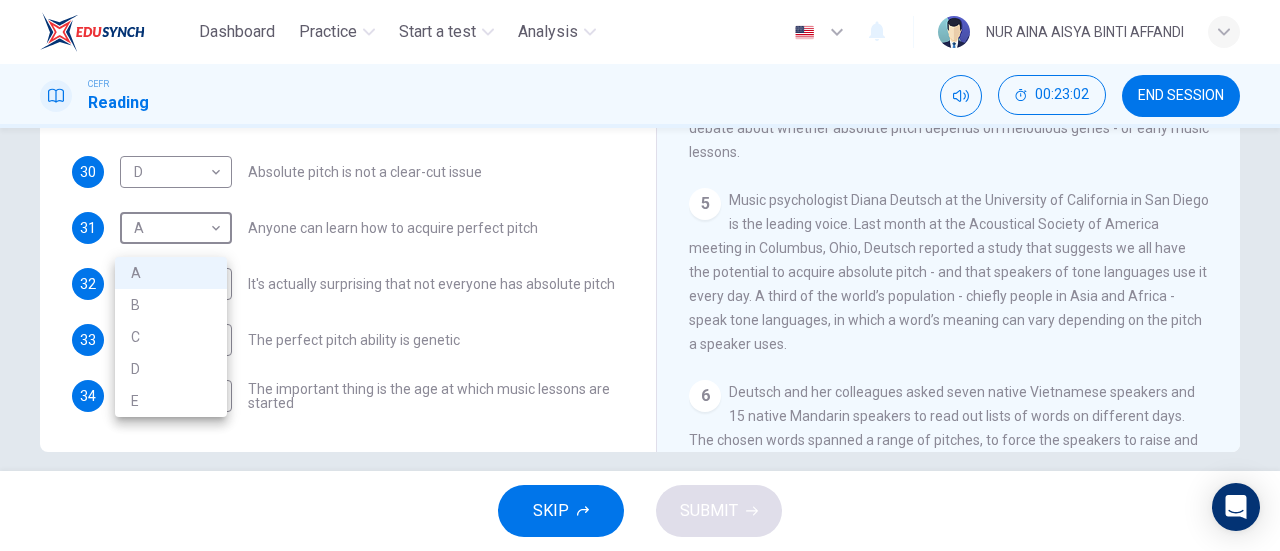 drag, startPoint x: 202, startPoint y: 238, endPoint x: 202, endPoint y: 311, distance: 73 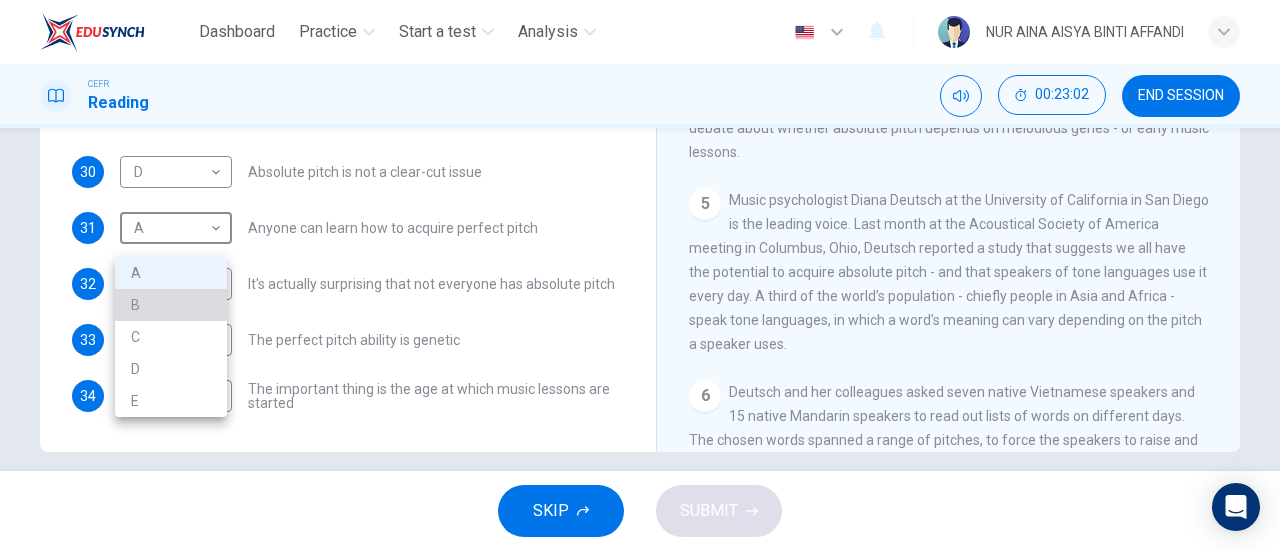 click on "B" at bounding box center (171, 305) 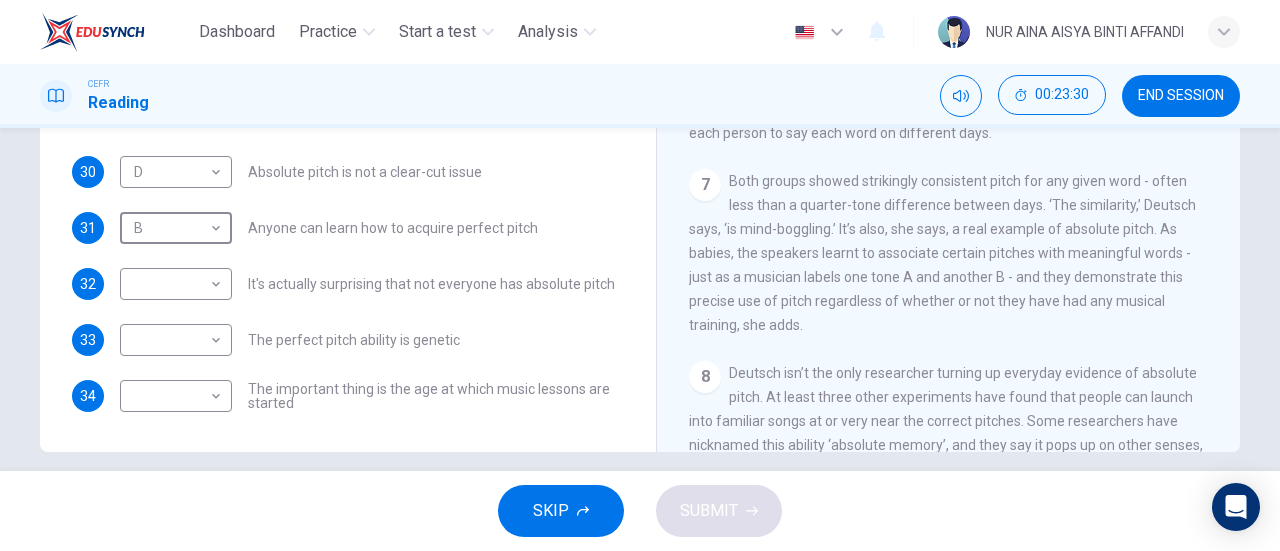 scroll, scrollTop: 1128, scrollLeft: 0, axis: vertical 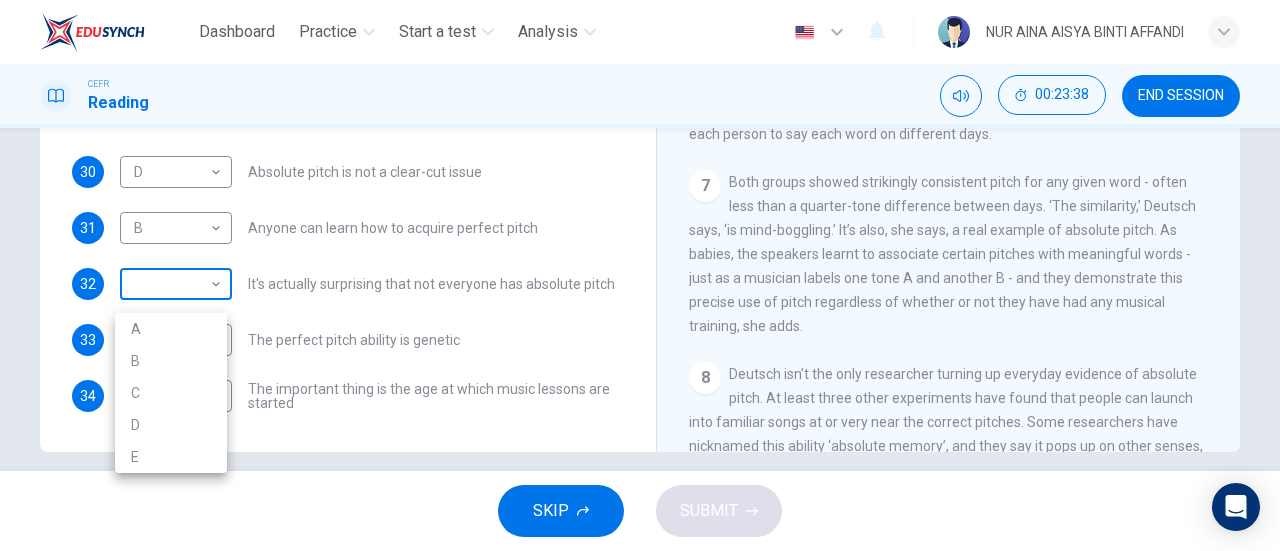 click on "Dashboard Practice Start a test Analysis English en ​ NUR AINA AISYA BINTI AFFANDI CEFR Reading 00:23:38 END SESSION Questions 30 - 34 The Reading Passage contains a number of opinions provided by five different scientists. Match each opinion with one of the scientists ( A-E  below).
Write your answers in the boxes below.
NB  You may use any of the choices  A-E  more than once. A Levitin B Deutsch C Gregersen D Marvin E Freimer 30 D D ​ Absolute pitch is not a clear-cut issue 31 B B ​ Anyone can learn how to acquire perfect pitch 32 ​ ​ It's actually surprising that not everyone has absolute pitch 33 ​ ​ The perfect pitch ability is genetic 34 ​ ​ The important thing is the age at which music lessons are started Striking the Right Note CLICK TO ZOOM Click to Zoom 1 Is perfect pitch a rare talent possessed solely by the likes of
Beethoven? Kathryn Brown discusses this much sought-after musical ability. 2 3 4 5 6 7 8 9 10 11 12 13 SKIP SUBMIT EduSynch - Online Language Proficiency Testing" at bounding box center (640, 275) 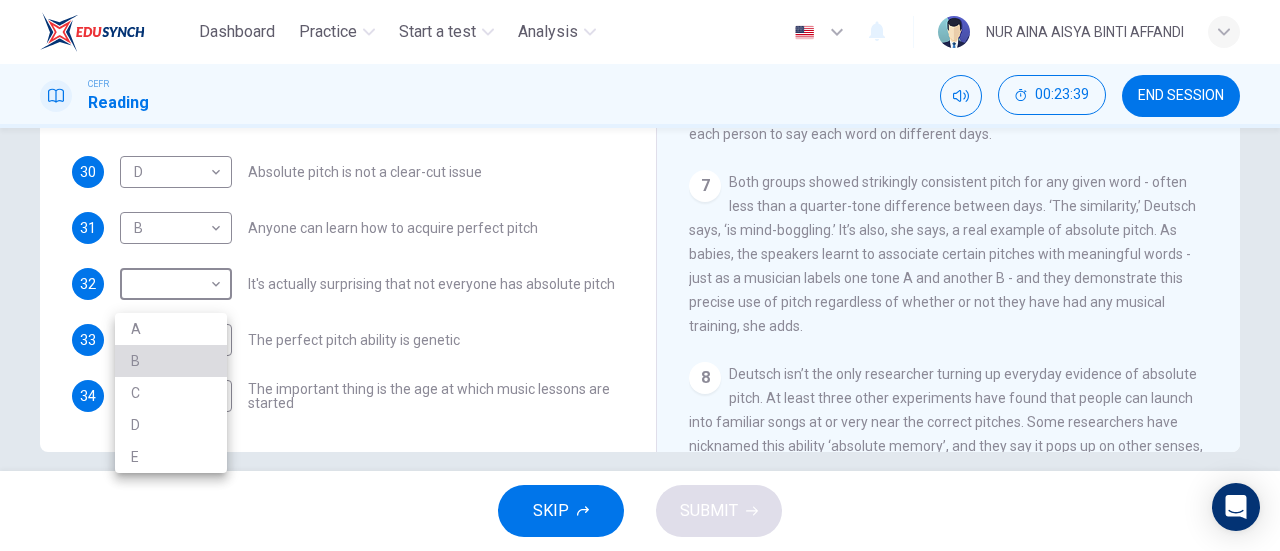 click on "B" at bounding box center (171, 361) 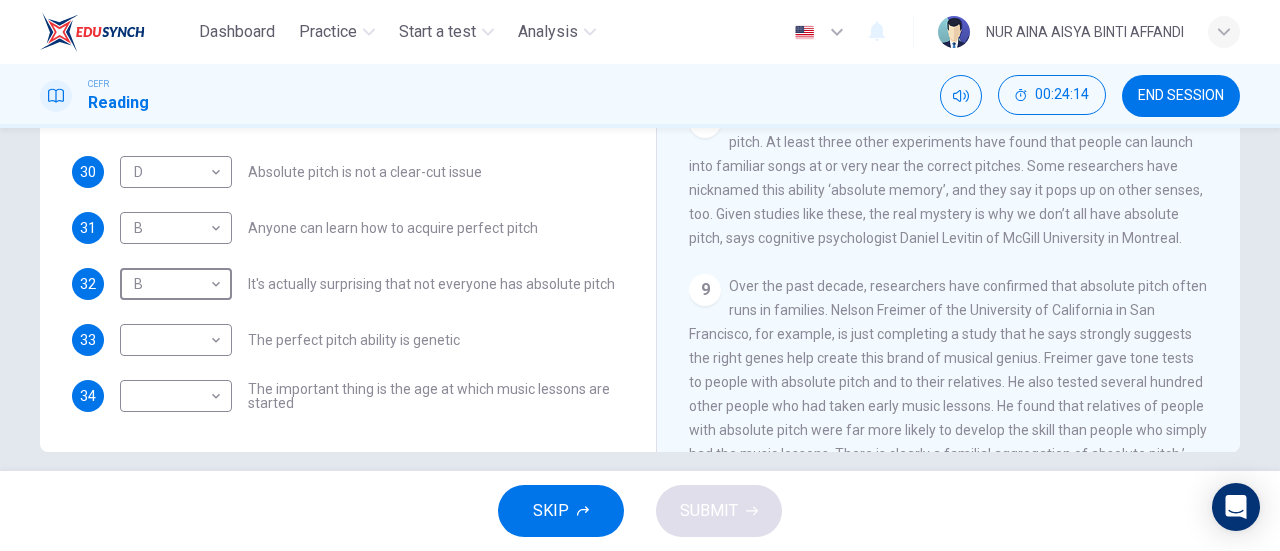 scroll, scrollTop: 1385, scrollLeft: 0, axis: vertical 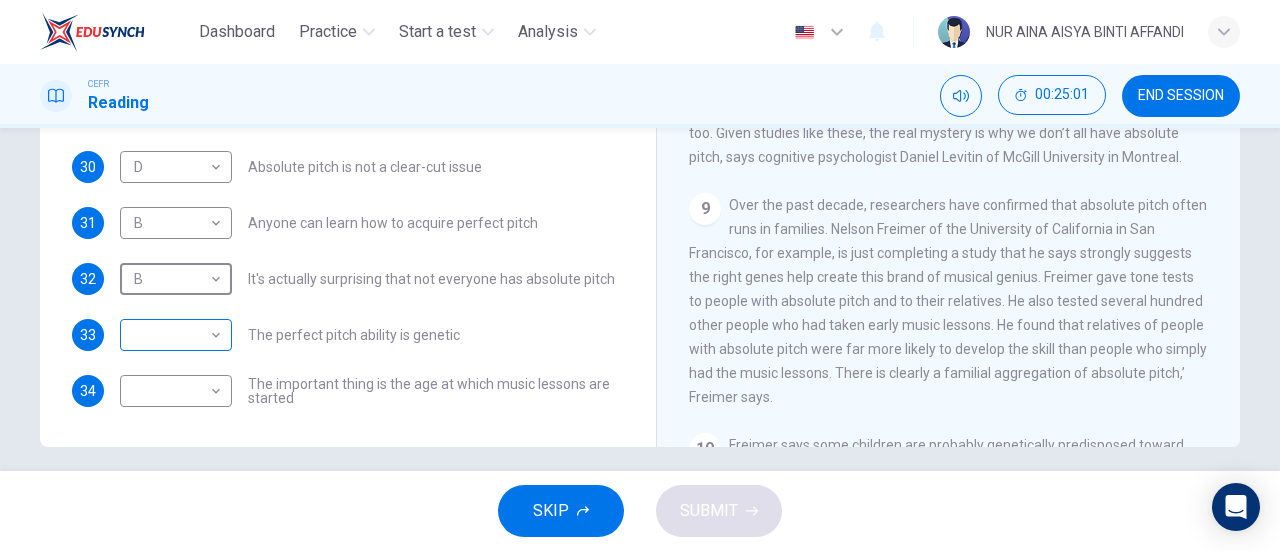 click on "Dashboard Practice Start a test Analysis English en ​ NUR AINA AISYA BINTI AFFANDI CEFR Reading 00:25:01 END SESSION Questions 30 - 34 The Reading Passage contains a number of opinions provided by five different scientists. Match each opinion with one of the scientists ( A-E  below).
Write your answers in the boxes below.
NB  You may use any of the choices  A-E  more than once. A Levitin B Deutsch C Gregersen D Marvin E Freimer 30 D D ​ Absolute pitch is not a clear-cut issue 31 B B ​ Anyone can learn how to acquire perfect pitch 32 B B ​ It's actually surprising that not everyone has absolute pitch 33 ​ ​ The perfect pitch ability is genetic 34 ​ ​ The important thing is the age at which music lessons are started Striking the Right Note CLICK TO ZOOM Click to Zoom 1 Is perfect pitch a rare talent possessed solely by the likes of
Beethoven? Kathryn Brown discusses this much sought-after musical ability. 2 3 4 5 6 7 8 9 10 11 12 13 SKIP SUBMIT EduSynch - Online Language Proficiency Testing" at bounding box center [640, 275] 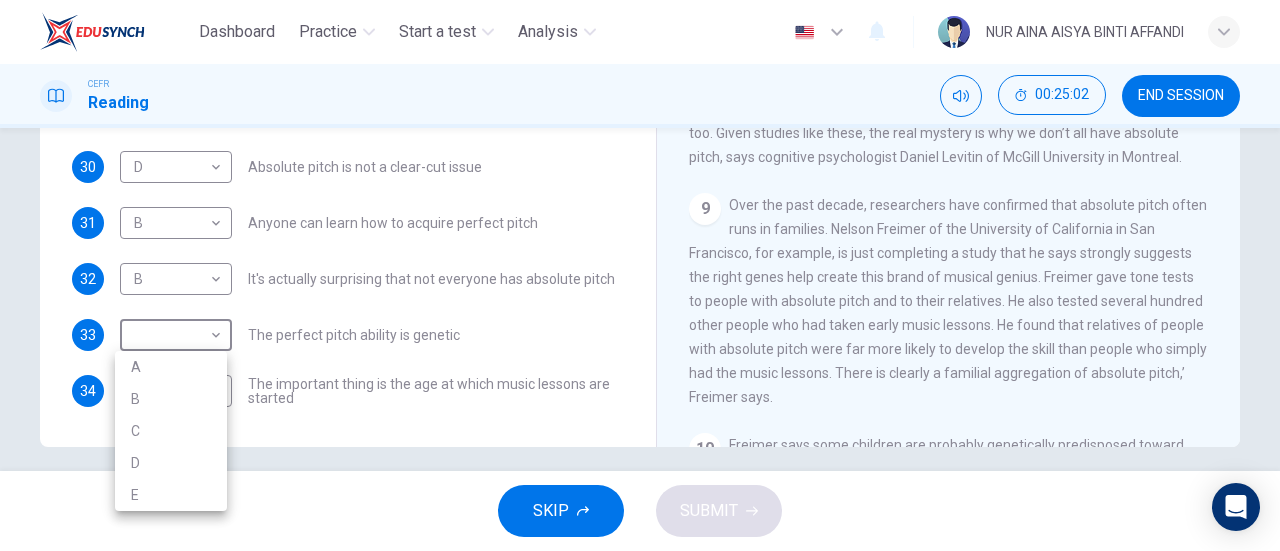 click at bounding box center [640, 275] 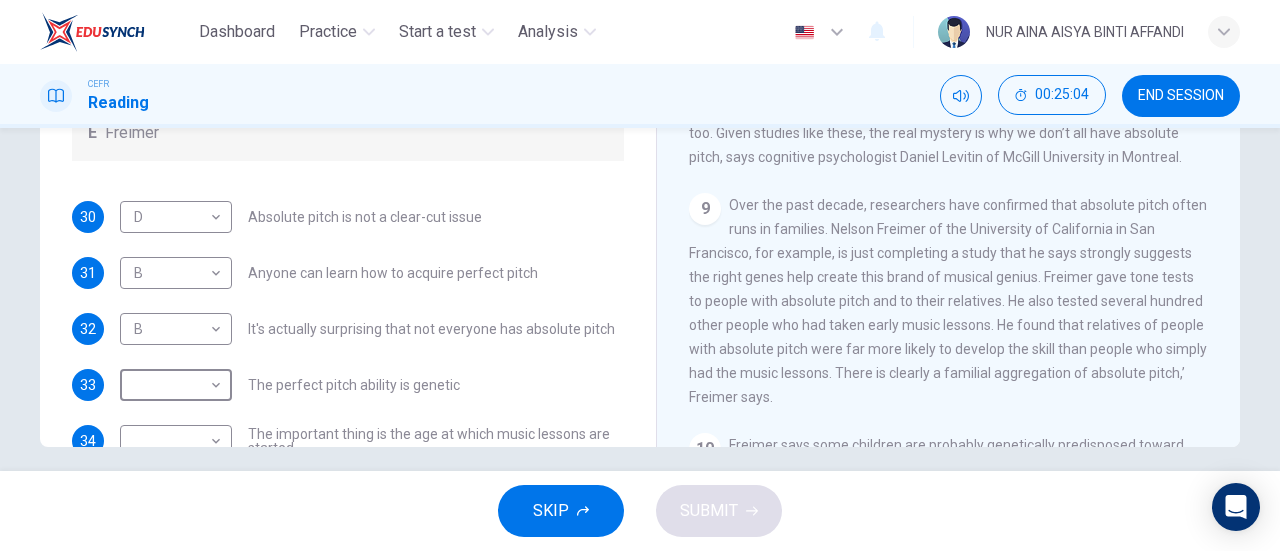 scroll, scrollTop: 135, scrollLeft: 0, axis: vertical 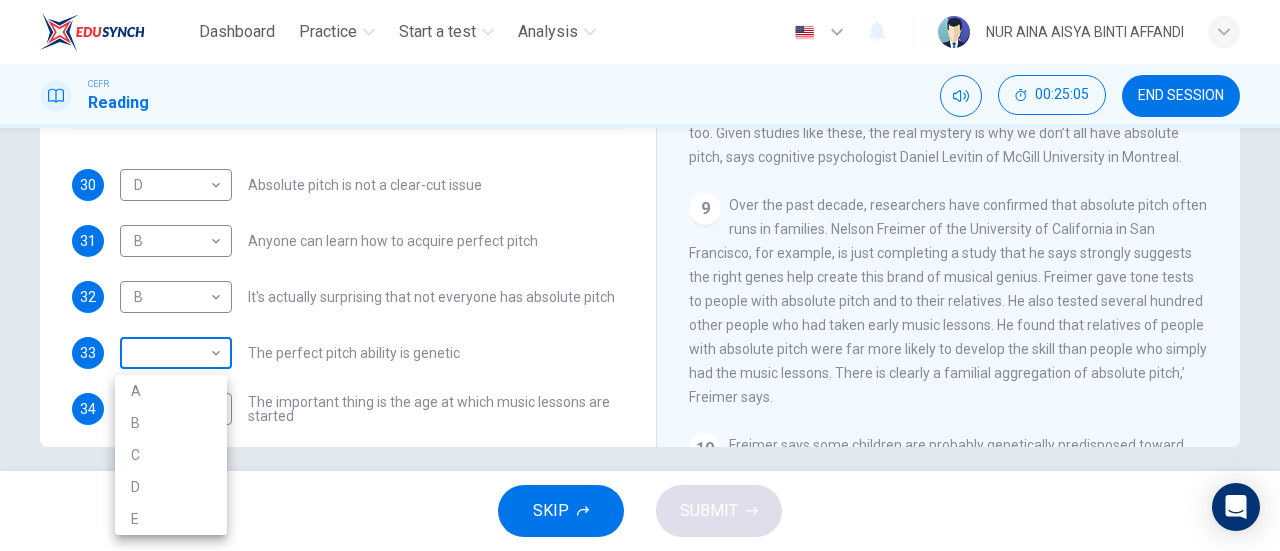 click on "Dashboard Practice Start a test Analysis English en ​ NUR AINA AISYA BINTI AFFANDI CEFR Reading 00:25:05 END SESSION Questions 30 - 34 The Reading Passage contains a number of opinions provided by five different scientists. Match each opinion with one of the scientists ( A-E  below).
Write your answers in the boxes below.
NB  You may use any of the choices  A-E  more than once. A Levitin B Deutsch C Gregersen D Marvin E Freimer 30 D D ​ Absolute pitch is not a clear-cut issue 31 B B ​ Anyone can learn how to acquire perfect pitch 32 B B ​ It's actually surprising that not everyone has absolute pitch 33 ​ ​ The perfect pitch ability is genetic 34 ​ ​ The important thing is the age at which music lessons are started Striking the Right Note CLICK TO ZOOM Click to Zoom 1 Is perfect pitch a rare talent possessed solely by the likes of
Beethoven? Kathryn Brown discusses this much sought-after musical ability. 2 3 4 5 6 7 8 9 10 11 12 13 SKIP SUBMIT EduSynch - Online Language Proficiency Testing" at bounding box center (640, 275) 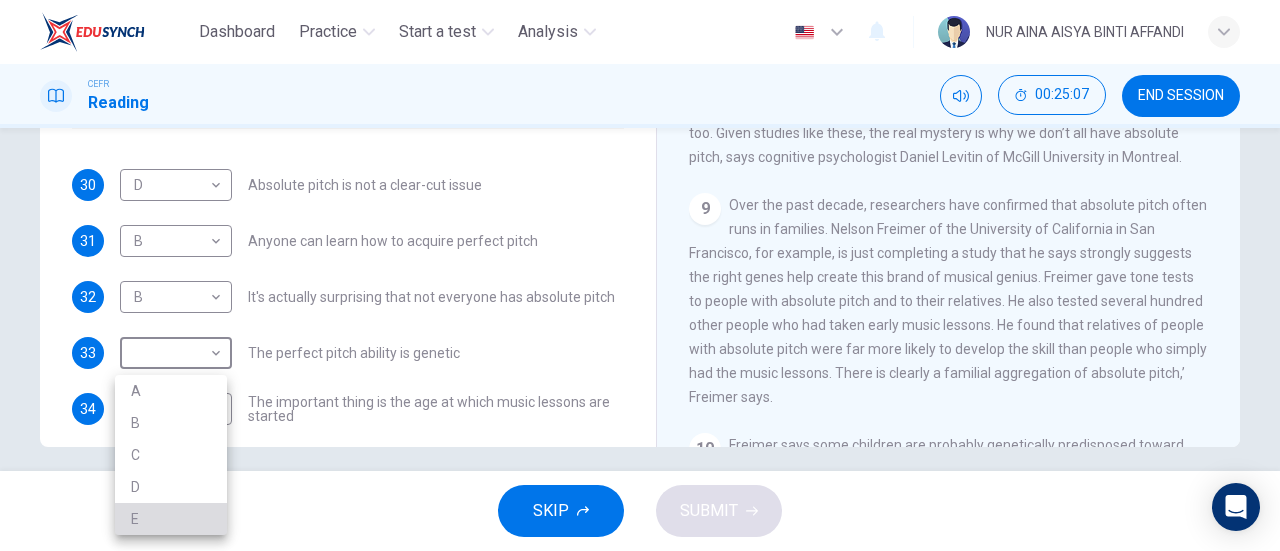 click on "E" at bounding box center (171, 519) 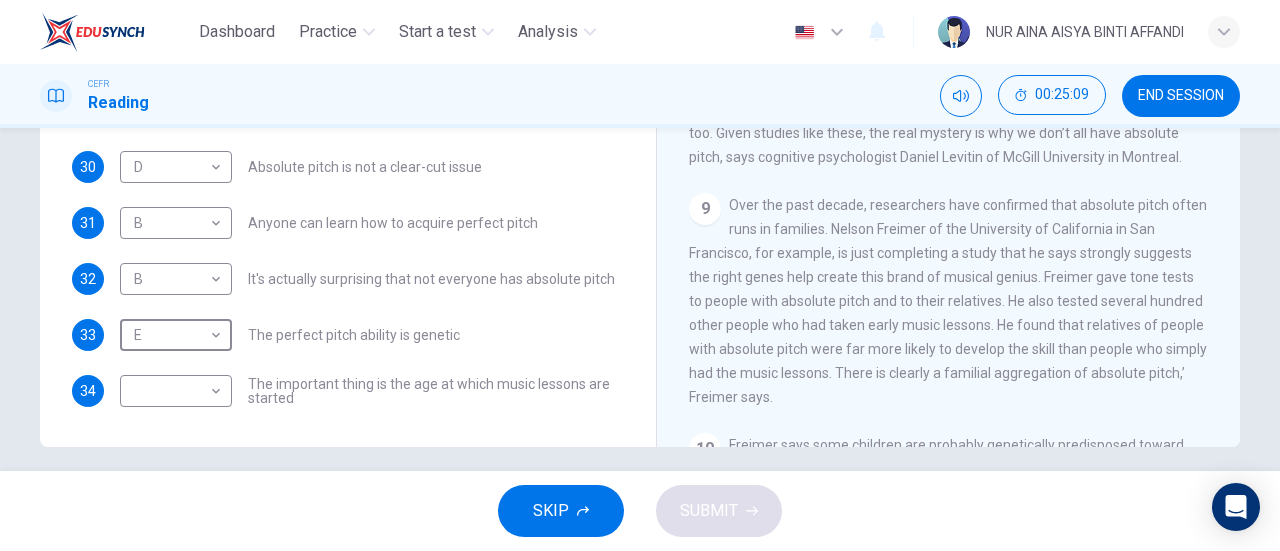 scroll, scrollTop: 176, scrollLeft: 0, axis: vertical 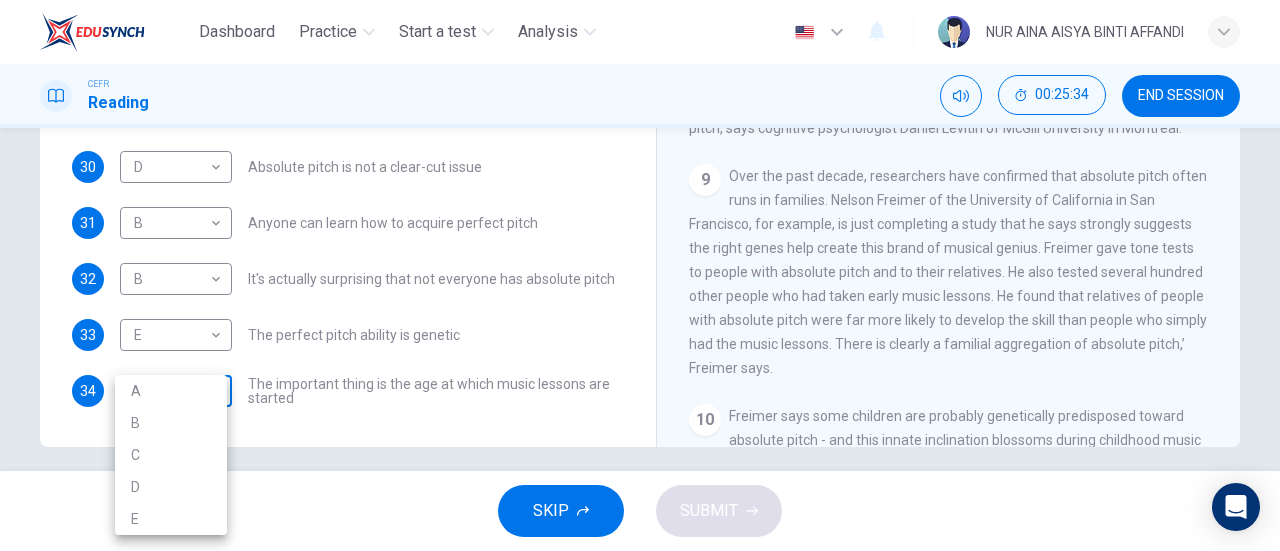 click on "Dashboard Practice Start a test Analysis English en ​ [FIRST] [LAST] CEFR Reading 00:25:34 END SESSION Questions 30 - 34 The Reading Passage contains a number of opinions provided by five different scientists. Match each opinion with one of the scientists ( A-E  below).
Write your answers in the boxes below.
NB  You may use any of the choices  A-E  more than once. A Levitin B Deutsch C Gregersen D Marvin E Freimer 30 D D ​ Absolute pitch is not a clear-cut issue 31 B B ​ Anyone can learn how to acquire perfect pitch 32 B B ​ It's actually surprising that not everyone has absolute pitch 33 E E ​ The perfect pitch ability is genetic 34 ​ ​ The important thing is the age at which music lessons are started Striking the Right Note CLICK TO ZOOM Click to Zoom 1 Is perfect pitch a rare talent possessed solely by the likes of
Beethoven? Kathryn Brown discusses this much sought-after musical ability. 2 3 4 5 6 7 8 9 10 11 12 13 SKIP SUBMIT EduSynch - Online Language Proficiency Testing" at bounding box center [640, 275] 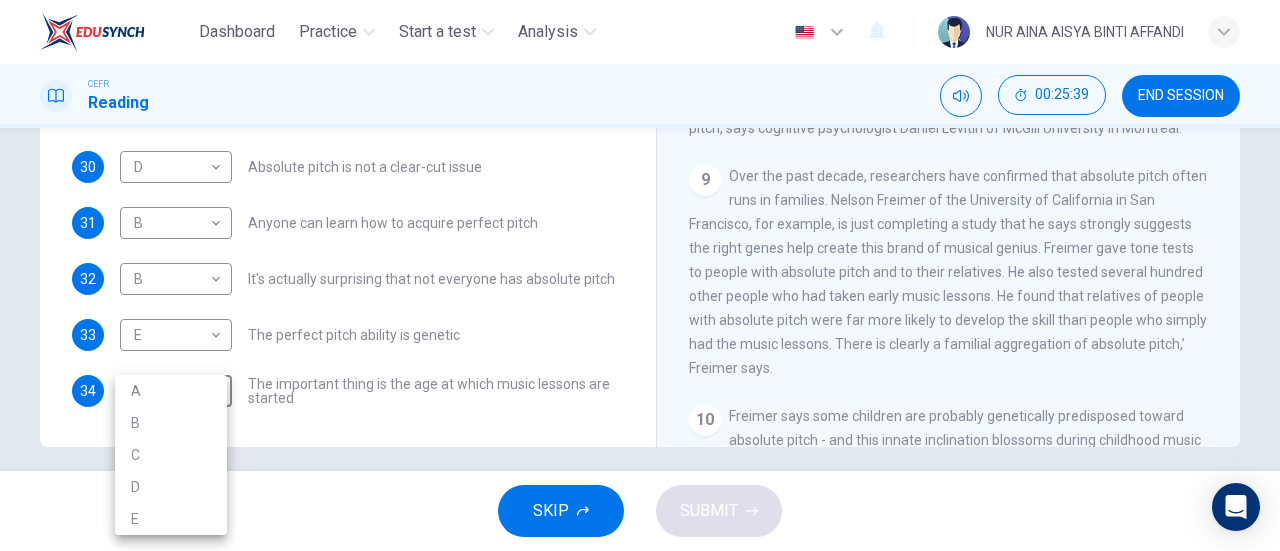 click at bounding box center (640, 275) 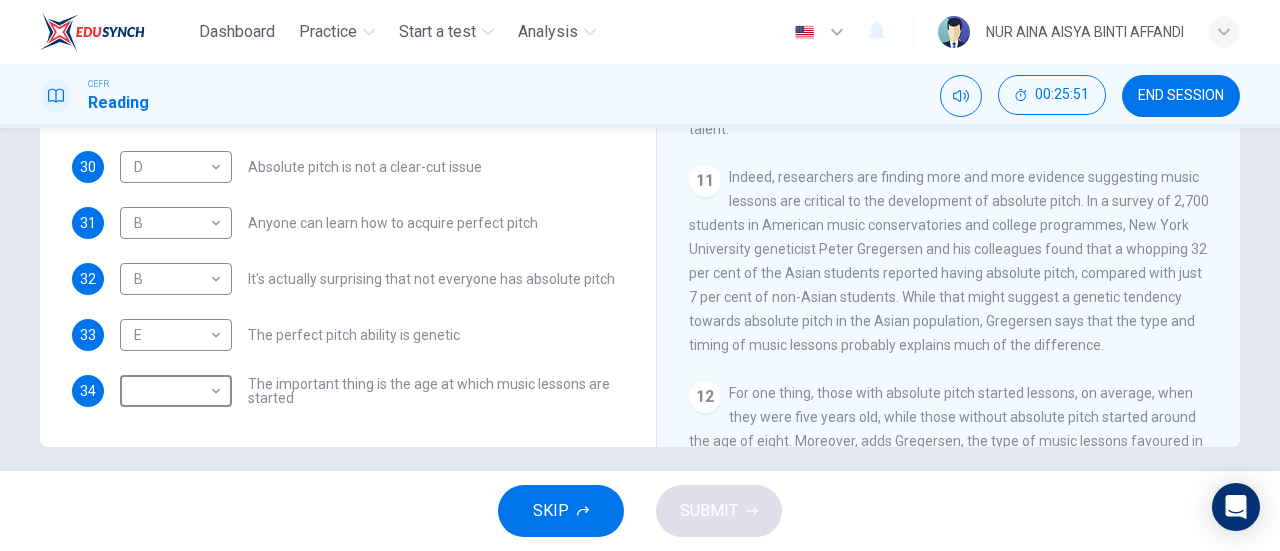 scroll, scrollTop: 1876, scrollLeft: 0, axis: vertical 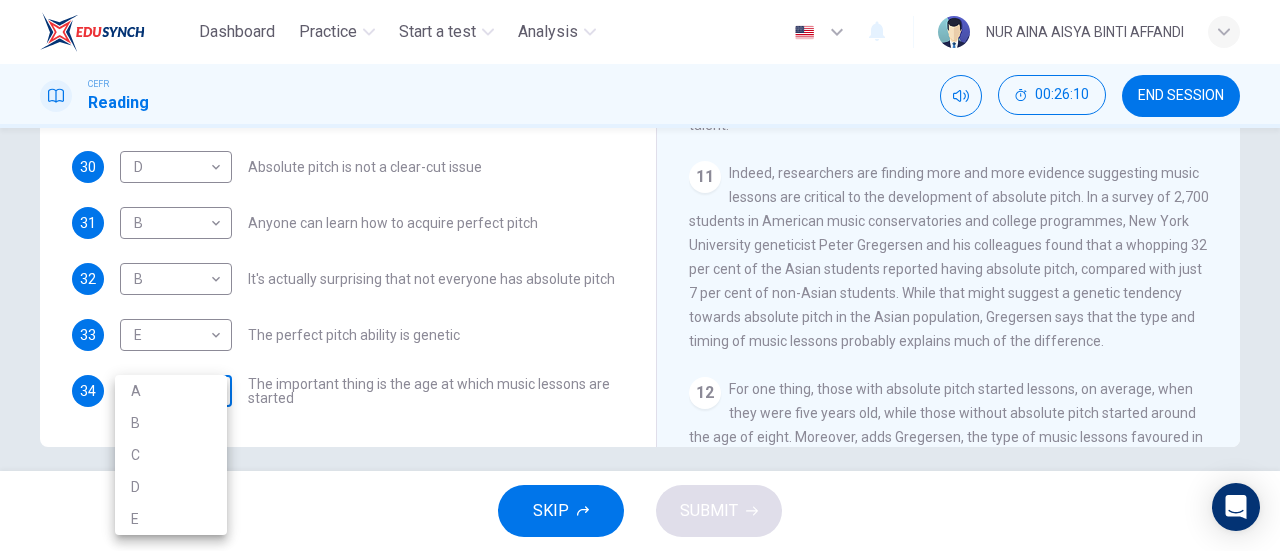 click on "Dashboard Practice Start a test Analysis English en ​ NUR AINA AISYA BINTI AFFANDI CEFR Reading 00:26:10 END SESSION Questions 30 - 34 The Reading Passage contains a number of opinions provided by five different scientists. Match each opinion with one of the scientists ( A-E  below).
Write your answers in the boxes below.
NB  You may use any of the choices  A-E  more than once. A Levitin B Deutsch C Gregersen D Marvin E Freimer 30 D D ​ Absolute pitch is not a clear-cut issue 31 B B ​ Anyone can learn how to acquire perfect pitch 32 B B ​ It's actually surprising that not everyone has absolute pitch 33 E E ​ The perfect pitch ability is genetic 34 C C ​ The important thing is the age at which music lessons are started Striking the Right Note CLICK TO ZOOM Click to Zoom 1 Is perfect pitch a rare talent possessed solely by the likes of
Beethoven? Kathryn Brown discusses this much sought-after musical ability. 2 3 4 5 6 7 8 9 10 11 12 13 SKIP SUBMIT EduSynch - Online Language Proficiency Testing" at bounding box center [640, 275] 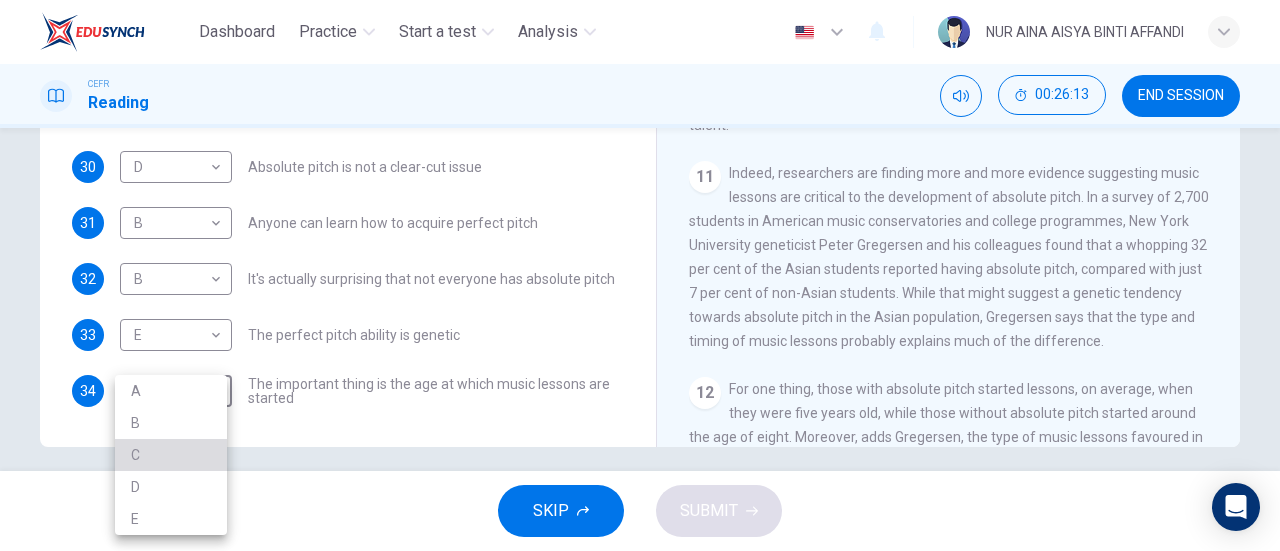 click on "C" at bounding box center (171, 455) 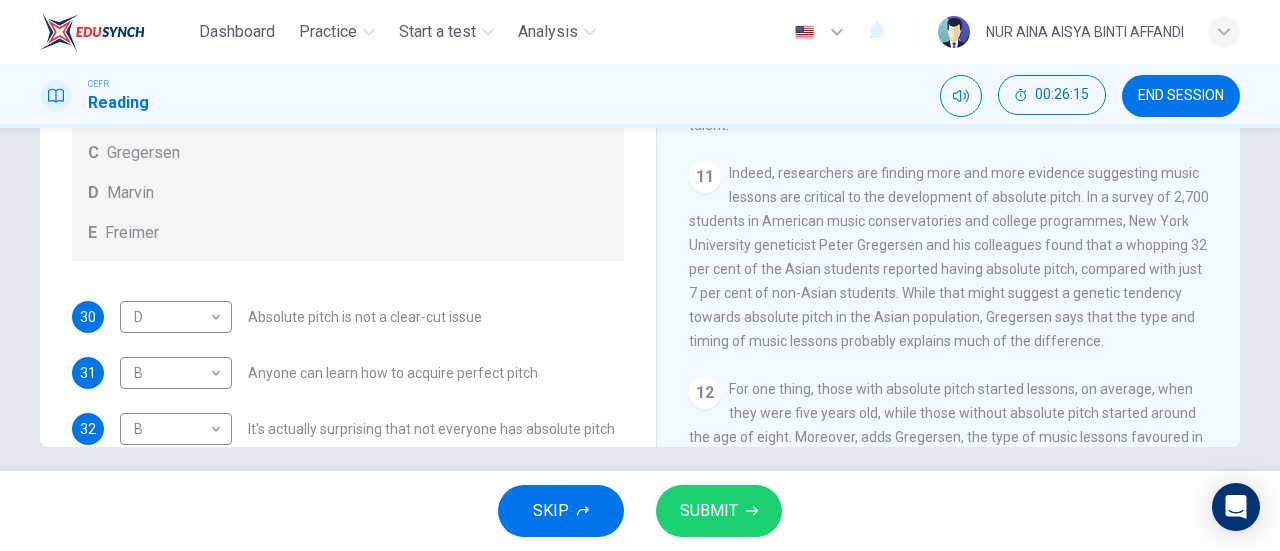 scroll, scrollTop: 0, scrollLeft: 0, axis: both 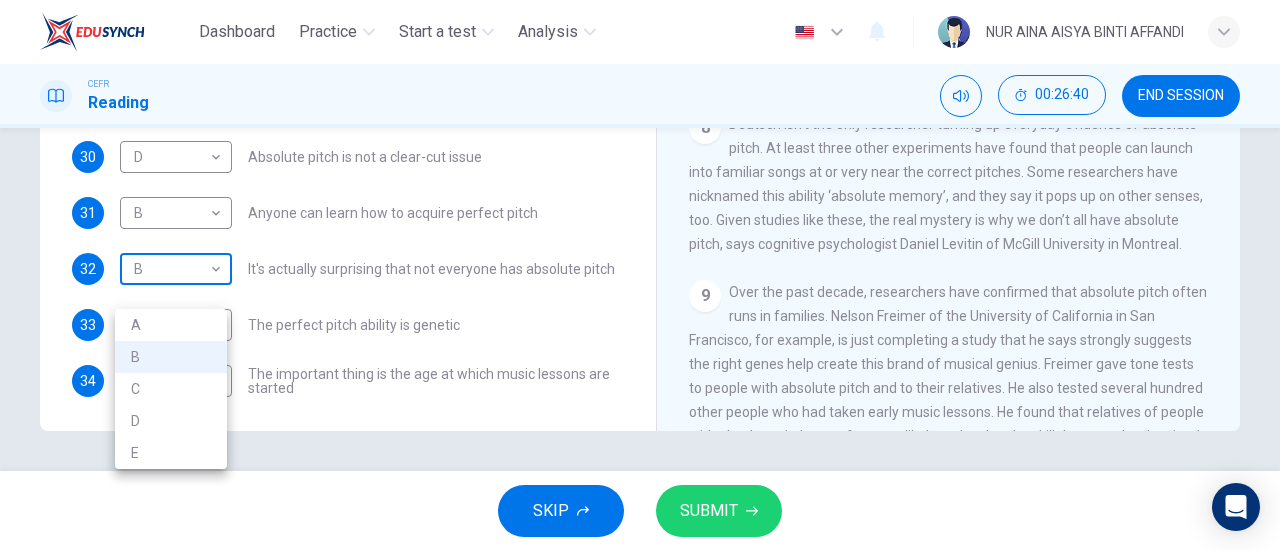 click on "Dashboard Practice Start a test Analysis English en ​ NUR AINA AISYA BINTI AFFANDI CEFR Reading 00:26:40 END SESSION Questions 30 - 34 The Reading Passage contains a number of opinions provided by five different scientists. Match each opinion with one of the scientists ( A-E  below).
Write your answers in the boxes below.
NB  You may use any of the choices  A-E  more than once. A Levitin B Deutsch C Gregersen D Marvin E Freimer 30 D D ​ Absolute pitch is not a clear-cut issue 31 B B ​ Anyone can learn how to acquire perfect pitch 32 B B ​ It's actually surprising that not everyone has absolute pitch 33 E E ​ The perfect pitch ability is genetic 34 C C ​ The important thing is the age at which music lessons are started Striking the Right Note CLICK TO ZOOM Click to Zoom 1 Is perfect pitch a rare talent possessed solely by the likes of
Beethoven? Kathryn Brown discusses this much sought-after musical ability. 2 3 4 5 6 7 8 9 10 11 12 13 SKIP SUBMIT EduSynch - Online Language Proficiency Testing" at bounding box center (640, 275) 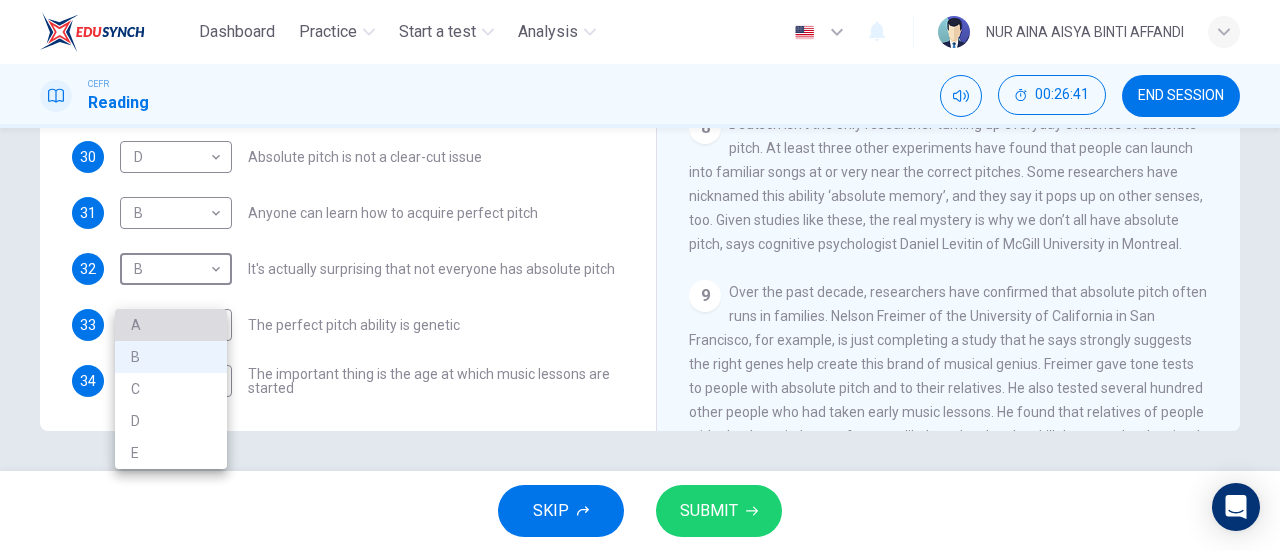 click on "A" at bounding box center [171, 325] 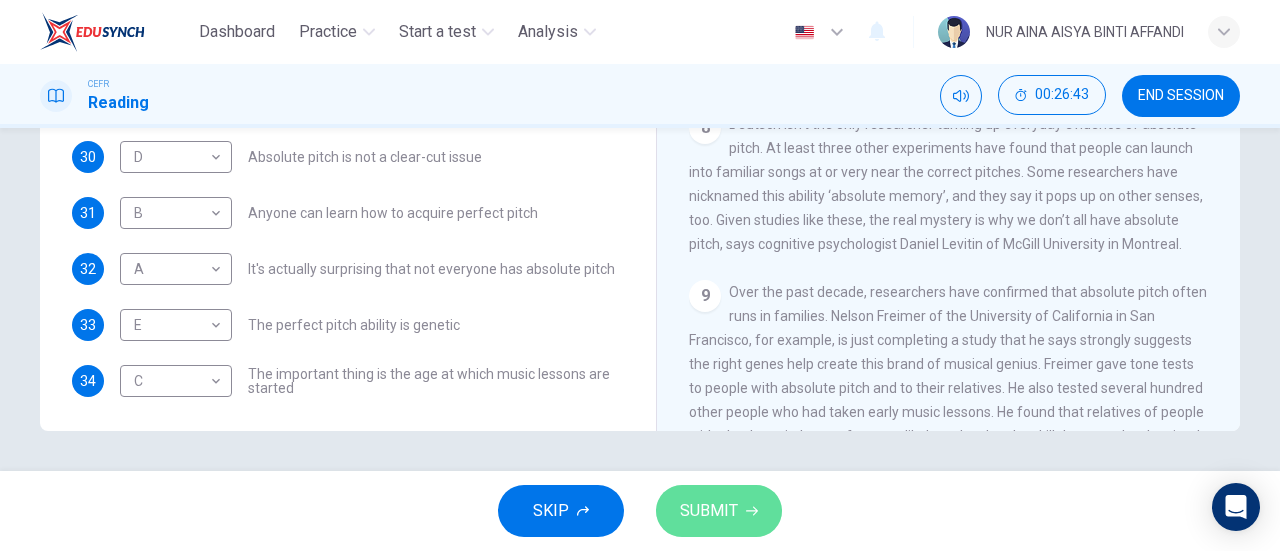 click on "SUBMIT" at bounding box center [709, 511] 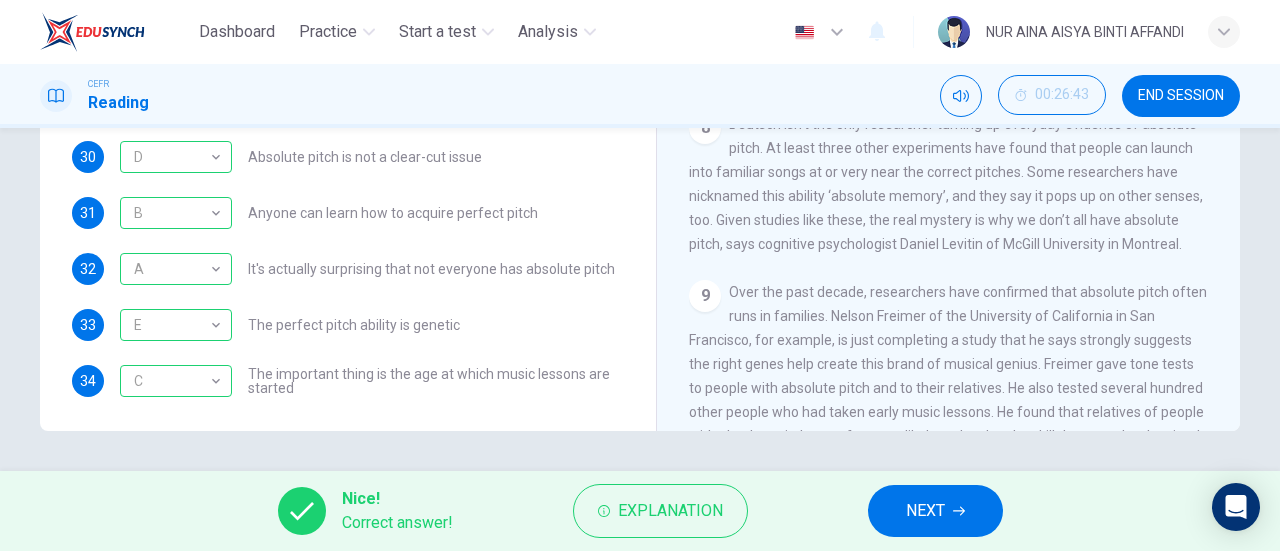 click on "Nice! Correct answer! Explanation NEXT" at bounding box center (640, 511) 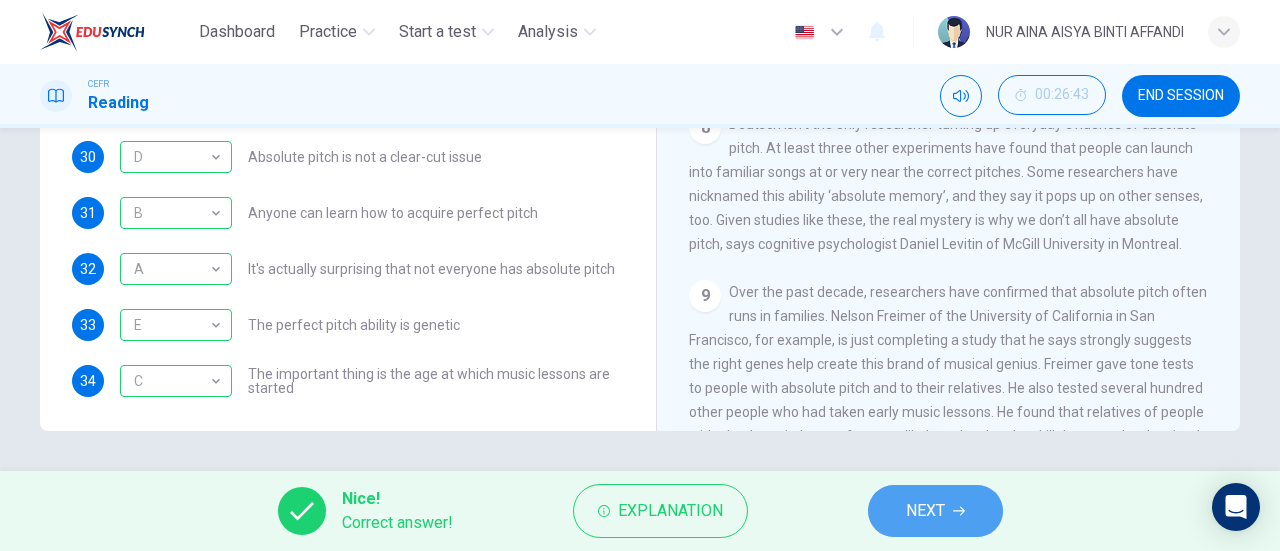click on "NEXT" at bounding box center [935, 511] 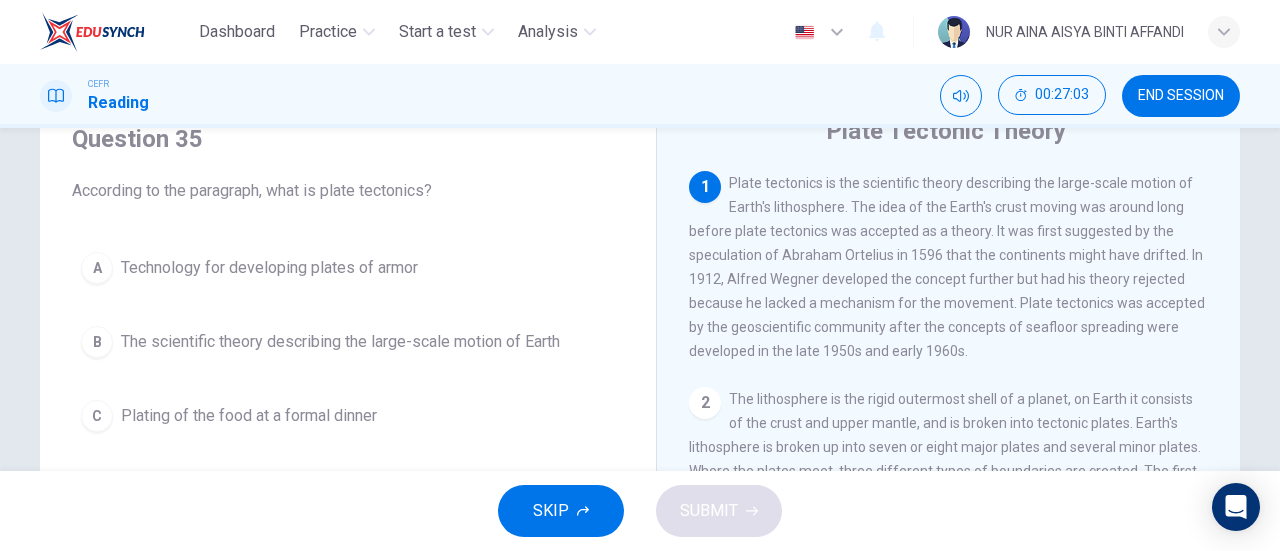 scroll, scrollTop: 84, scrollLeft: 0, axis: vertical 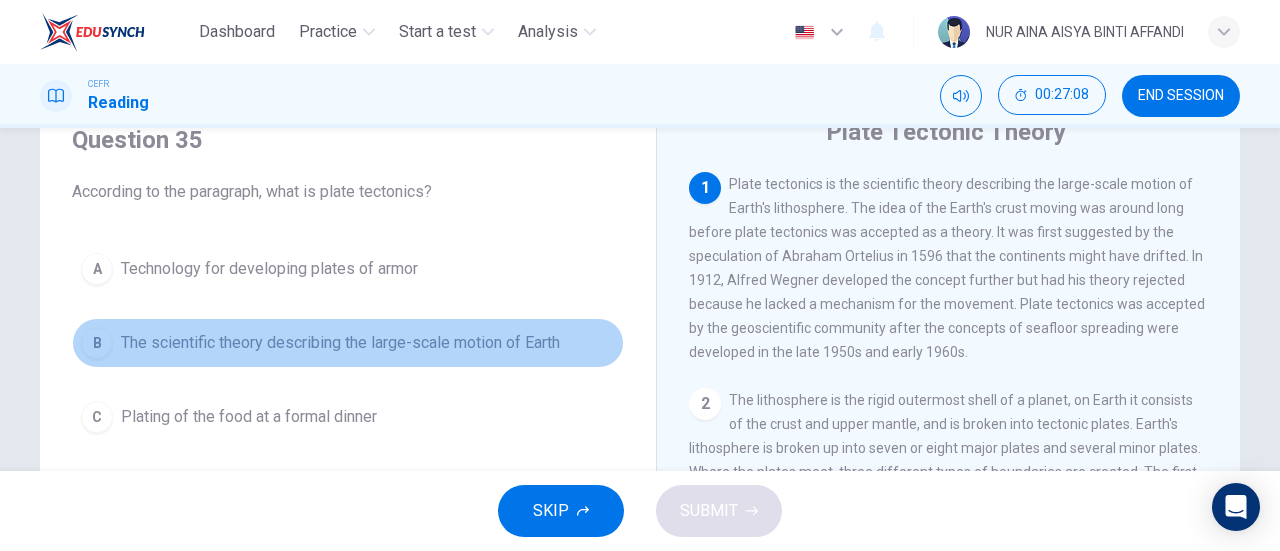 click on "The scientific theory describing the large-scale motion of Earth" at bounding box center (269, 269) 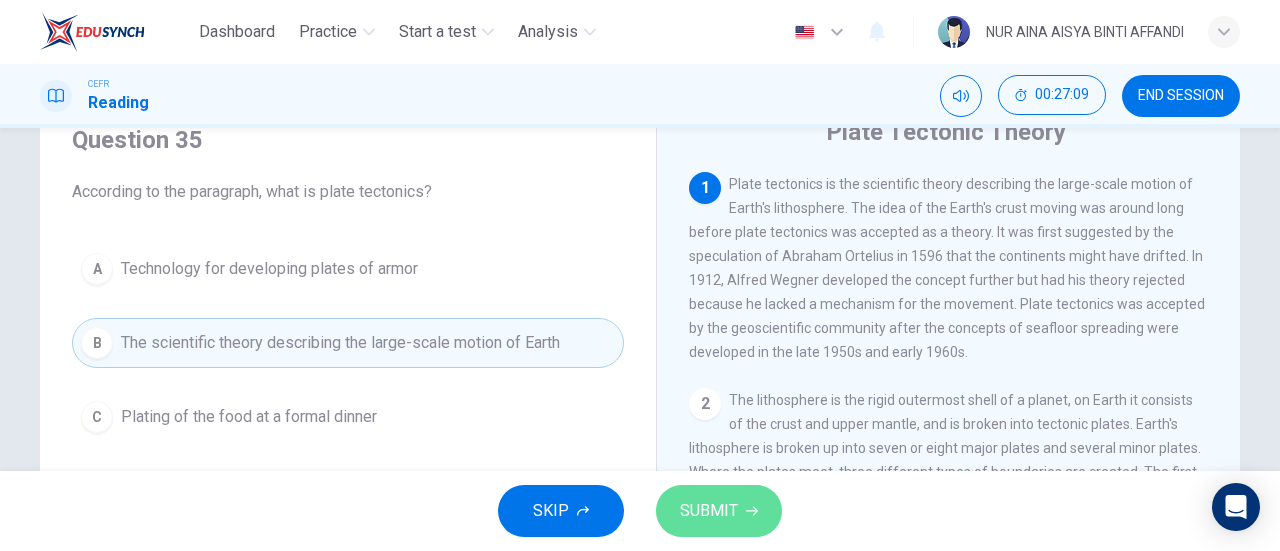 click on "SUBMIT" at bounding box center (709, 511) 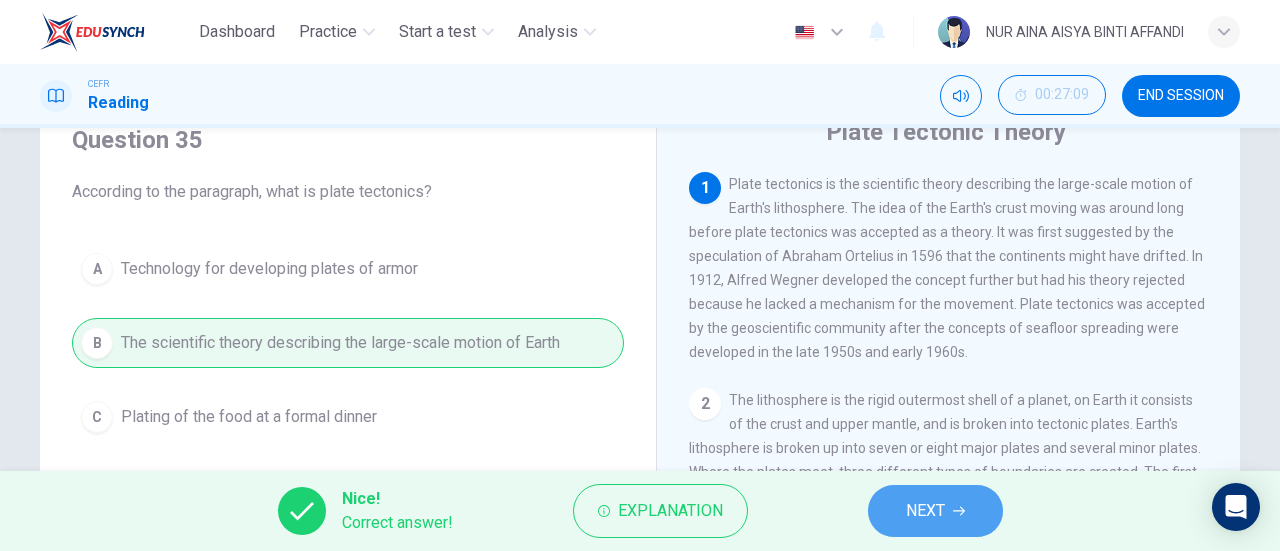 click on "NEXT" at bounding box center [935, 511] 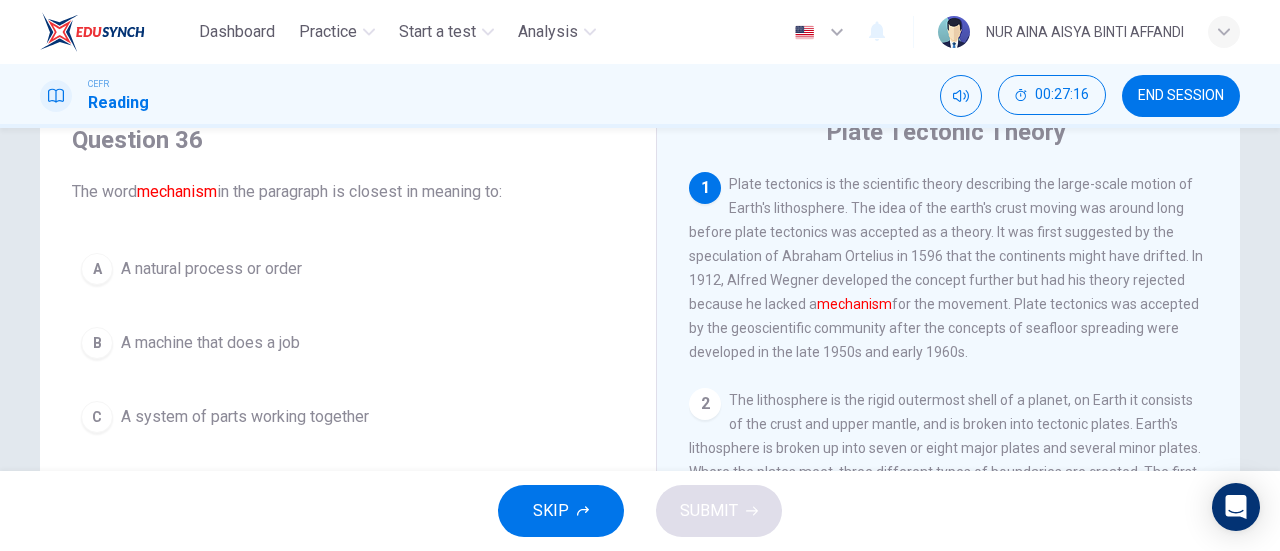 click on "A system of parts working together" at bounding box center [211, 269] 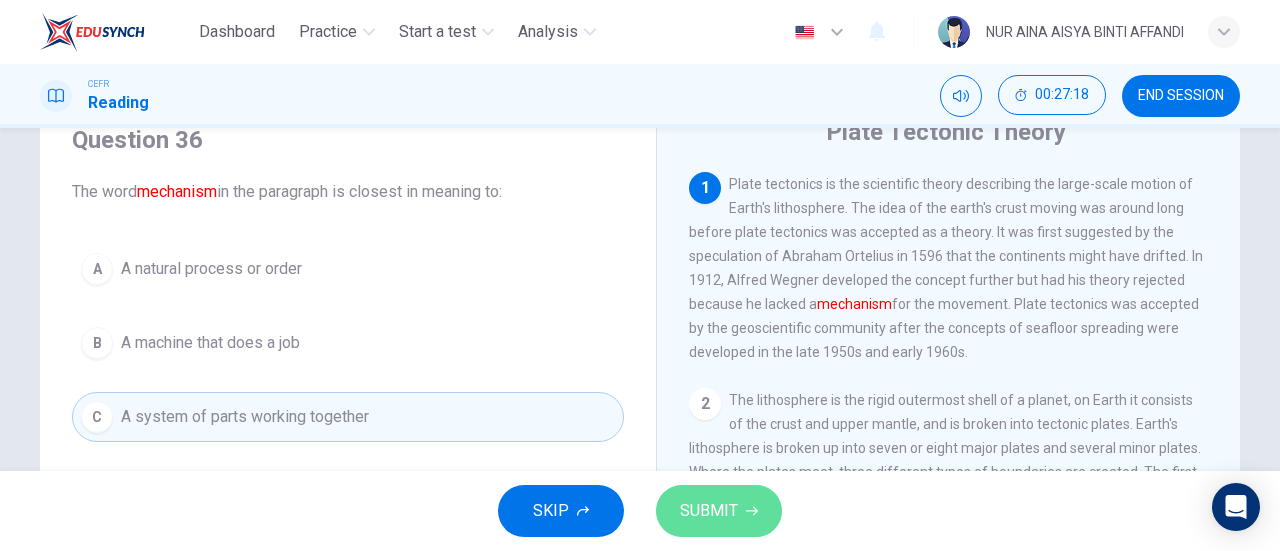 click on "SUBMIT" at bounding box center [709, 511] 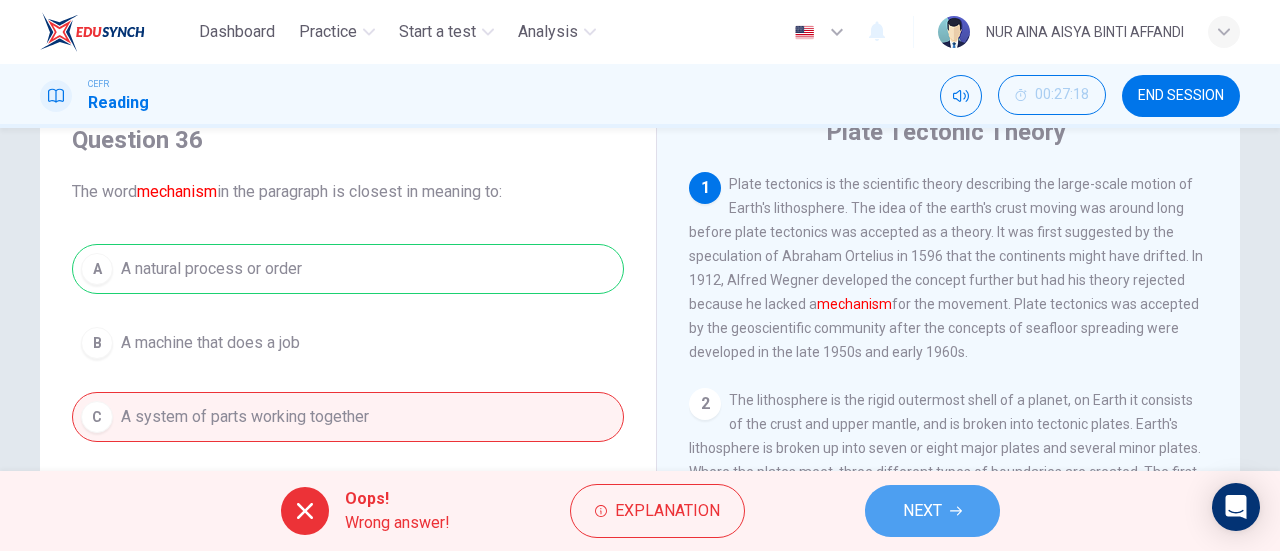 click on "NEXT" at bounding box center [932, 511] 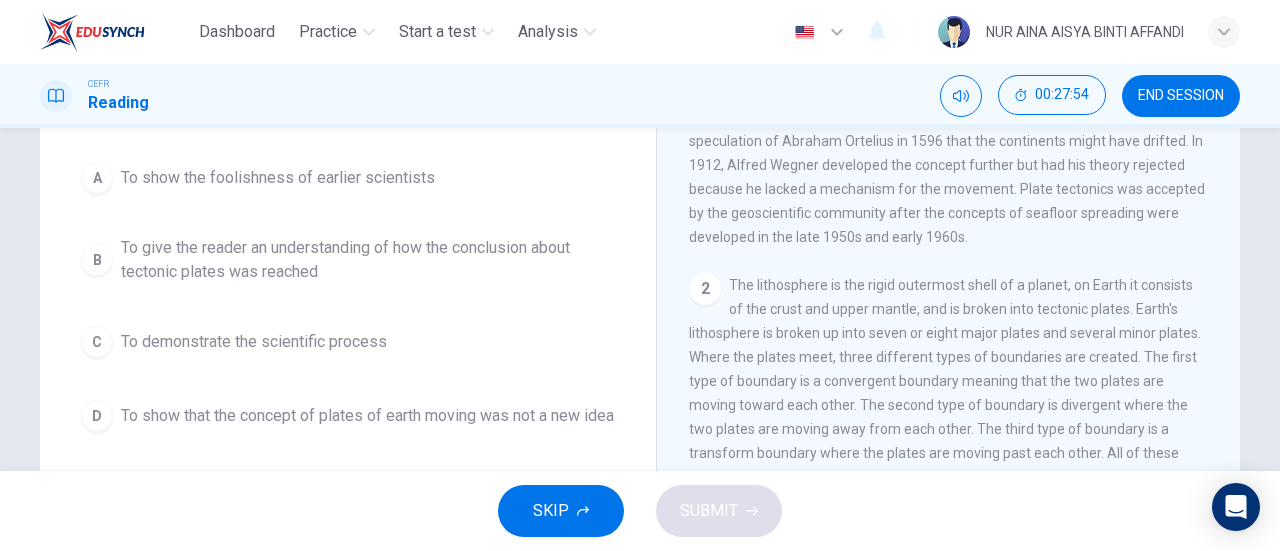 scroll, scrollTop: 203, scrollLeft: 0, axis: vertical 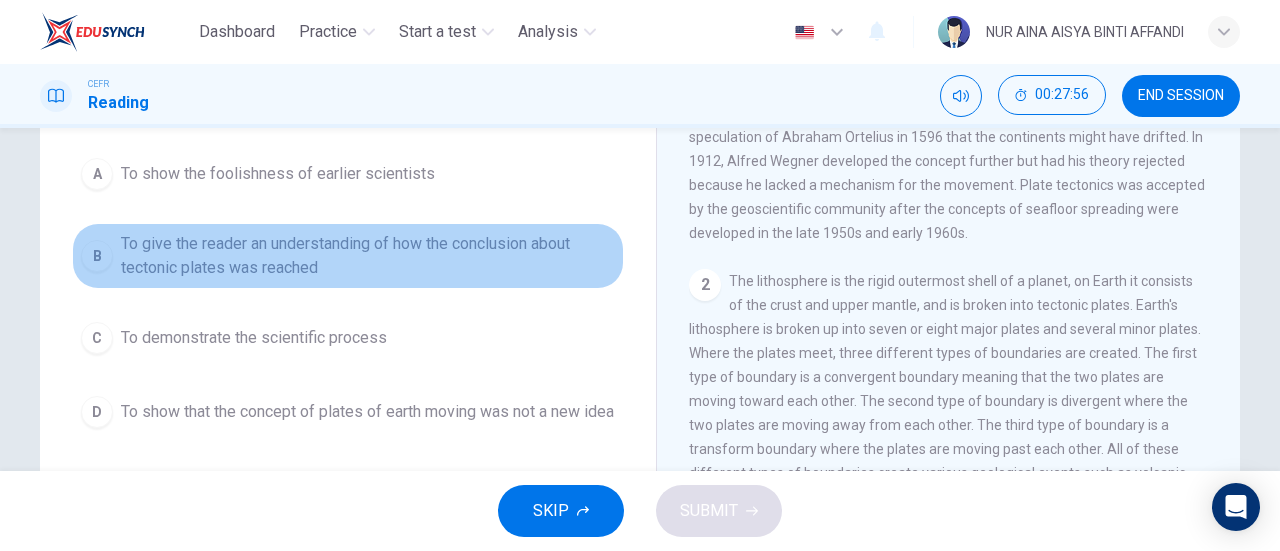 click on "To give the reader an understanding of how the conclusion about tectonic plates was reached" at bounding box center (278, 174) 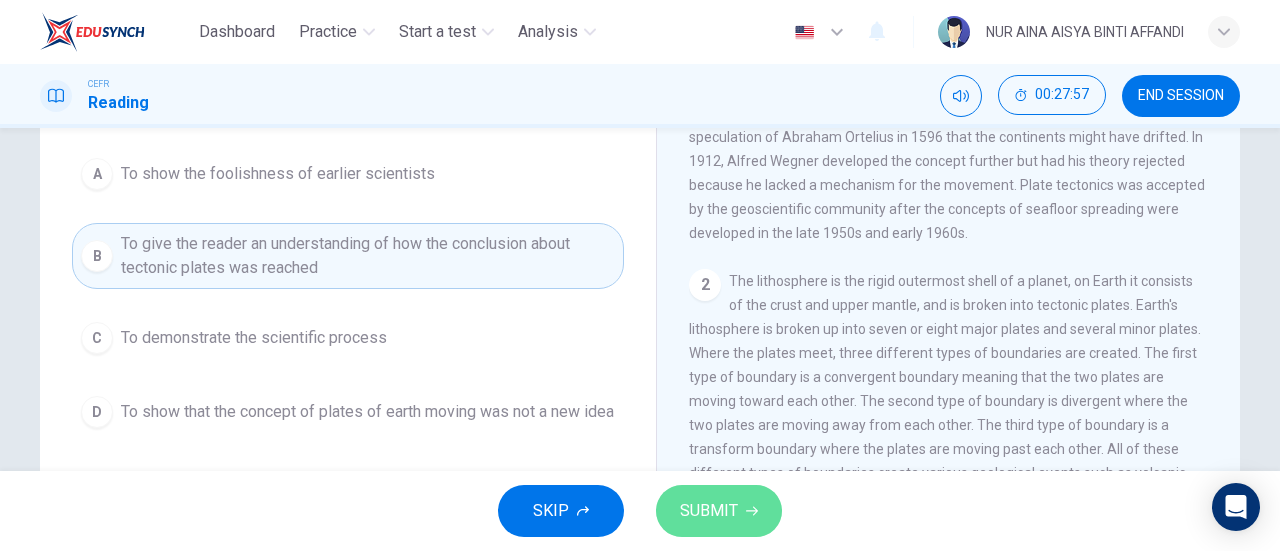 click on "SUBMIT" at bounding box center (709, 511) 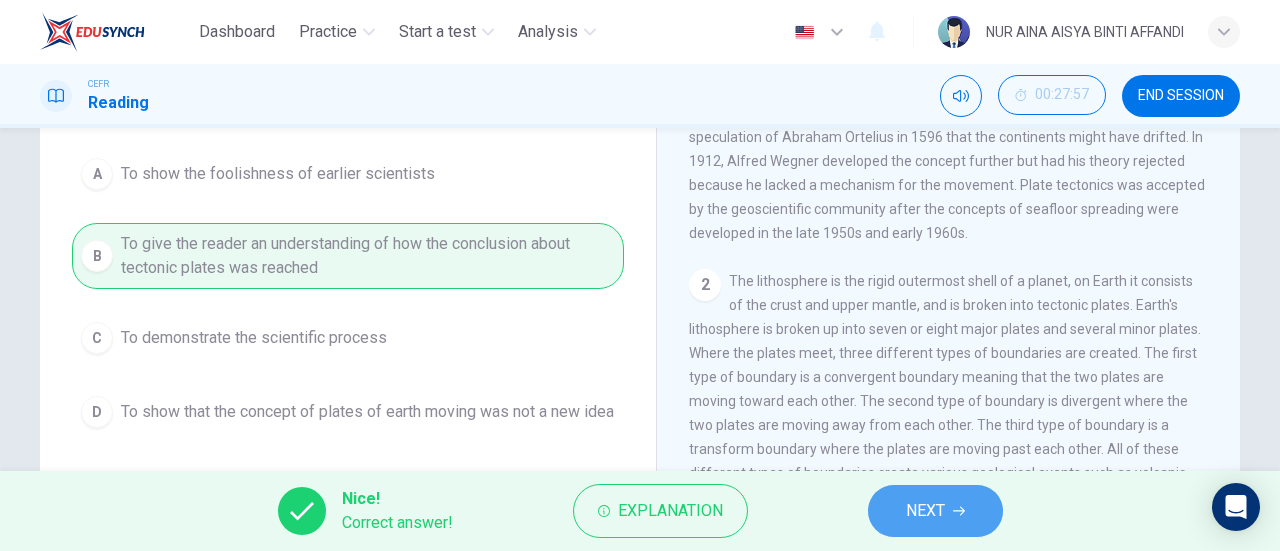click on "NEXT" at bounding box center (935, 511) 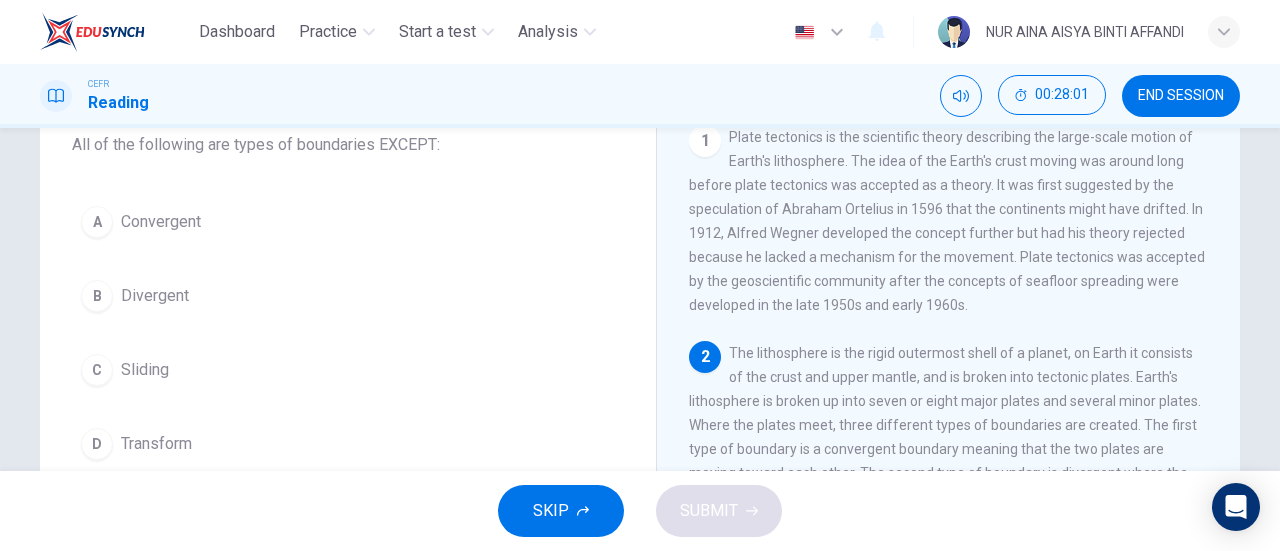 scroll, scrollTop: 130, scrollLeft: 0, axis: vertical 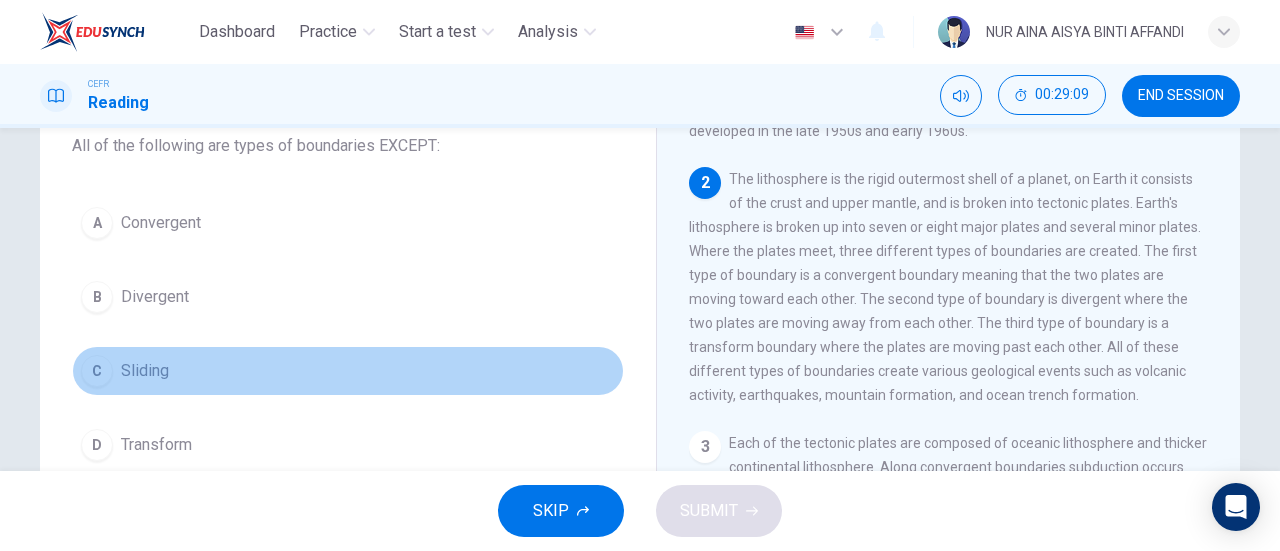 click on "C Sliding" at bounding box center (348, 371) 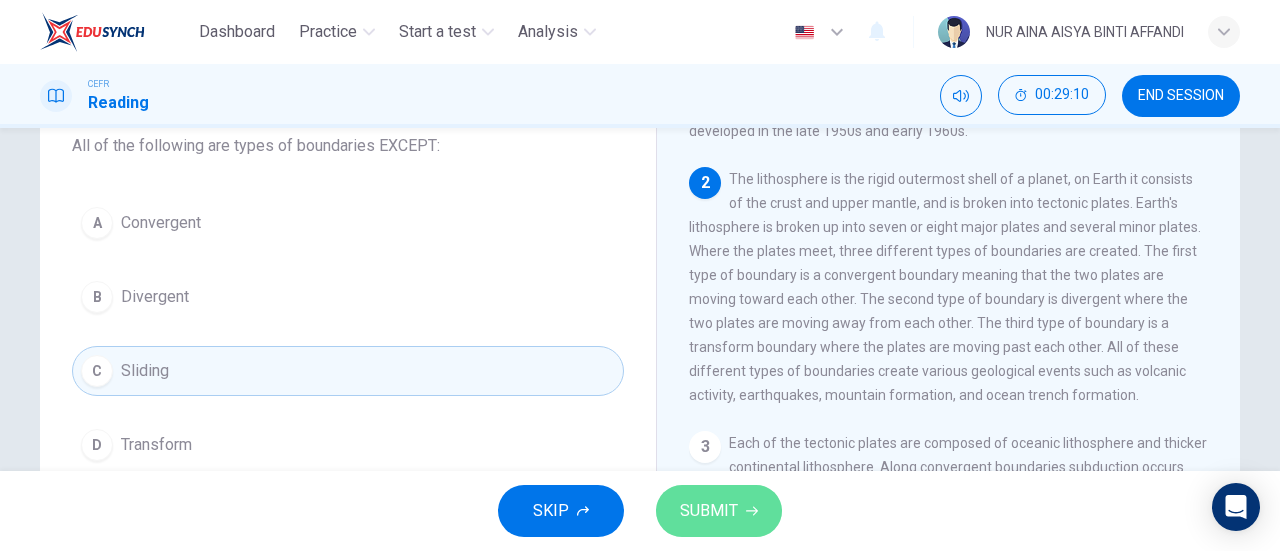 click on "SUBMIT" at bounding box center (719, 511) 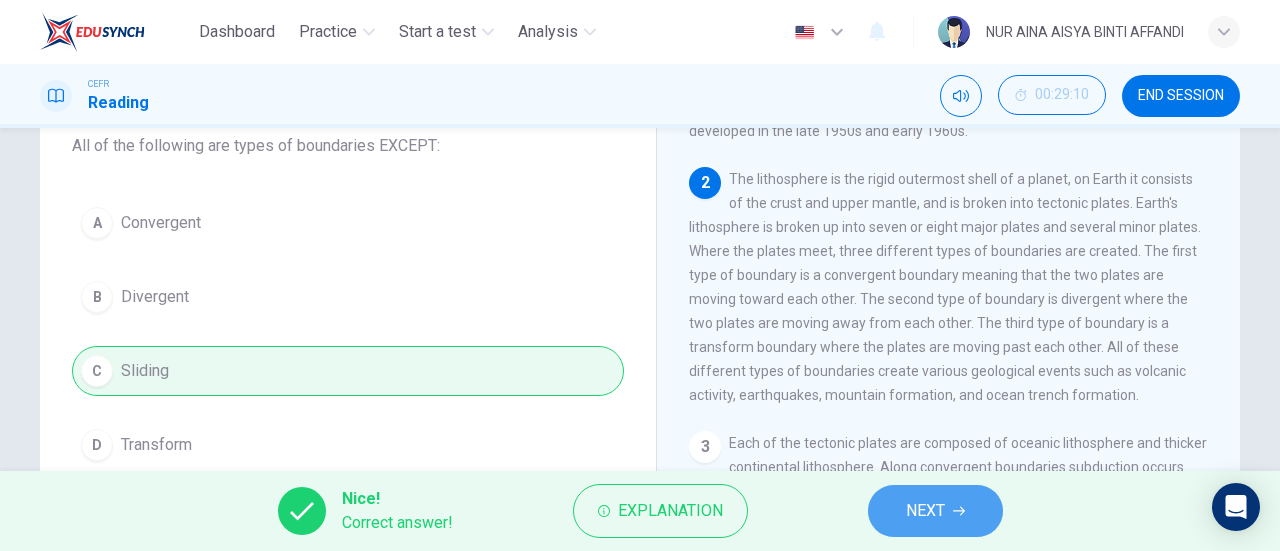 click on "NEXT" at bounding box center [935, 511] 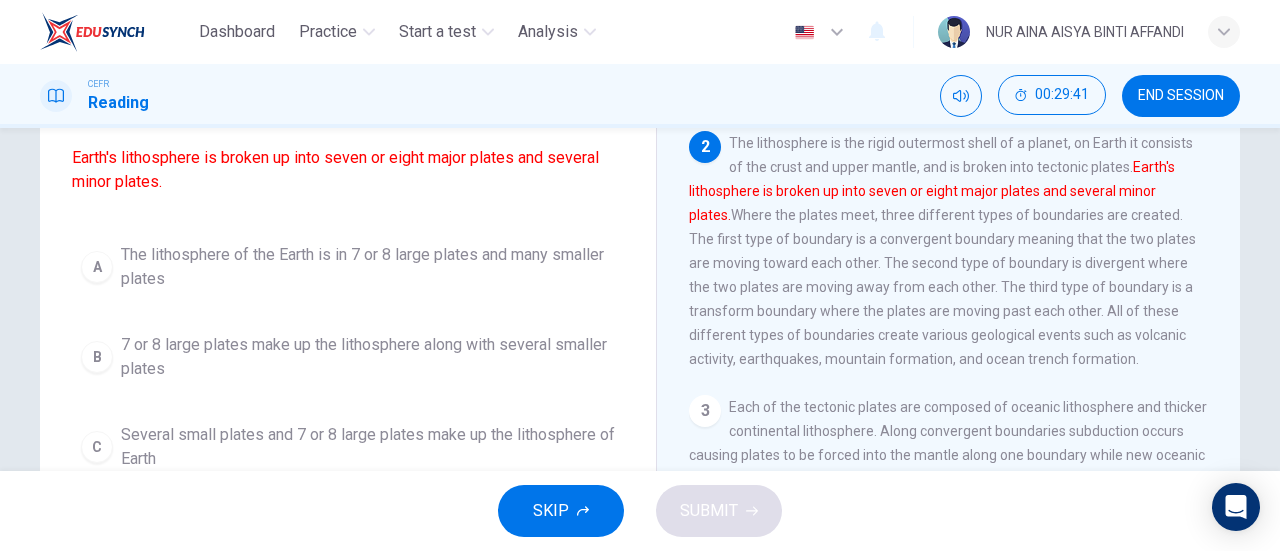 scroll, scrollTop: 167, scrollLeft: 0, axis: vertical 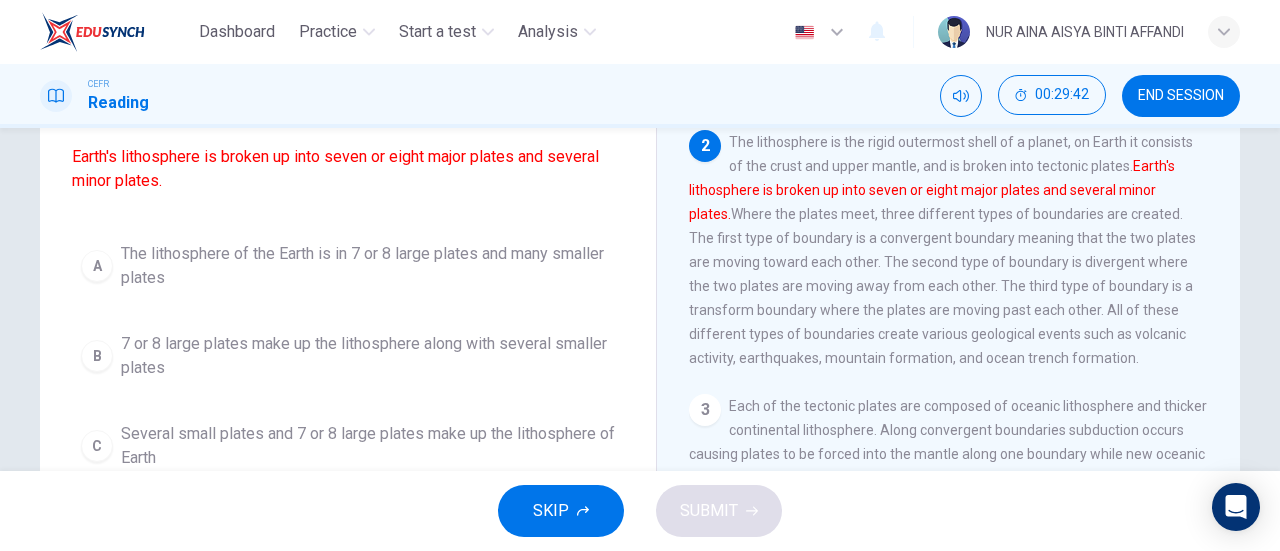 click on "The lithosphere of the Earth is in 7 or 8 large plates and many smaller plates" at bounding box center [368, 266] 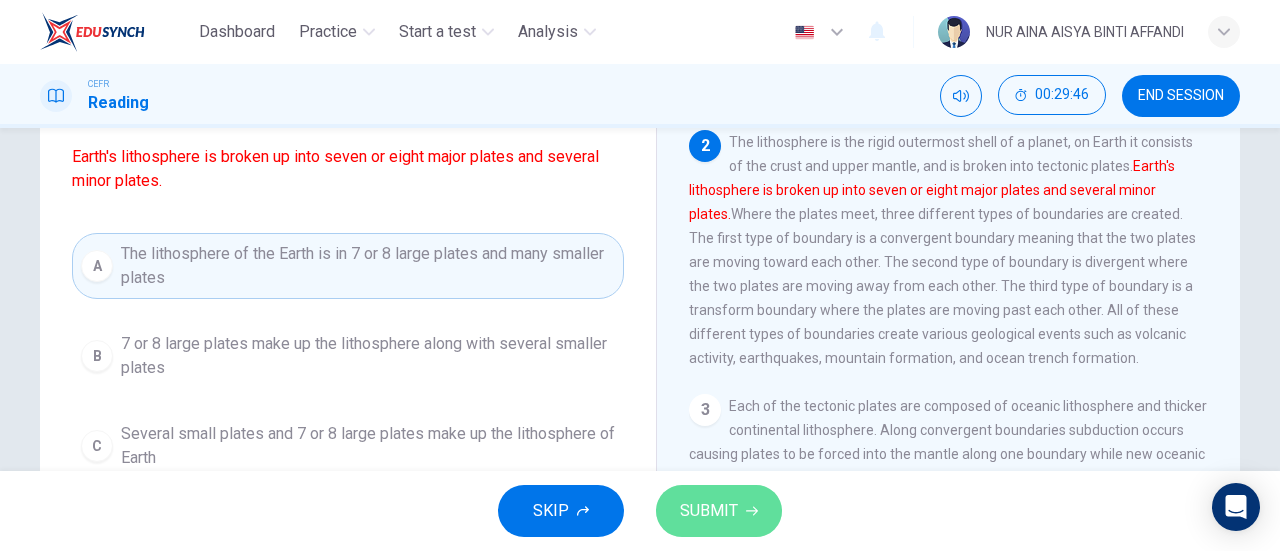 click on "SUBMIT" at bounding box center [709, 511] 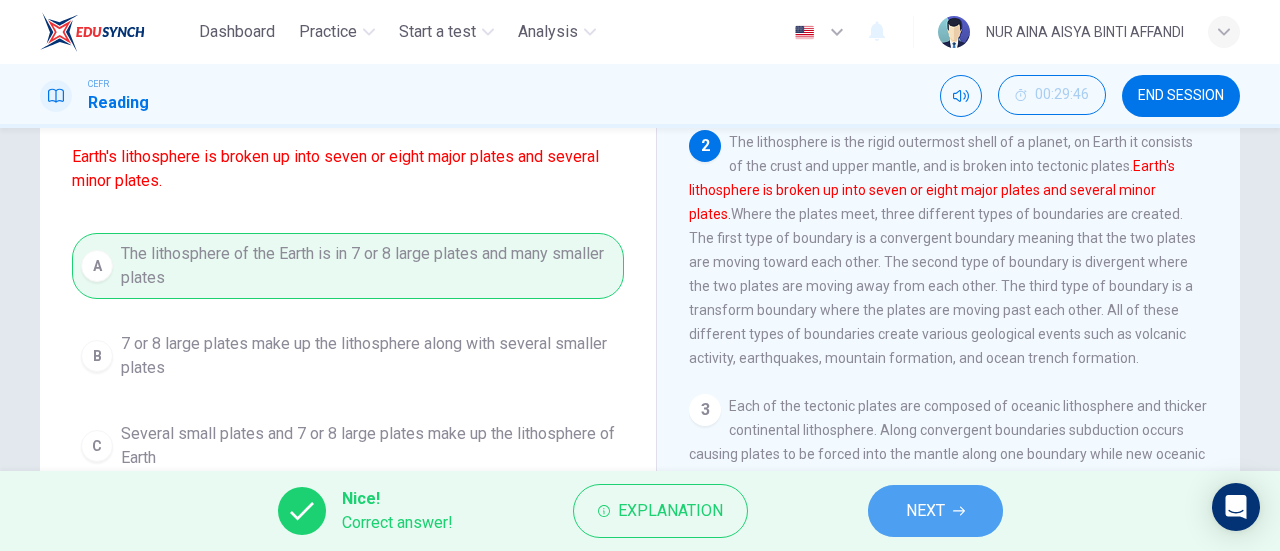 click at bounding box center (959, 511) 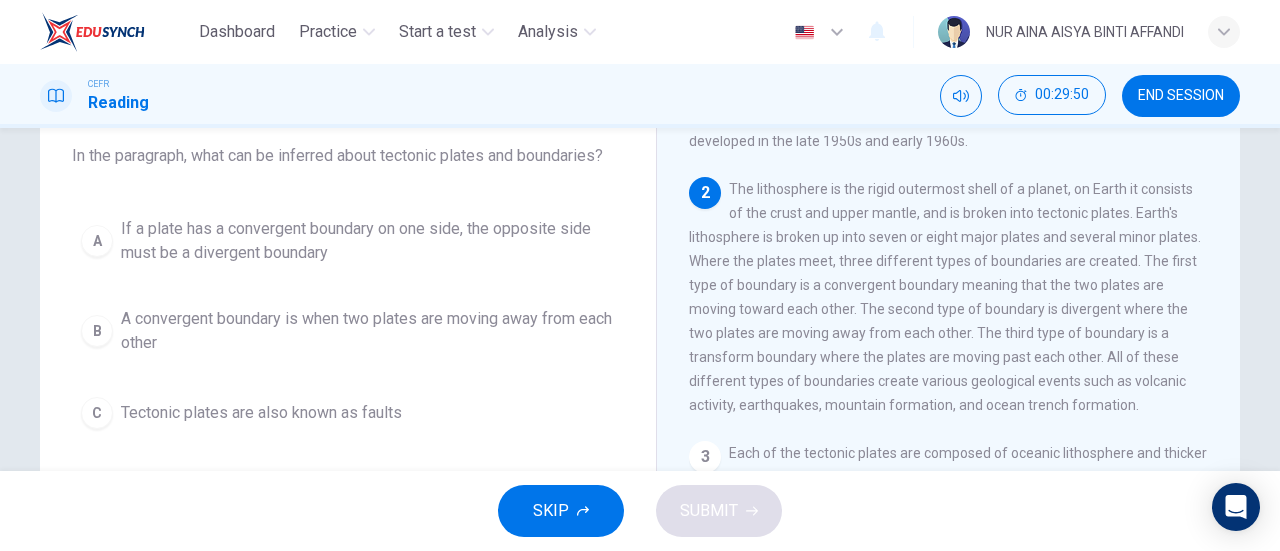 scroll, scrollTop: 119, scrollLeft: 0, axis: vertical 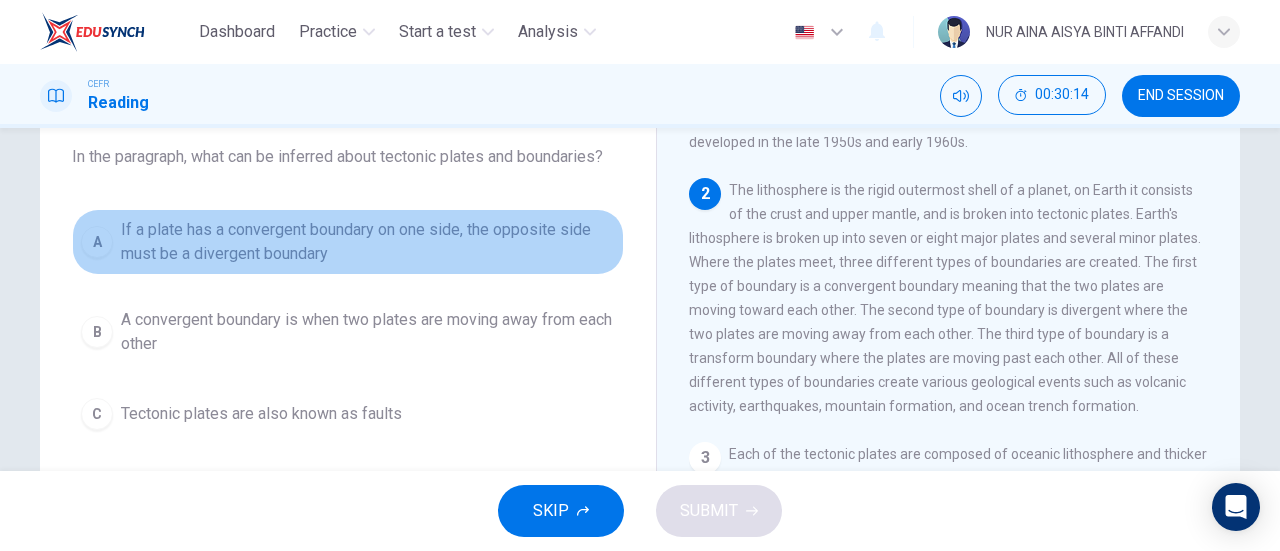 click on "If a plate has a convergent boundary on one side, the opposite side must be a divergent boundary" at bounding box center [368, 242] 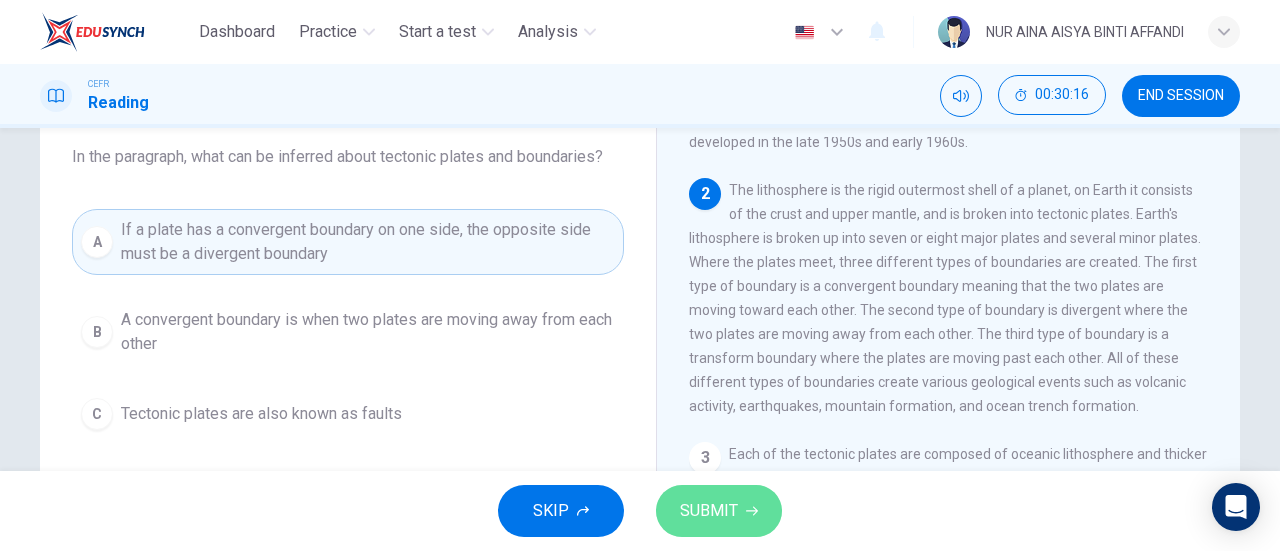 click on "SUBMIT" at bounding box center (709, 511) 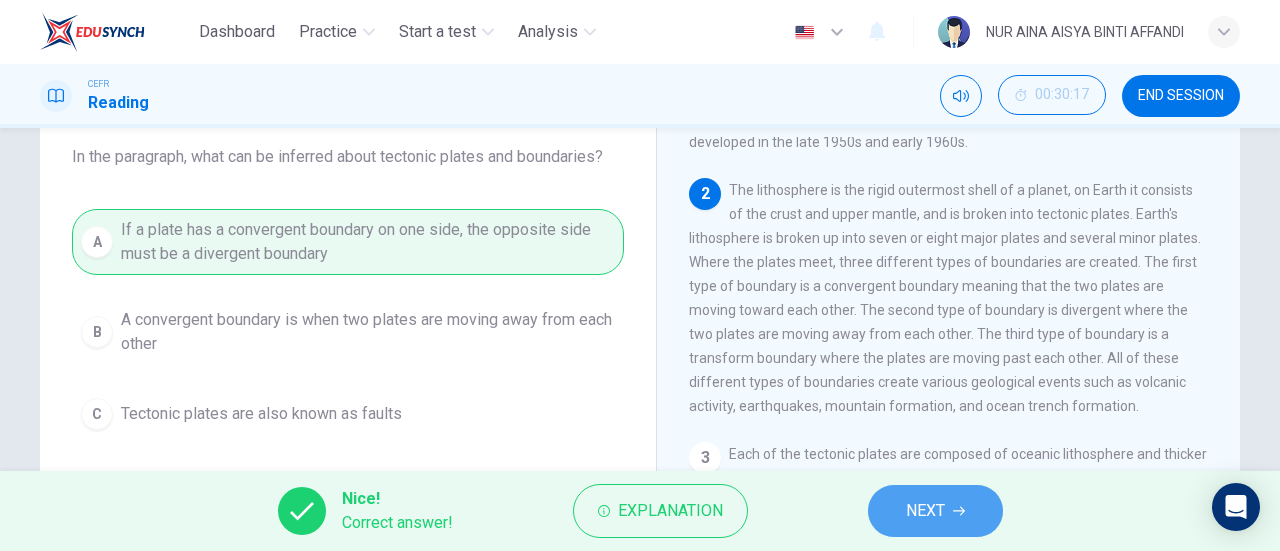 click on "NEXT" at bounding box center [935, 511] 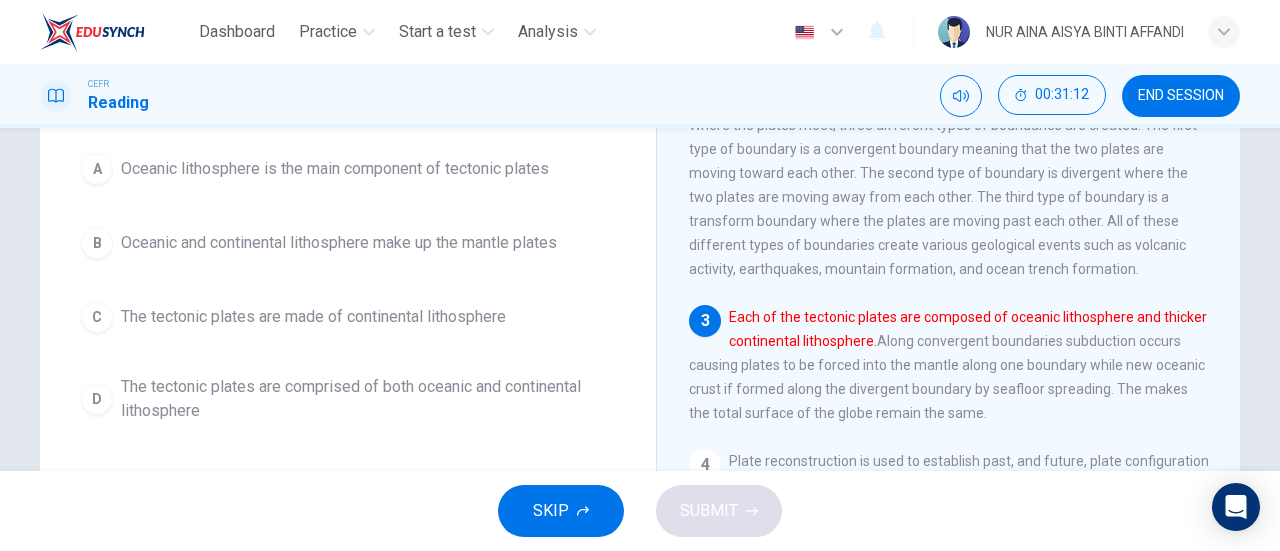 scroll, scrollTop: 261, scrollLeft: 0, axis: vertical 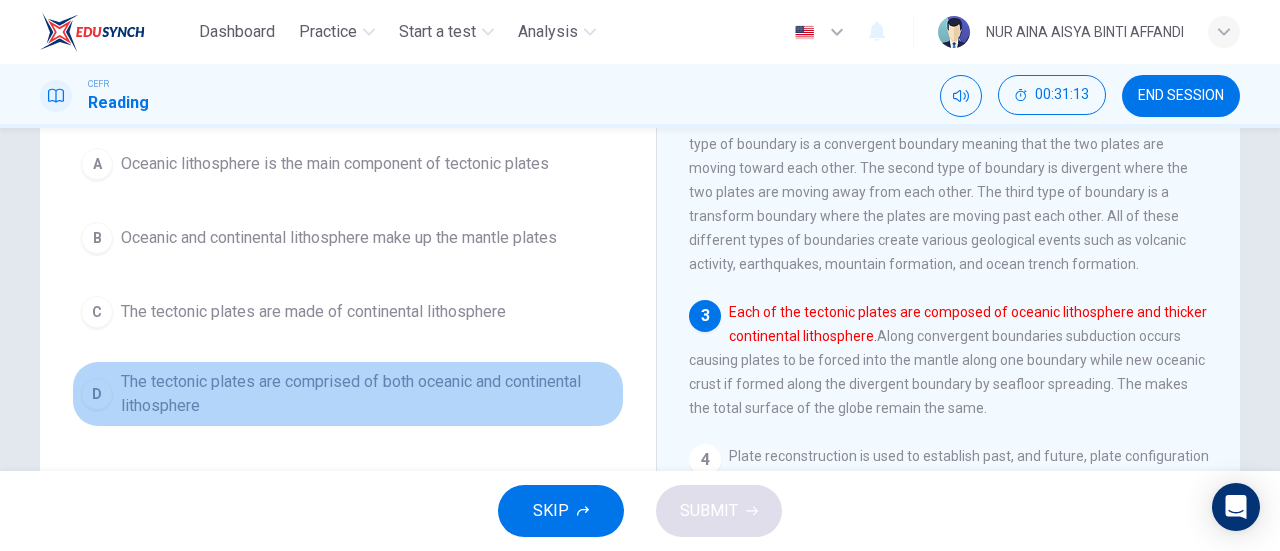 click on "The tectonic plates are comprised of both oceanic and continental lithosphere" at bounding box center [335, 164] 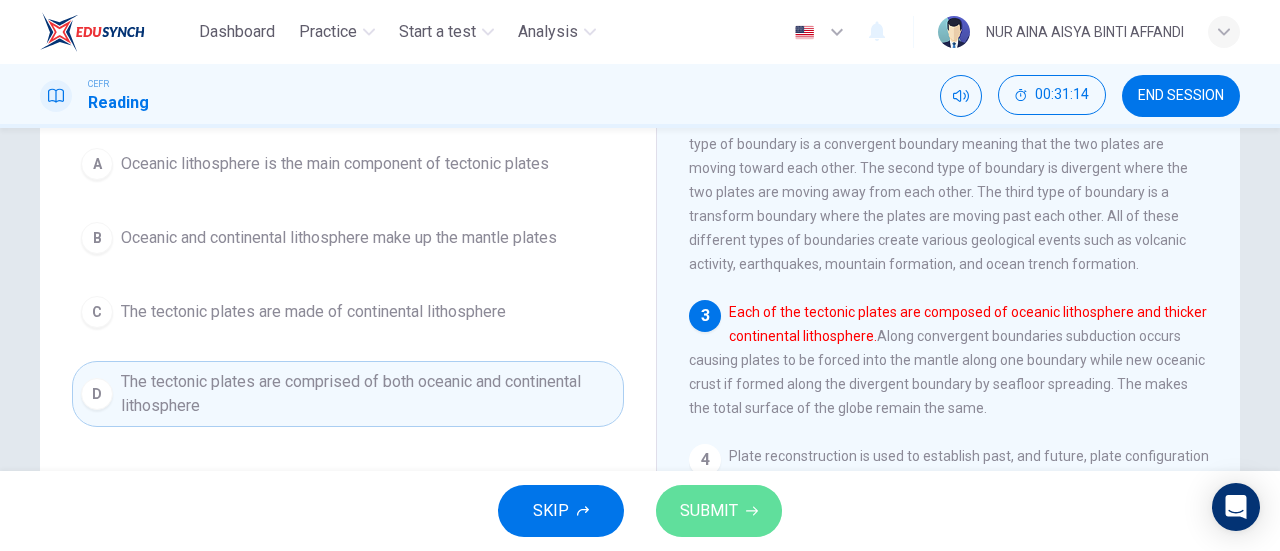 click on "SUBMIT" at bounding box center (719, 511) 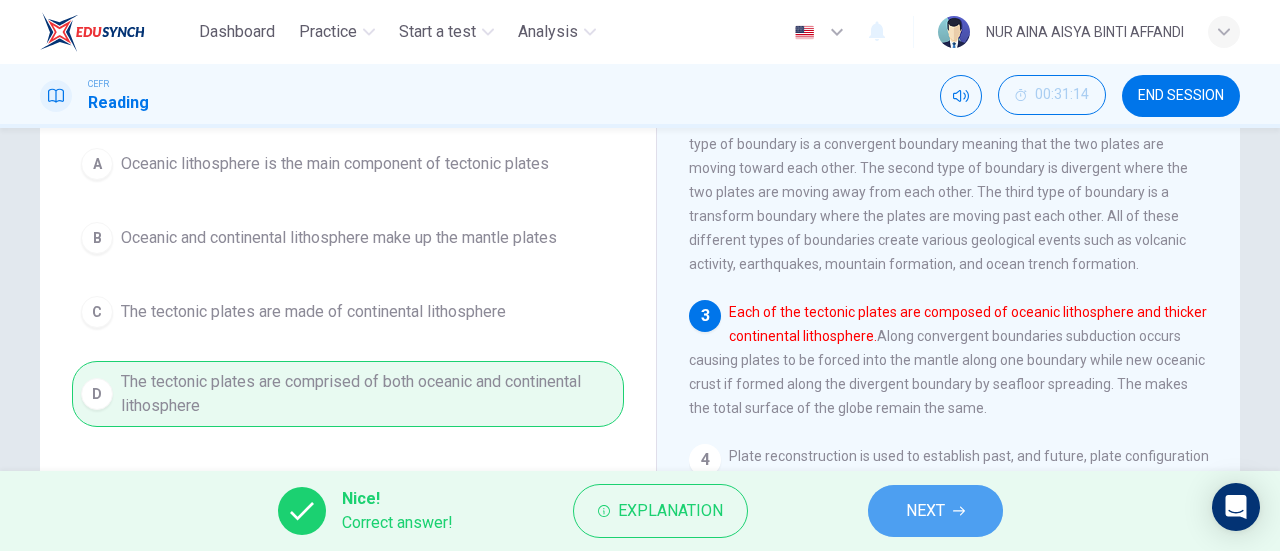click on "NEXT" at bounding box center (925, 511) 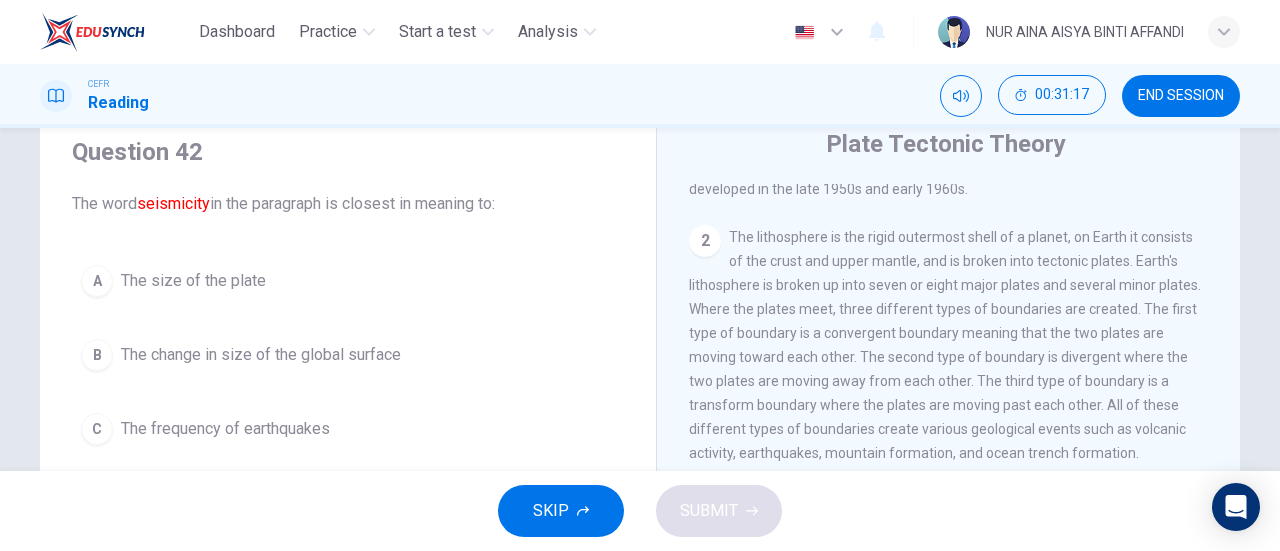 scroll, scrollTop: 73, scrollLeft: 0, axis: vertical 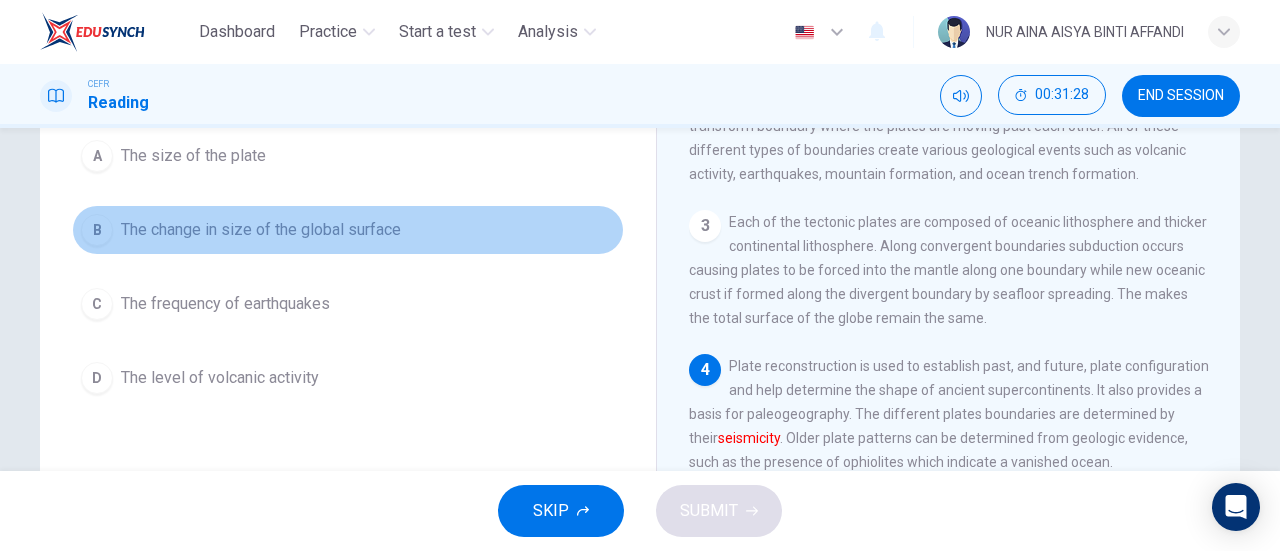 click on "The change in size of the global surface" at bounding box center [193, 156] 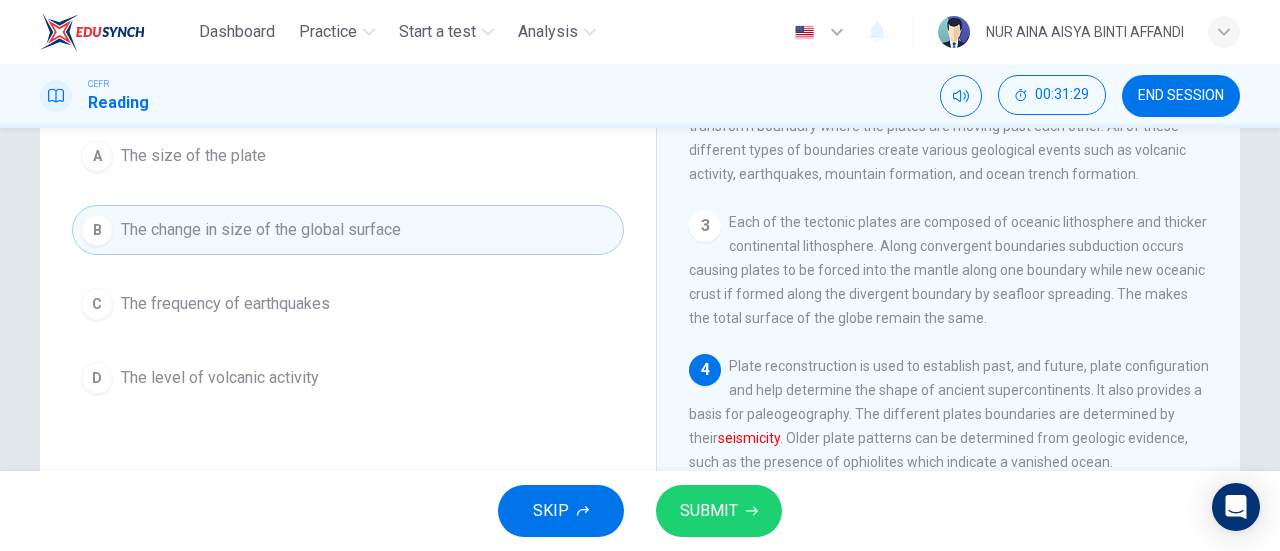 click on "SUBMIT" at bounding box center (719, 511) 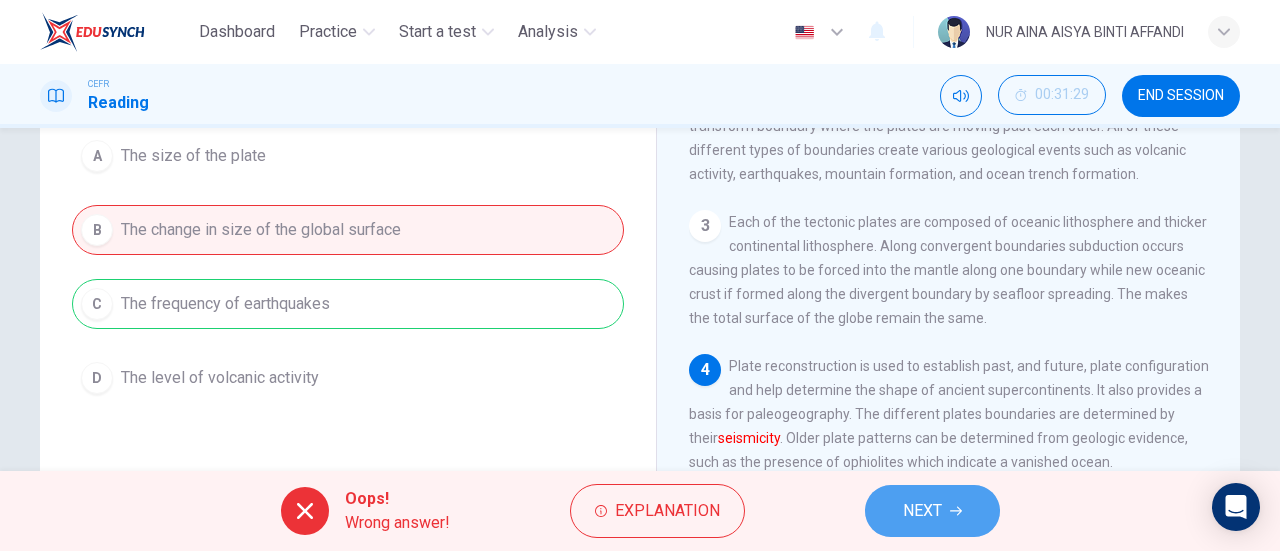 click on "NEXT" at bounding box center (922, 511) 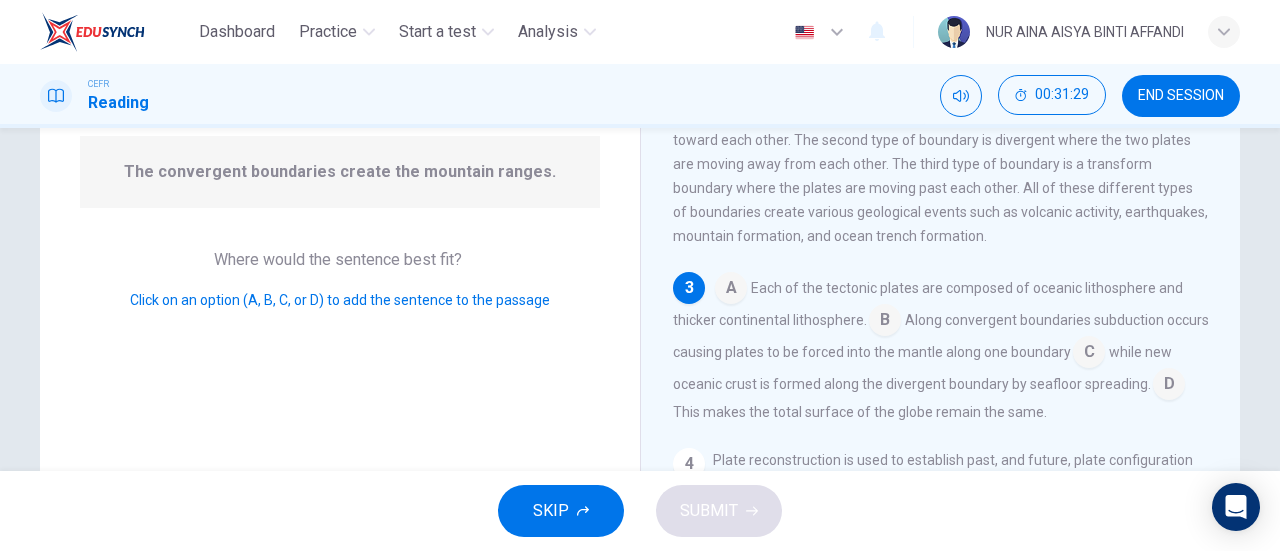 scroll, scrollTop: 269, scrollLeft: 0, axis: vertical 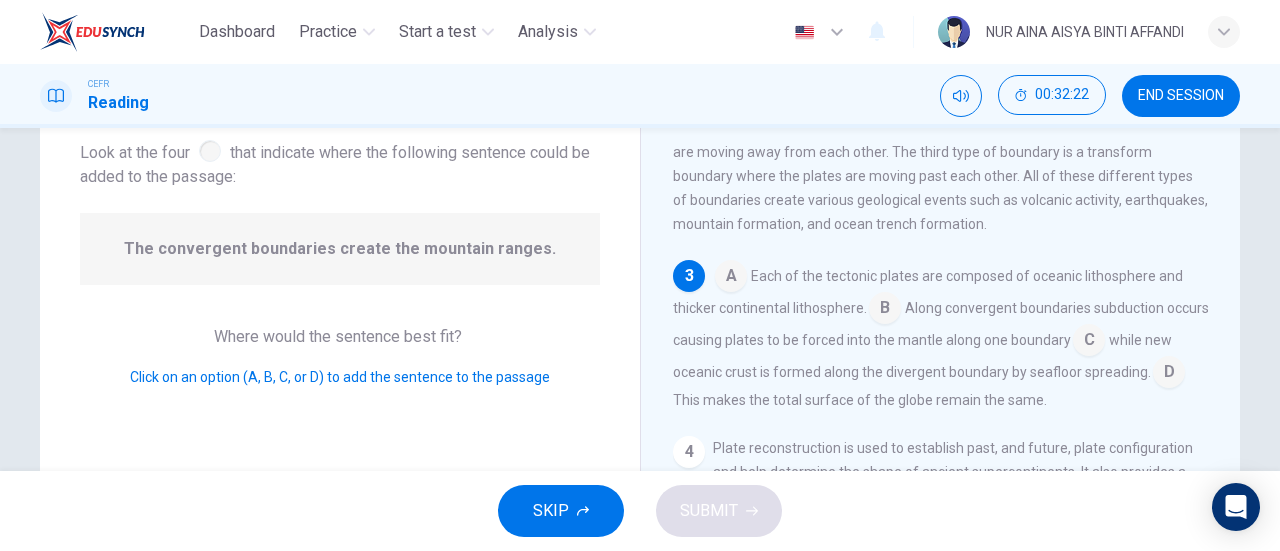 click at bounding box center (731, 278) 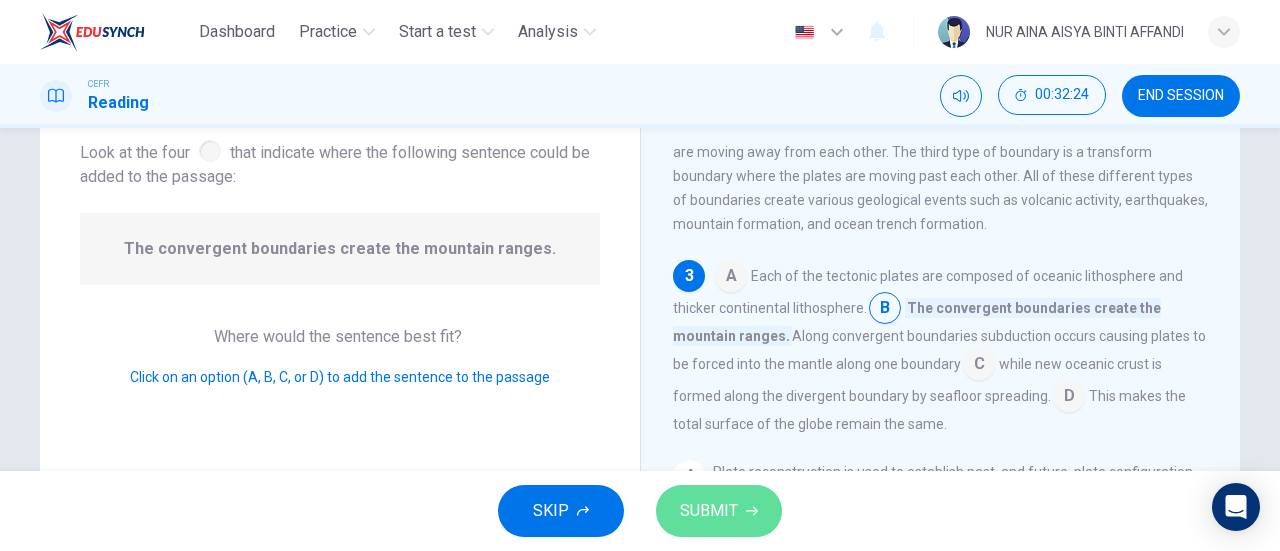 click on "SUBMIT" at bounding box center (719, 511) 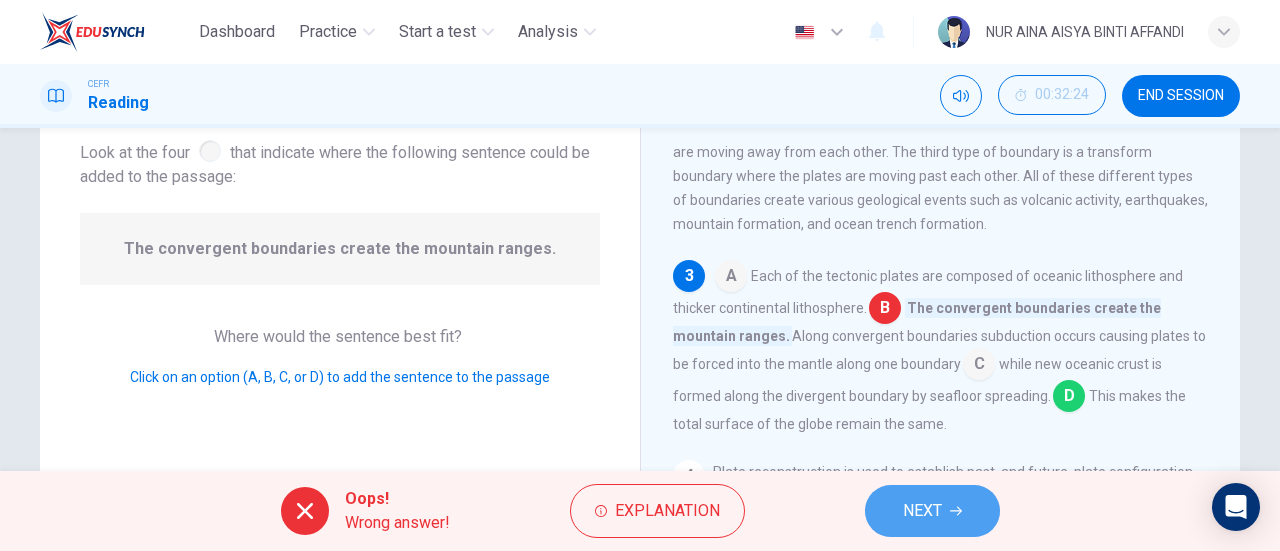 click on "NEXT" at bounding box center [932, 511] 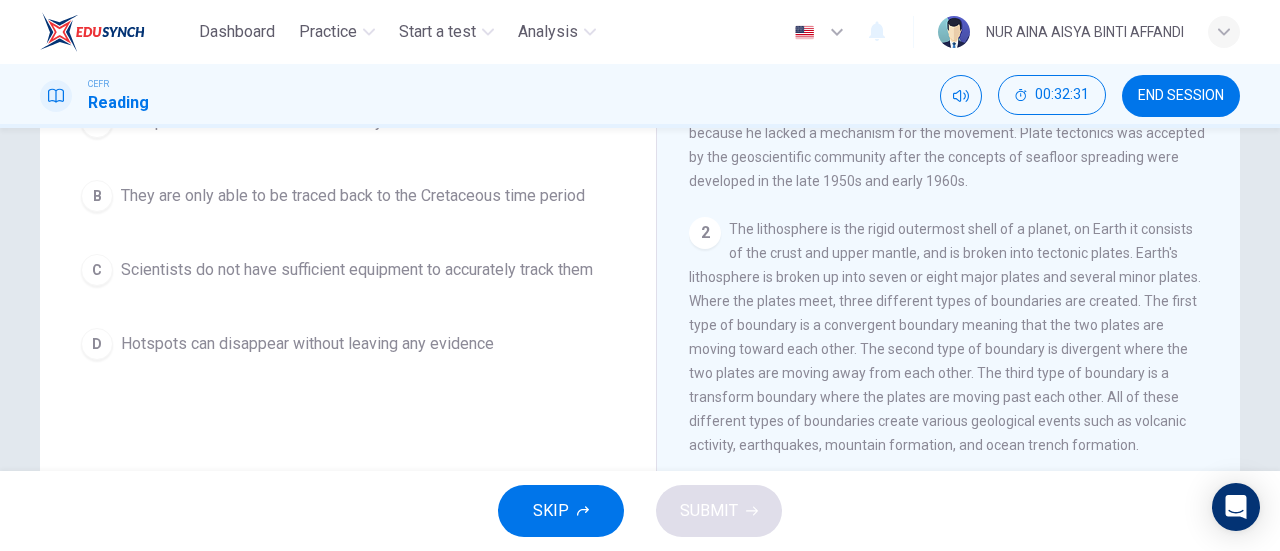 scroll, scrollTop: 270, scrollLeft: 0, axis: vertical 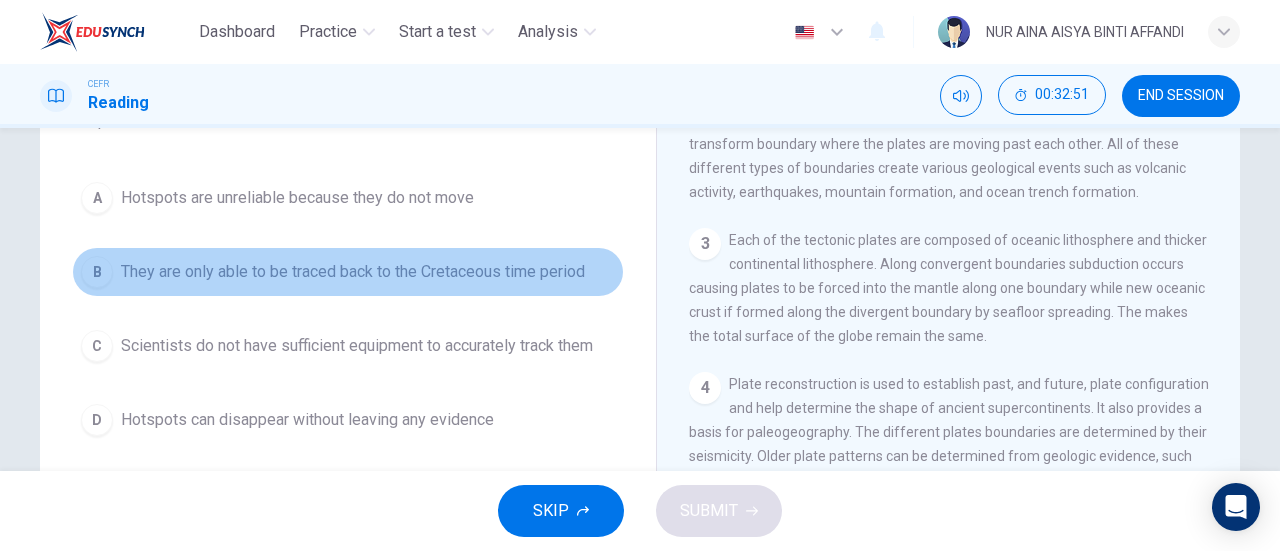 click on "B They are only able to be traced back to the Cretaceous time period" at bounding box center (348, 272) 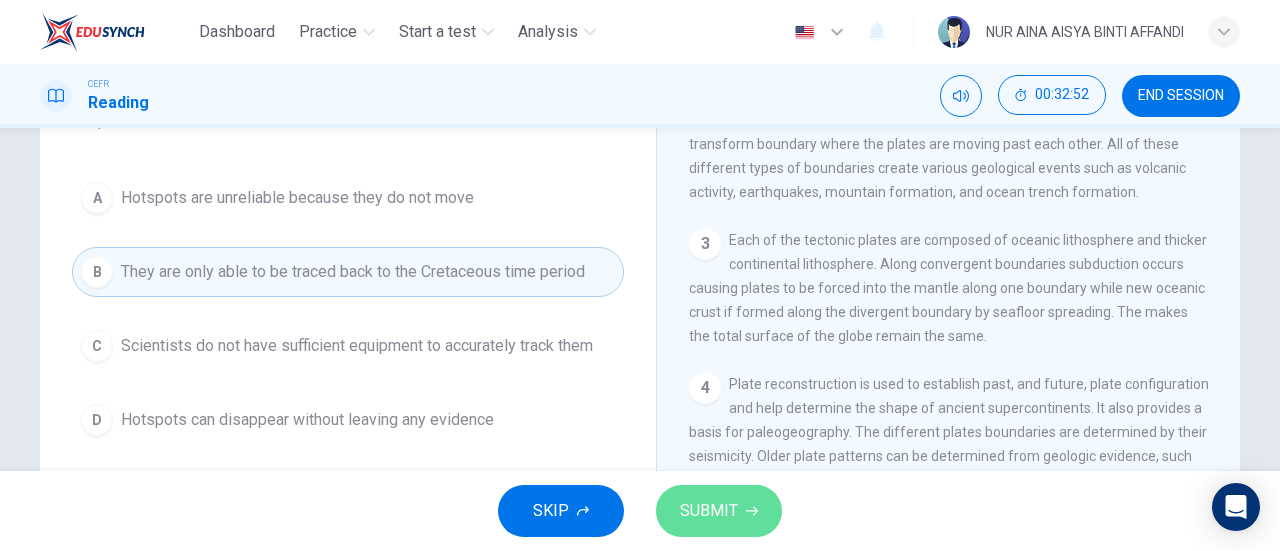 click on "SUBMIT" at bounding box center [709, 511] 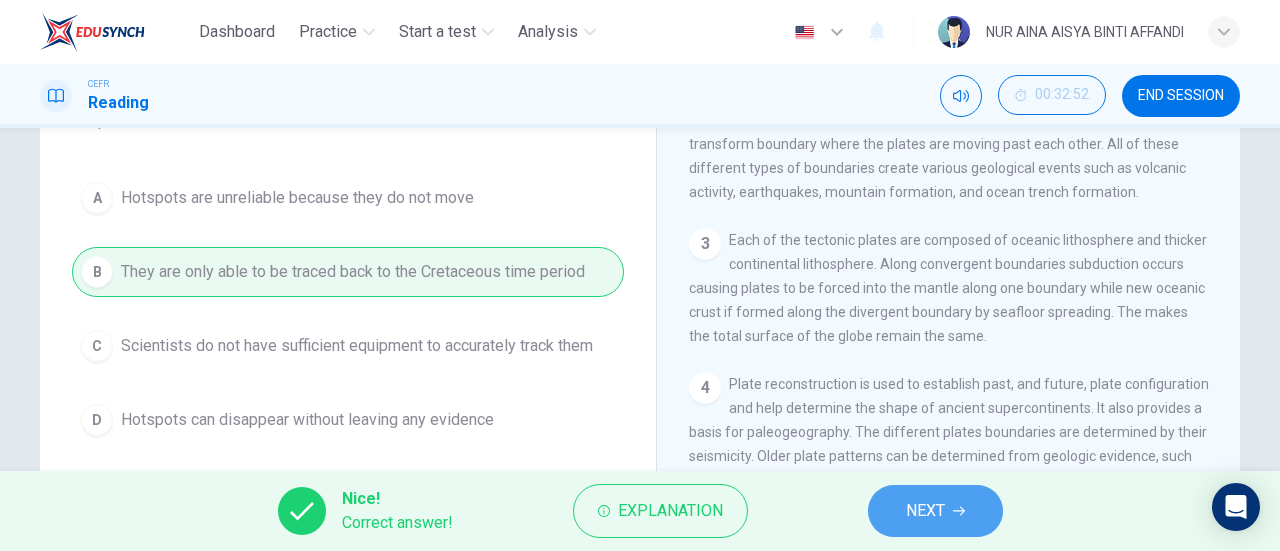 click on "NEXT" at bounding box center [925, 511] 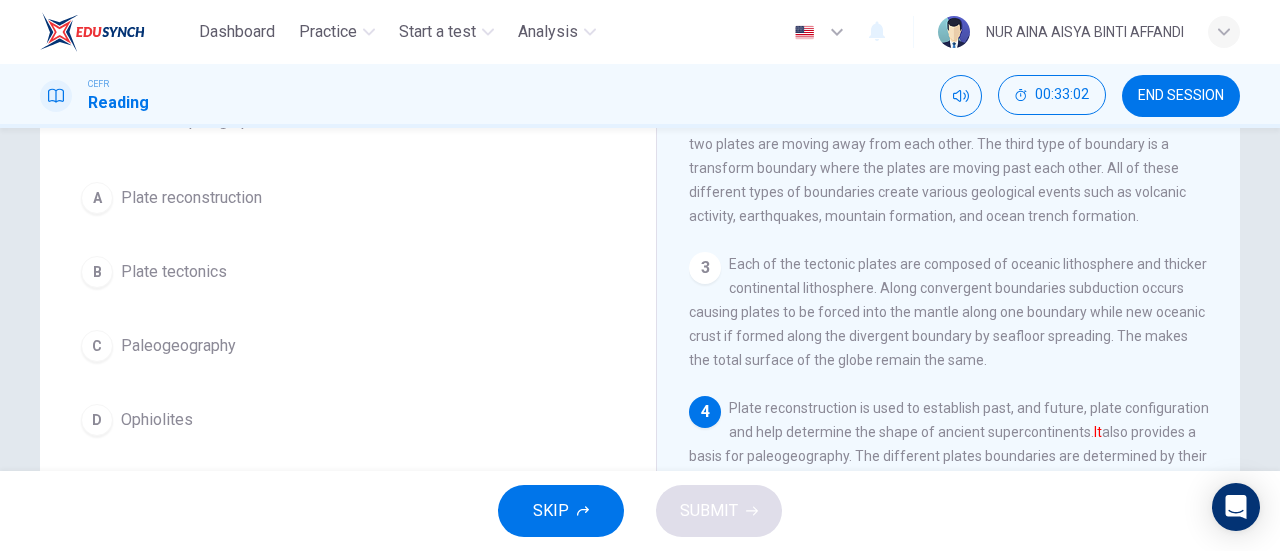 scroll, scrollTop: 153, scrollLeft: 0, axis: vertical 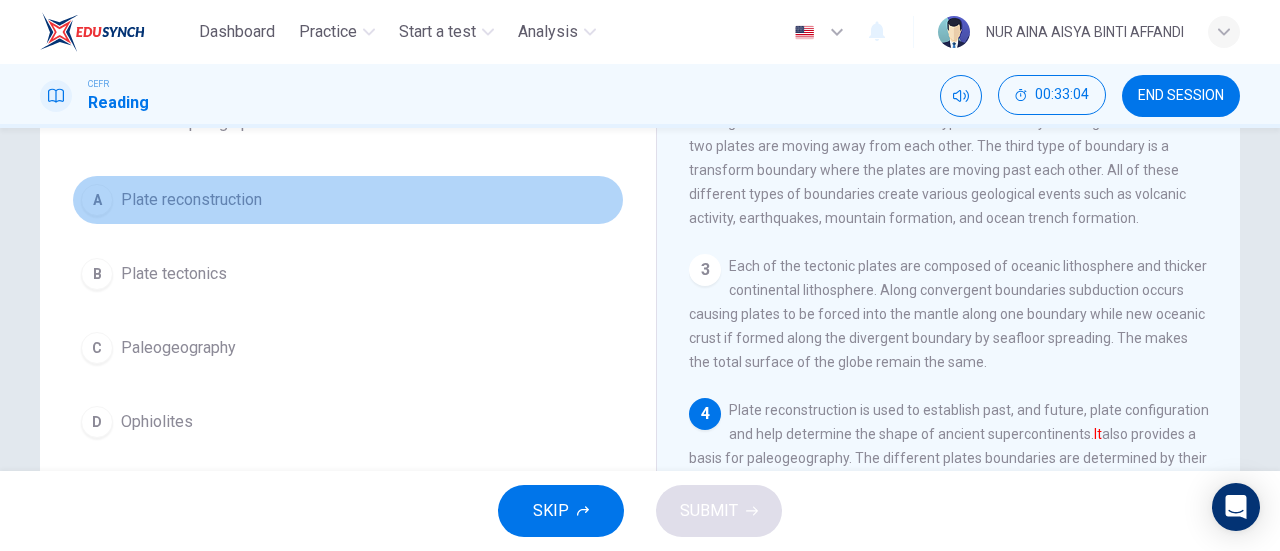 click on "A Plate reconstruction" at bounding box center (348, 200) 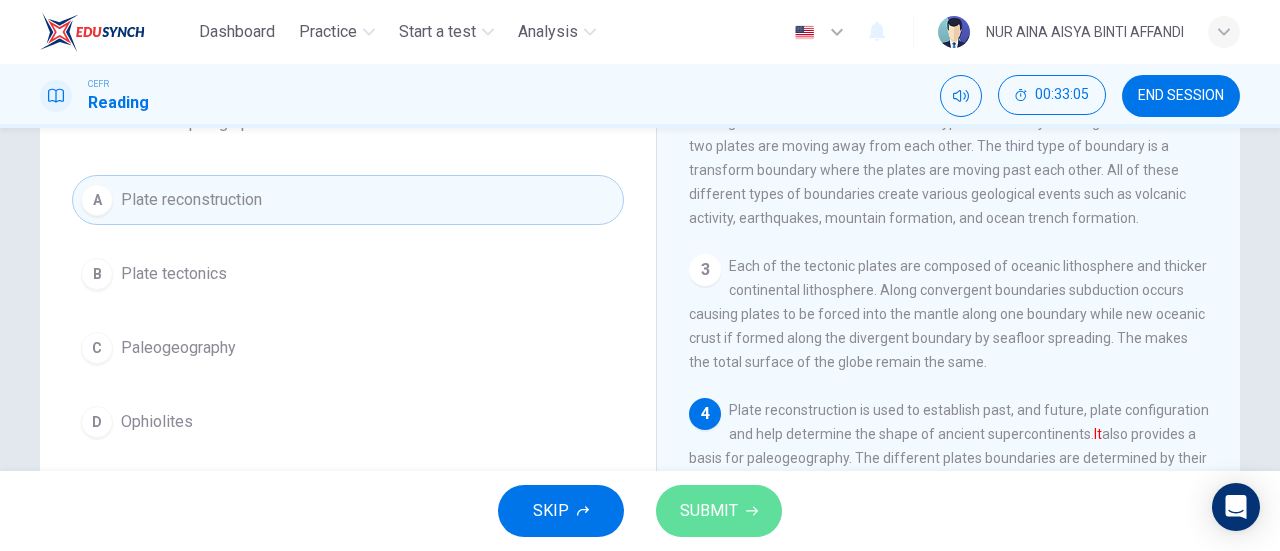 click on "SUBMIT" at bounding box center (709, 511) 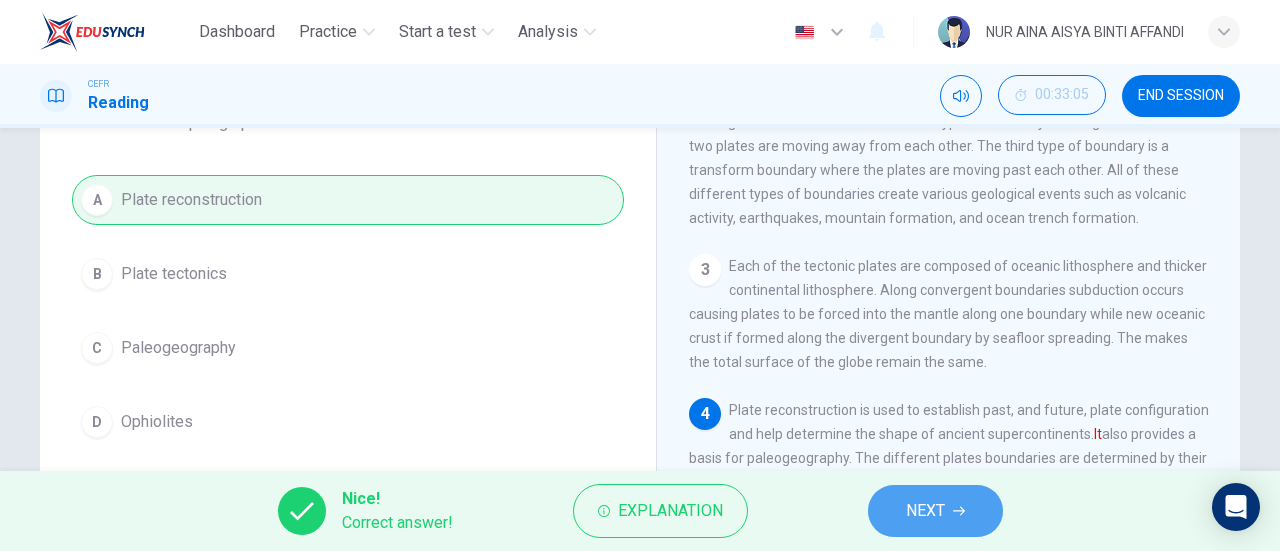 click on "NEXT" at bounding box center (935, 511) 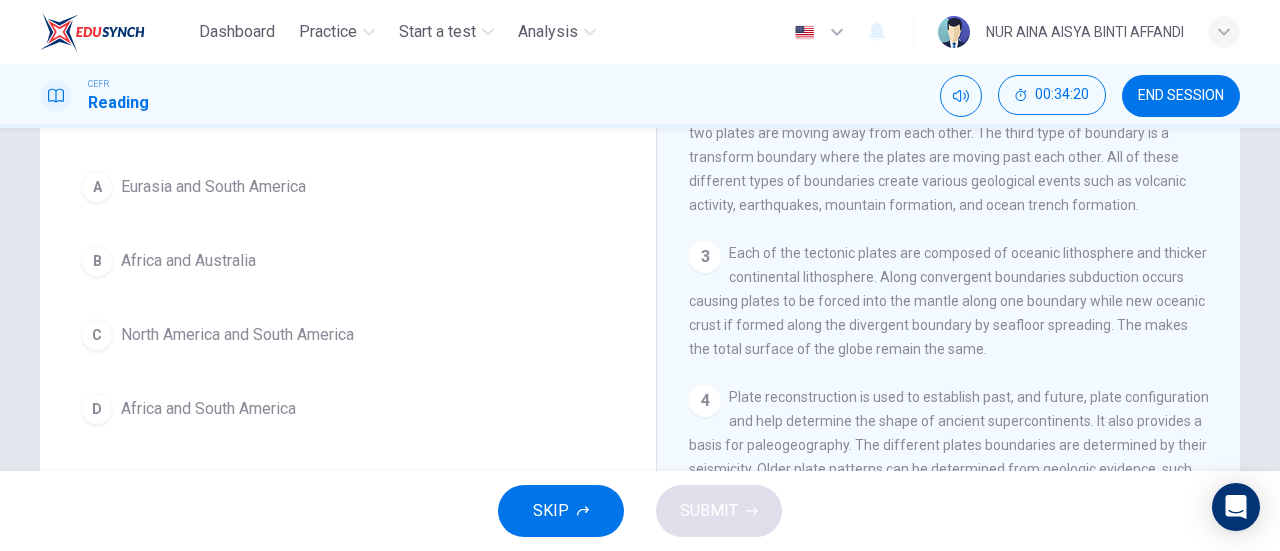 scroll, scrollTop: 179, scrollLeft: 0, axis: vertical 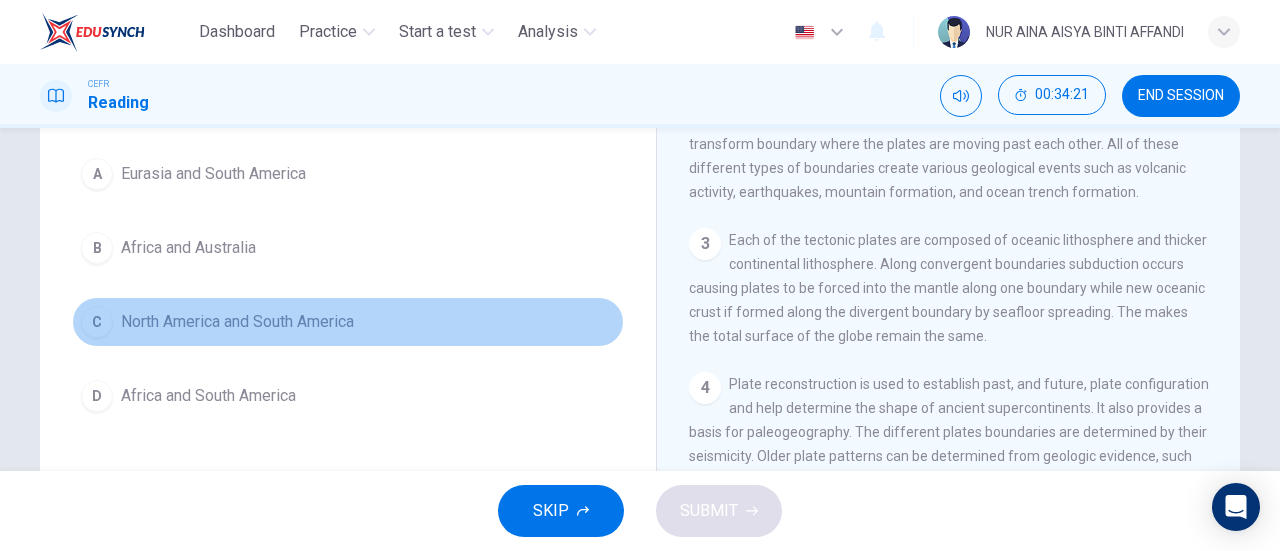 click on "C [CONTINENT] and [CONTINENT]" at bounding box center [348, 322] 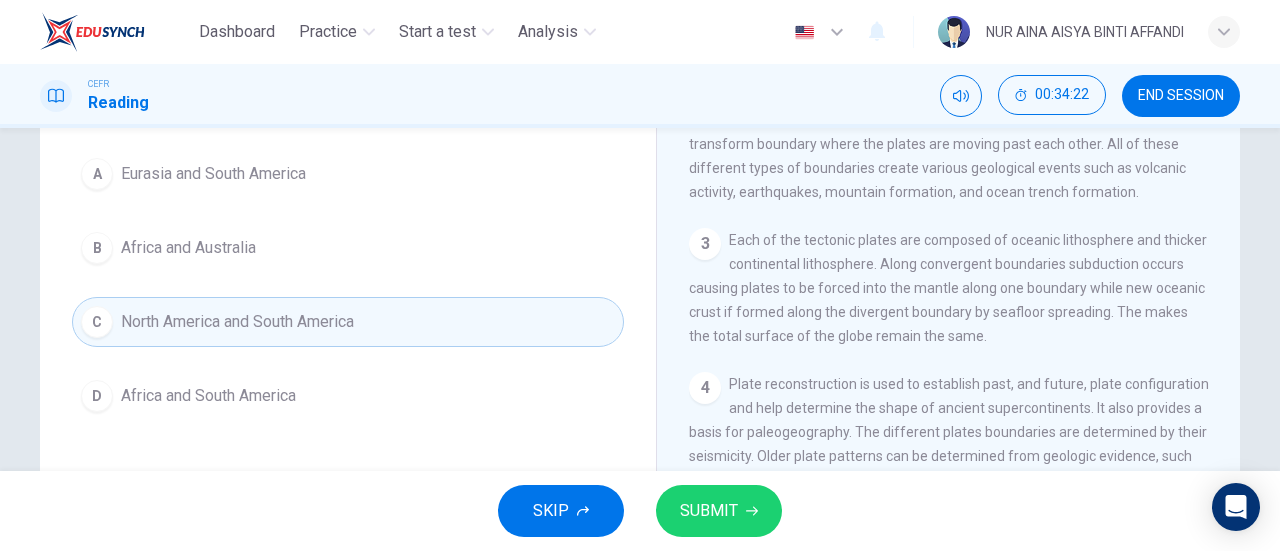click on "Question 46 According to the paragraph, what two continents show geometric fit? A Eurasia and South America B Africa and Australia C North America and South America D Africa and South America" at bounding box center (348, 346) 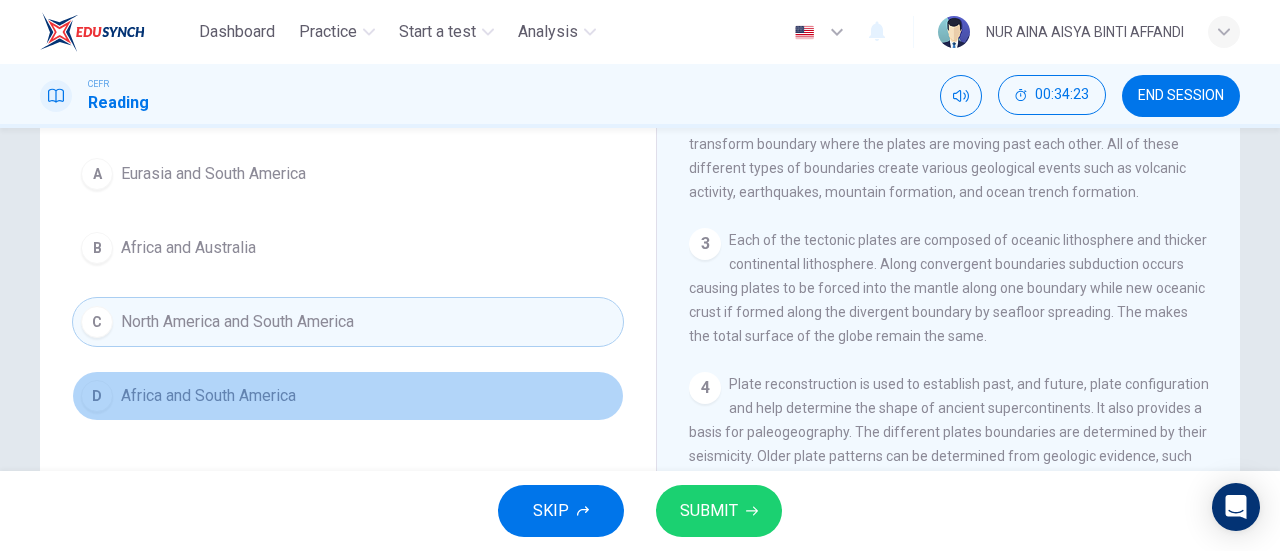 click on "Africa and South America" at bounding box center [213, 174] 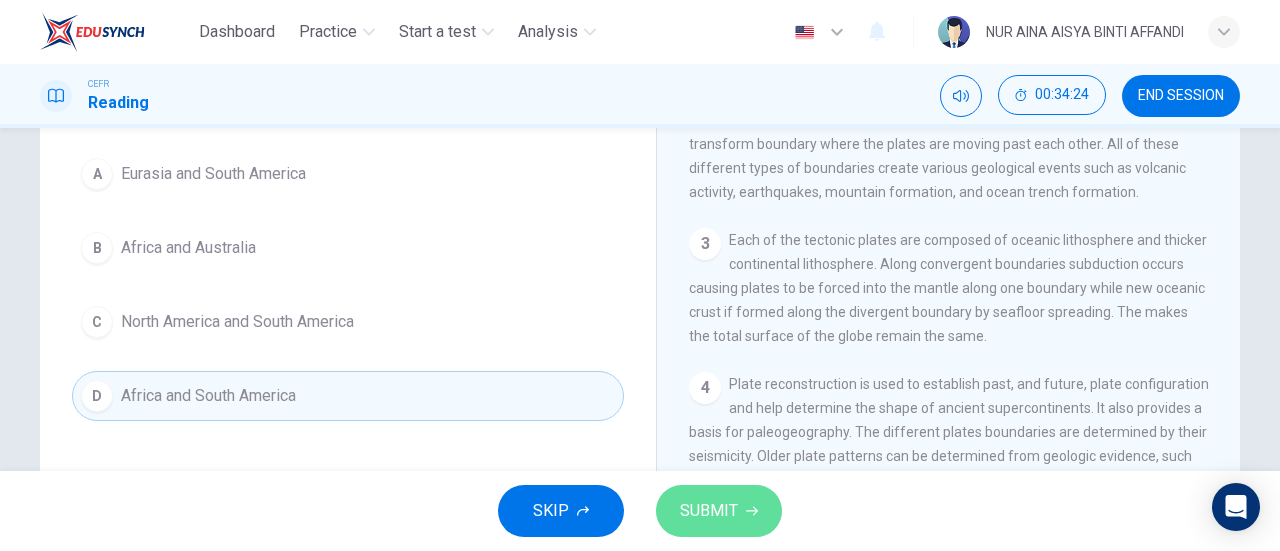 click on "SUBMIT" at bounding box center [719, 511] 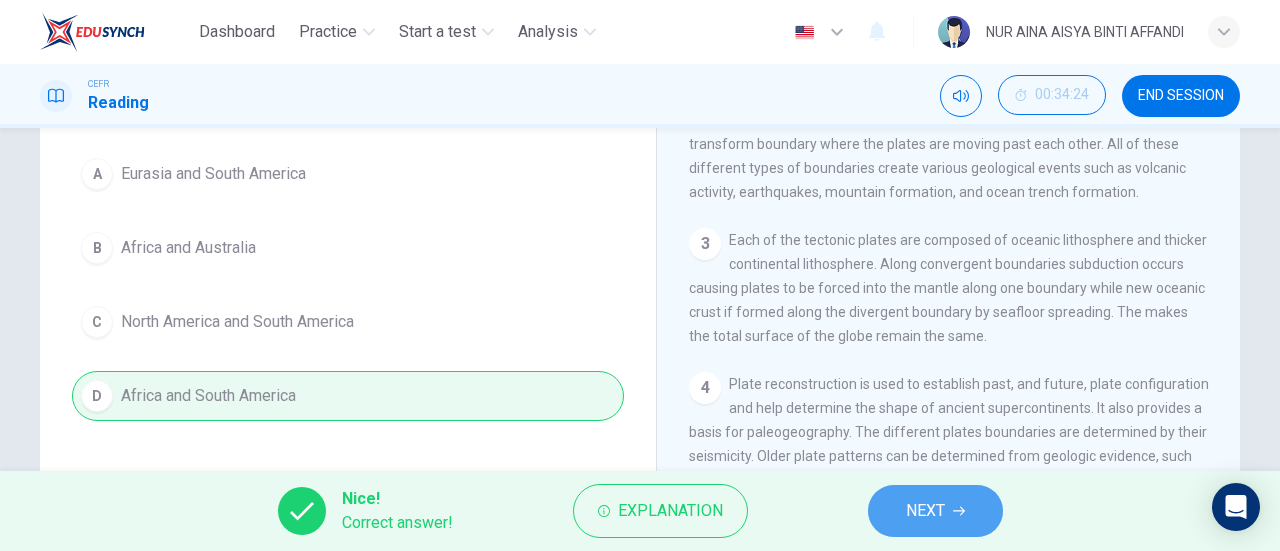click on "NEXT" at bounding box center (935, 511) 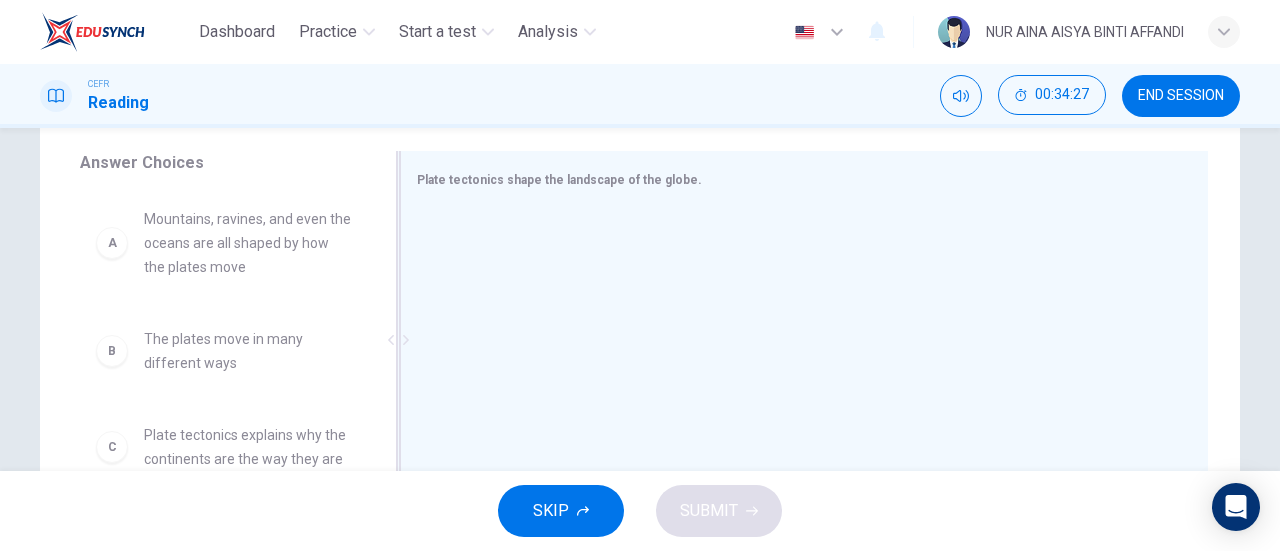 scroll, scrollTop: 323, scrollLeft: 0, axis: vertical 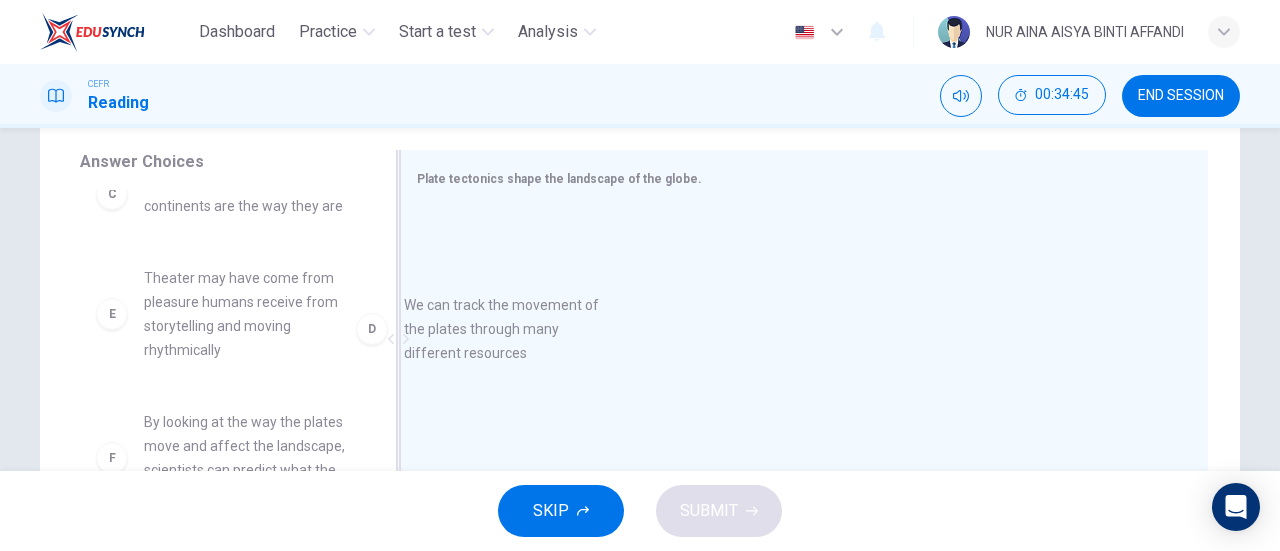 drag, startPoint x: 216, startPoint y: 328, endPoint x: 521, endPoint y: 331, distance: 305.01474 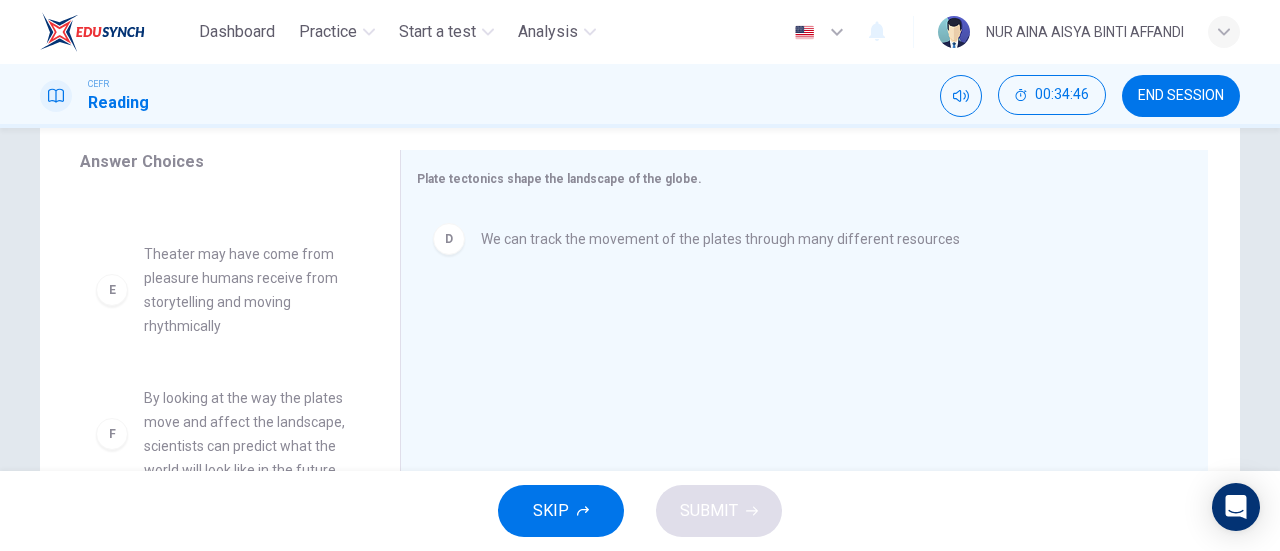 scroll, scrollTop: 300, scrollLeft: 0, axis: vertical 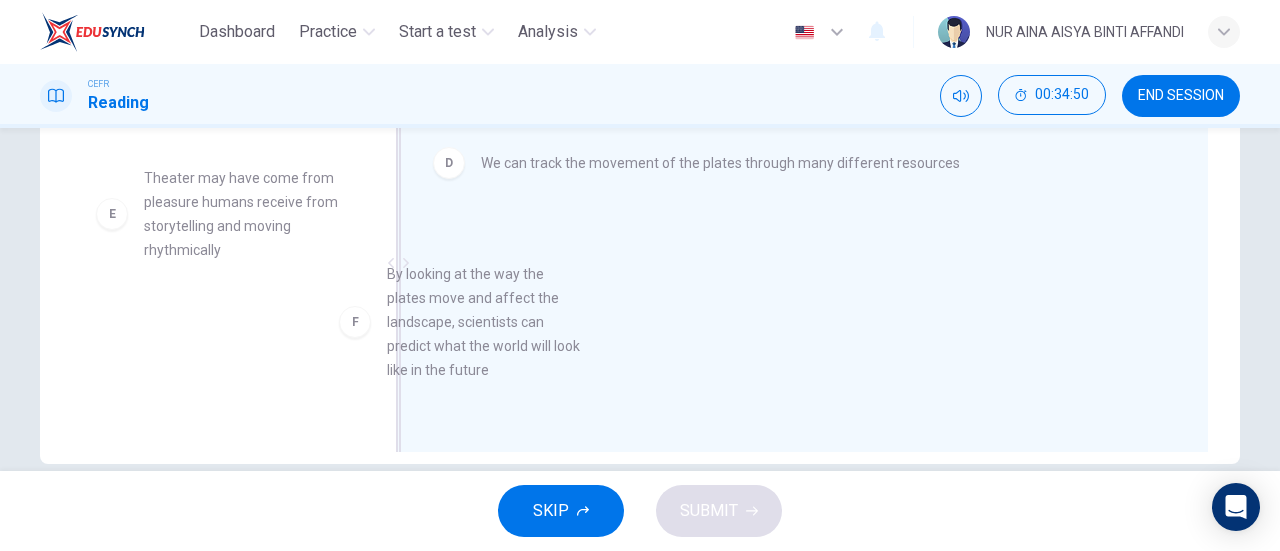 drag, startPoint x: 256, startPoint y: 385, endPoint x: 531, endPoint y: 334, distance: 279.68912 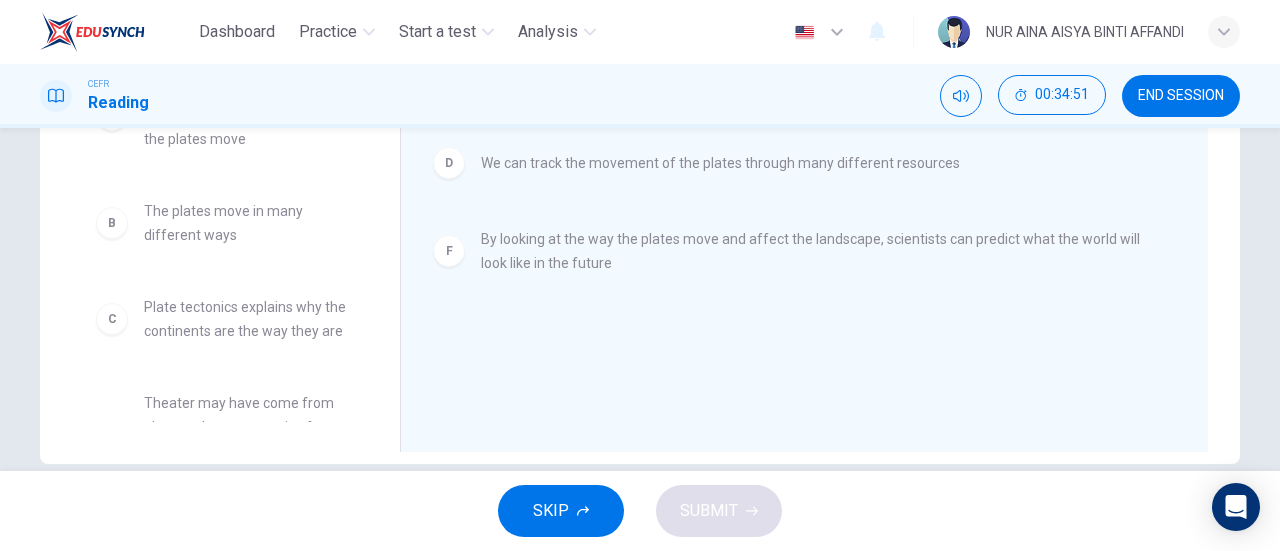 scroll, scrollTop: 0, scrollLeft: 0, axis: both 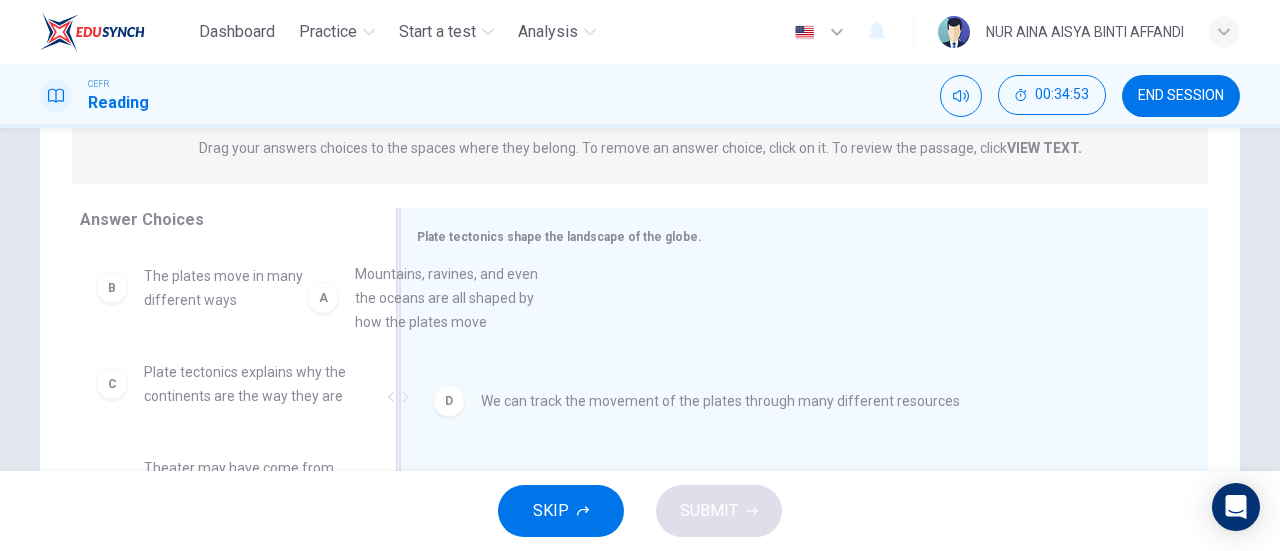 drag, startPoint x: 307, startPoint y: 315, endPoint x: 542, endPoint y: 313, distance: 235.00851 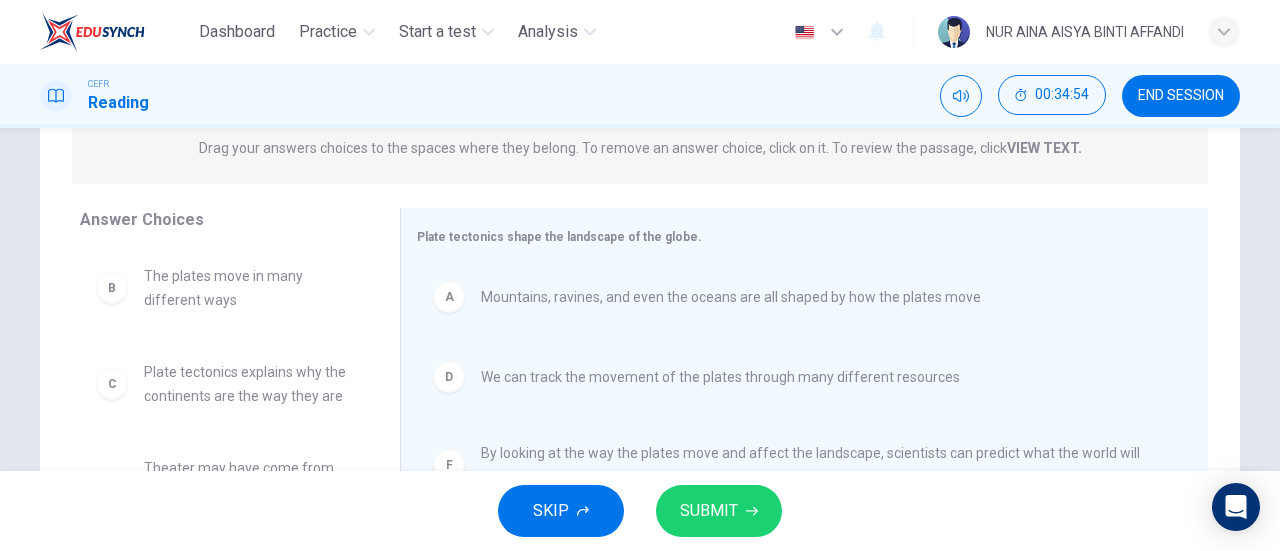 click on "SUBMIT" at bounding box center (709, 511) 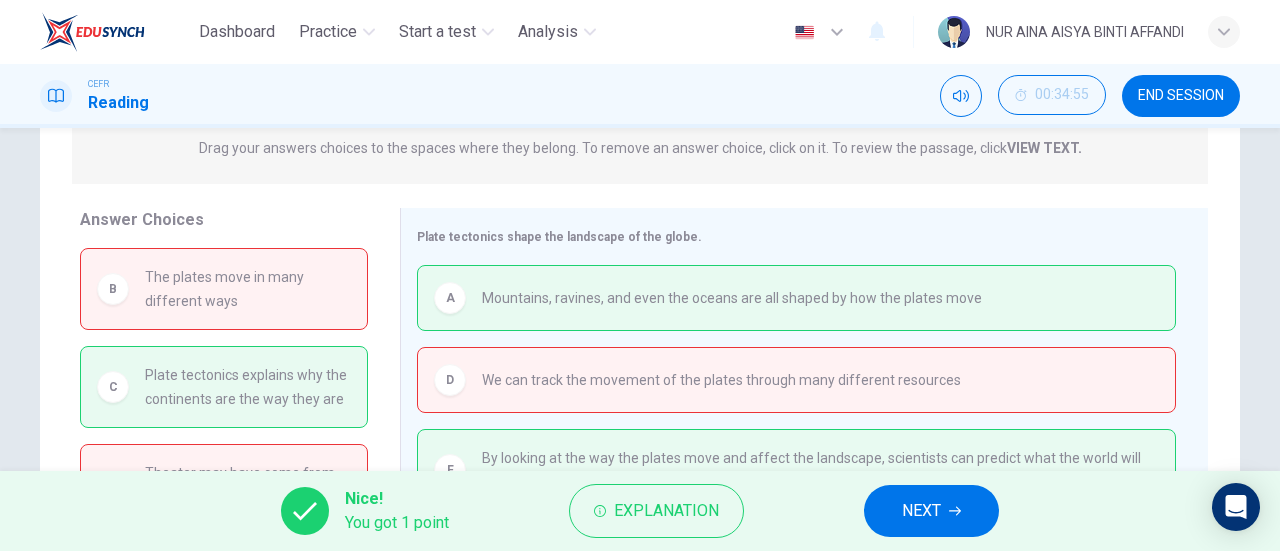 scroll, scrollTop: 40, scrollLeft: 0, axis: vertical 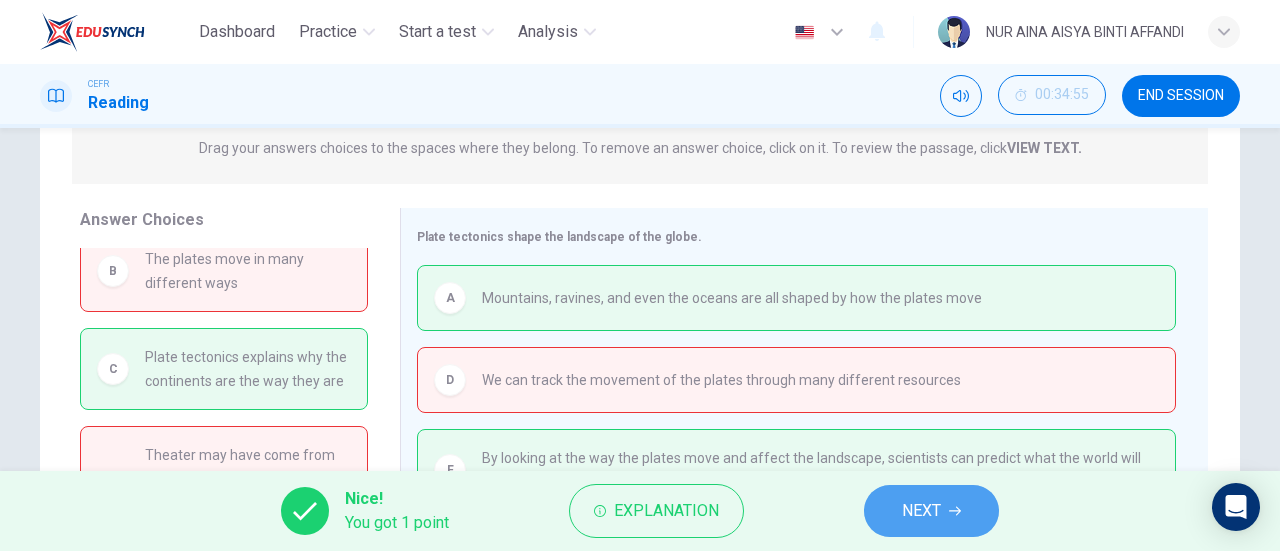 click on "NEXT" at bounding box center [931, 511] 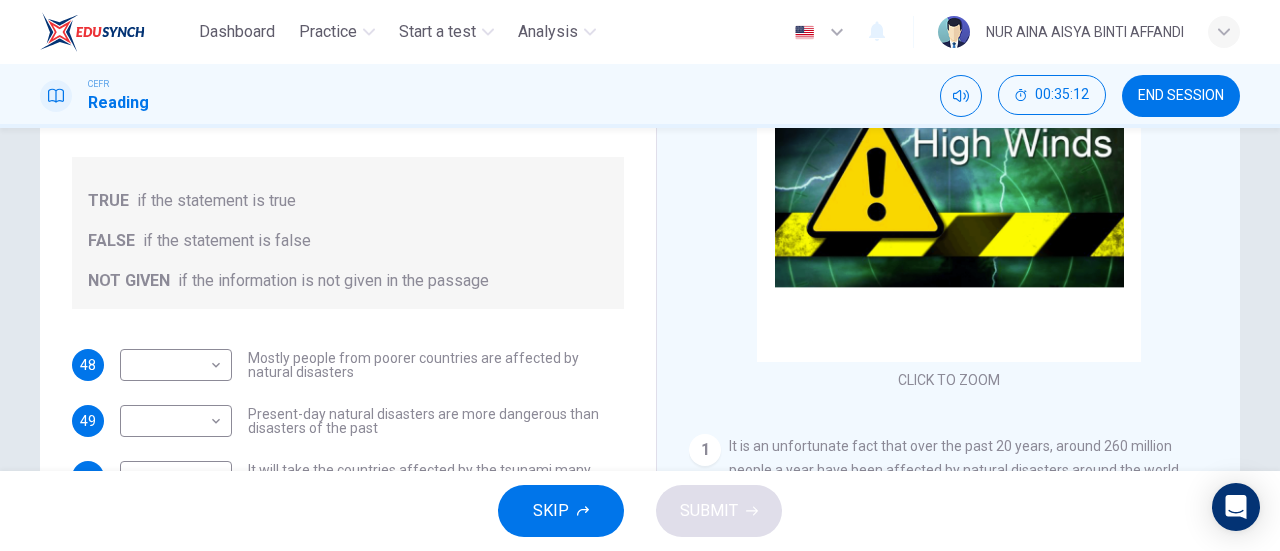 scroll, scrollTop: 244, scrollLeft: 0, axis: vertical 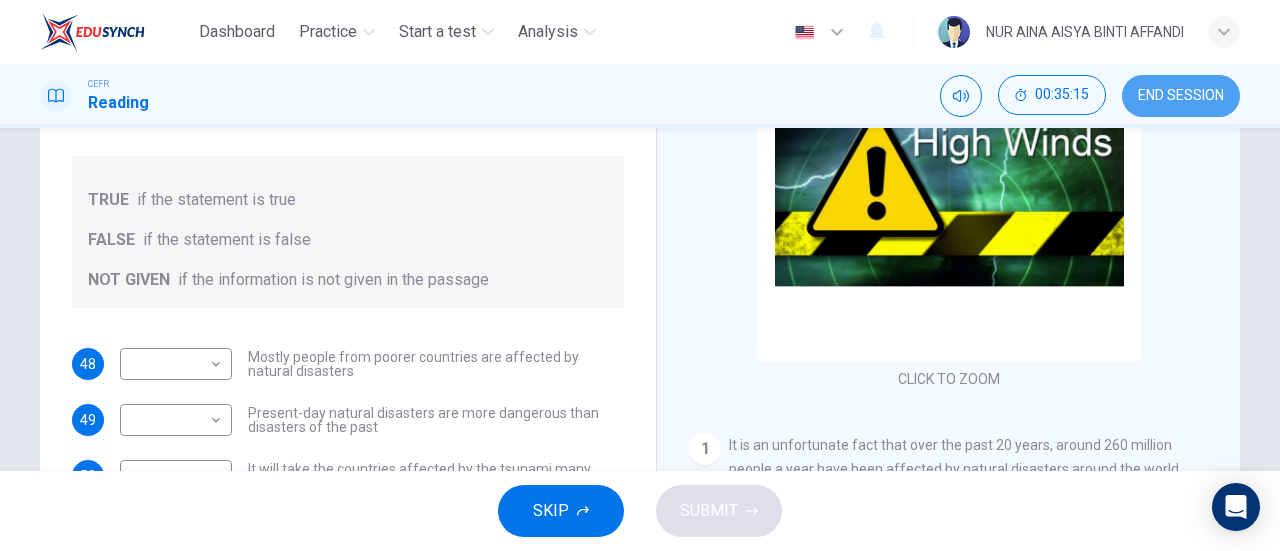 click on "END SESSION" at bounding box center (1181, 96) 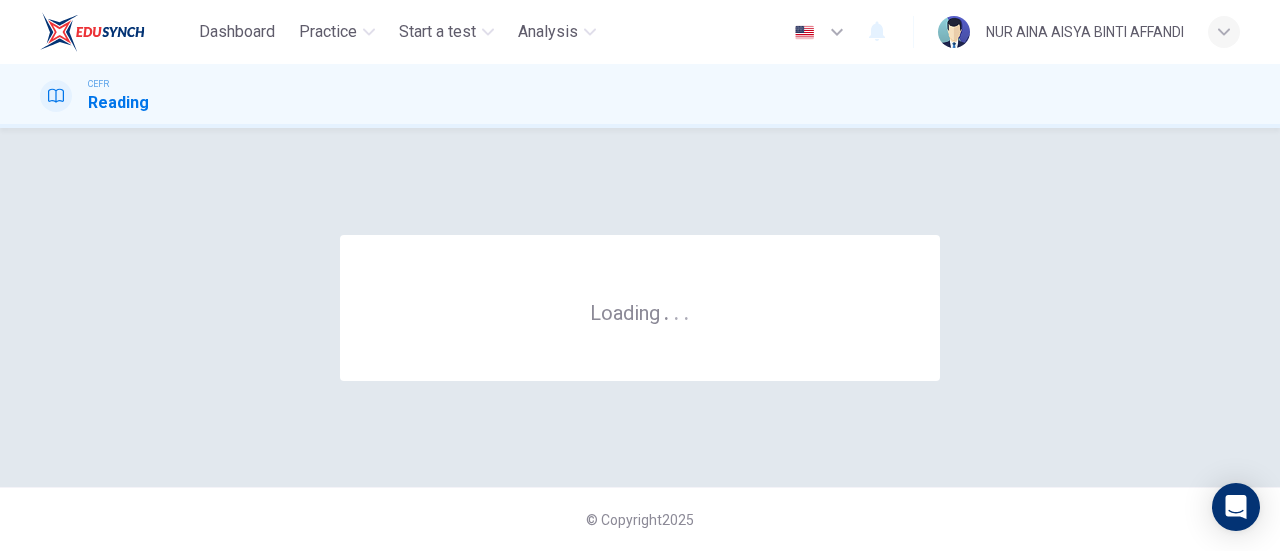 scroll, scrollTop: 0, scrollLeft: 0, axis: both 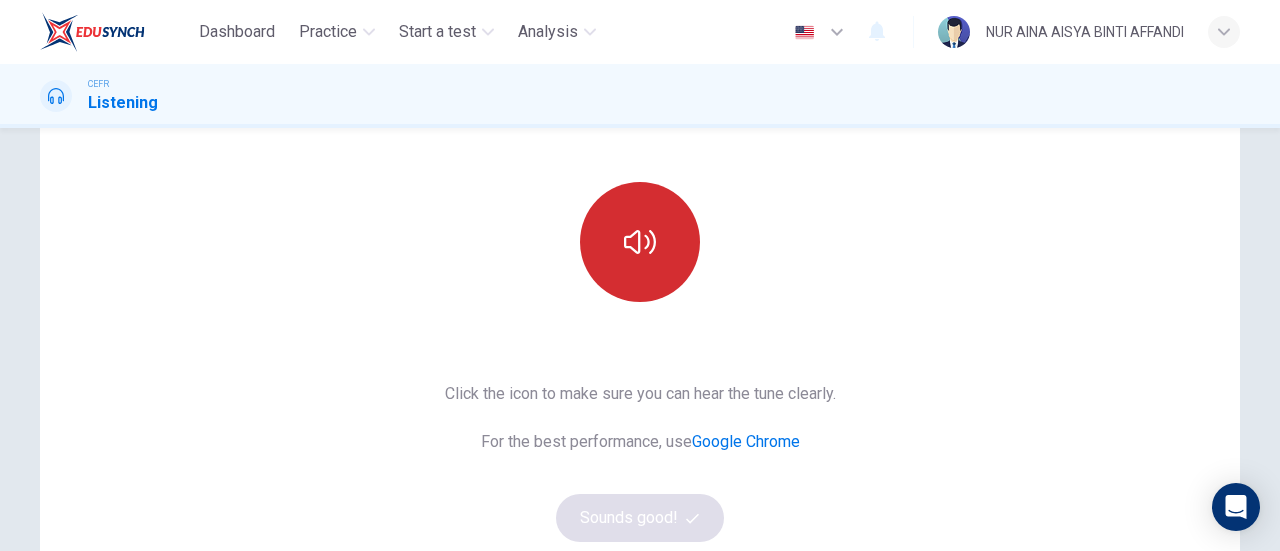 click at bounding box center (640, 242) 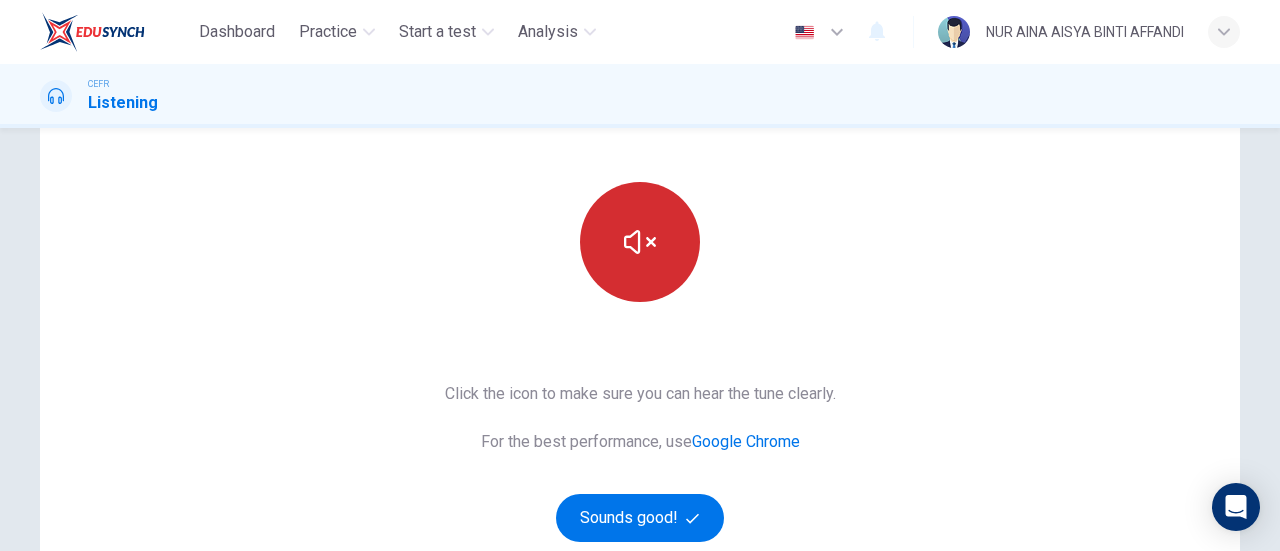 type 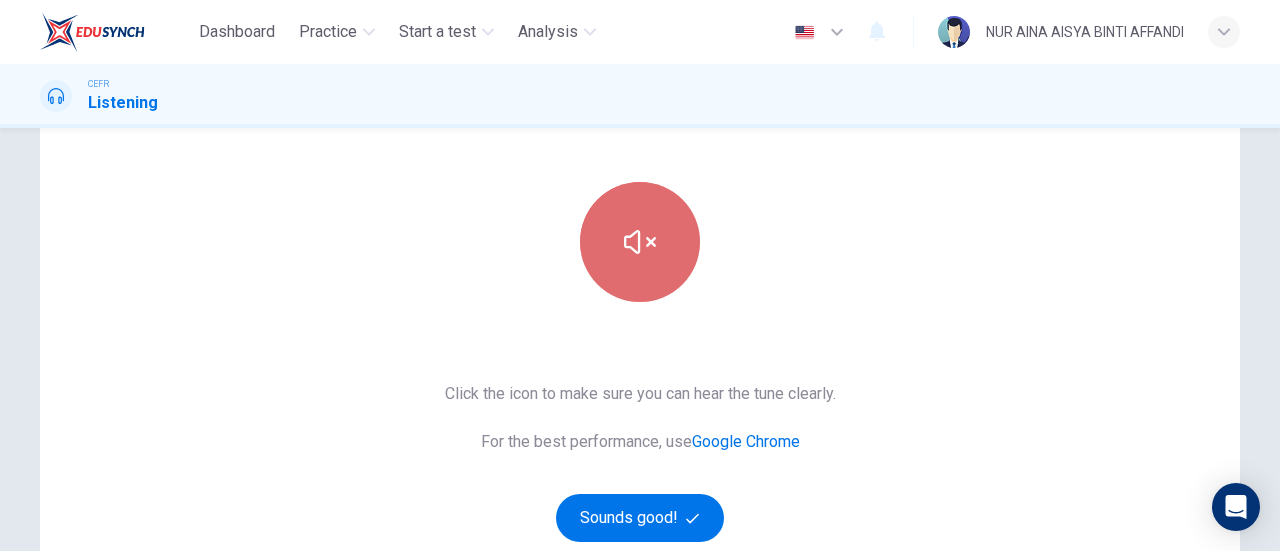 click at bounding box center [640, 242] 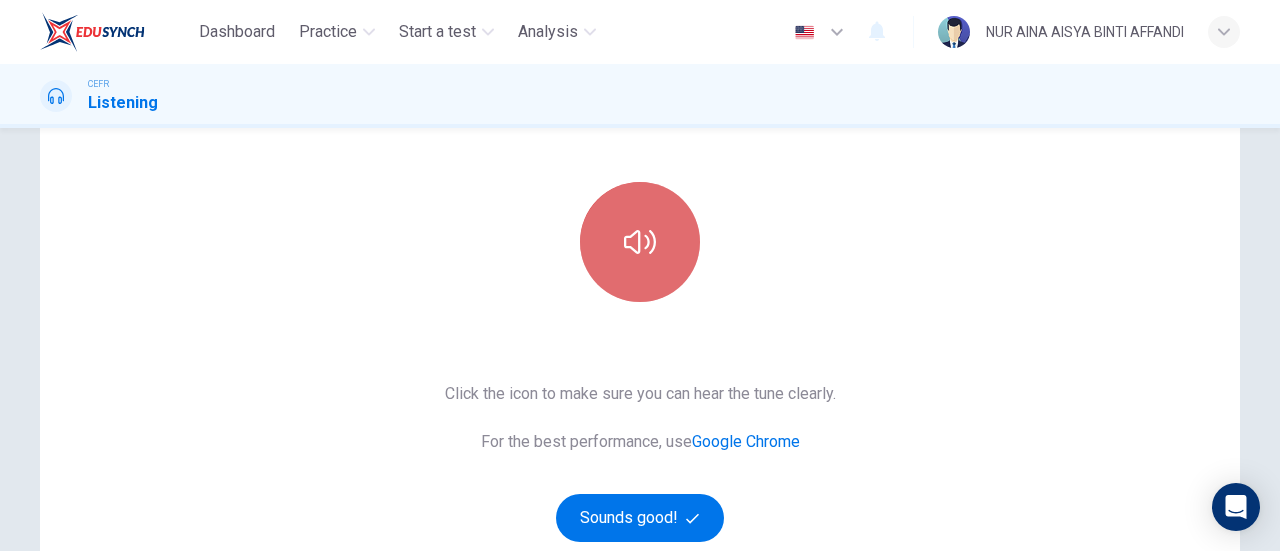 click at bounding box center (640, 242) 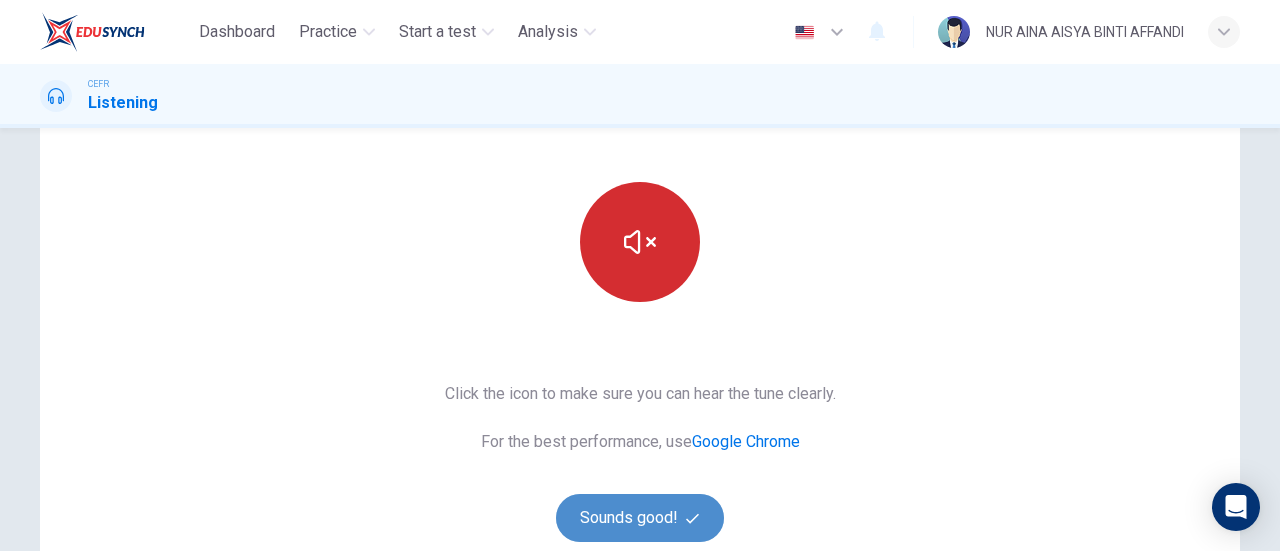 click on "Sounds good!" at bounding box center [640, 518] 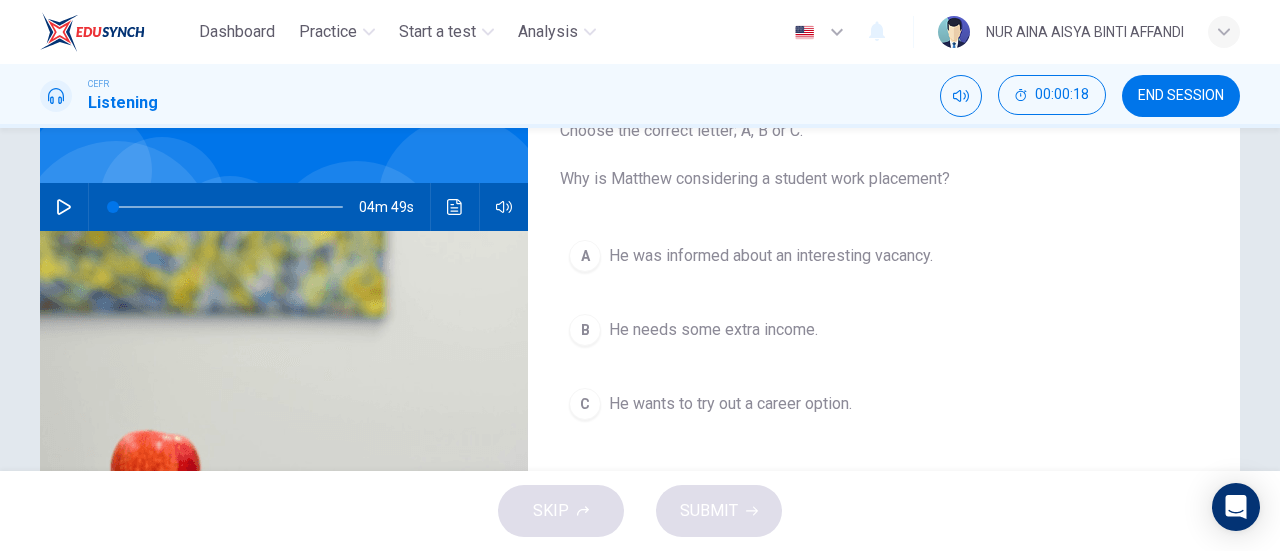 scroll, scrollTop: 153, scrollLeft: 0, axis: vertical 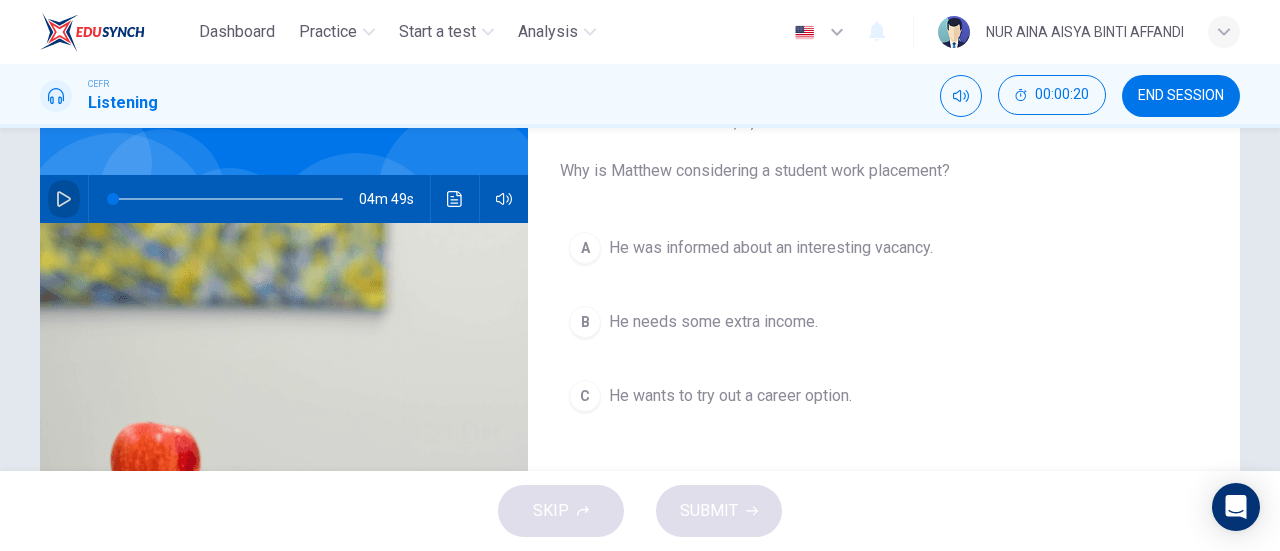 click at bounding box center (64, 199) 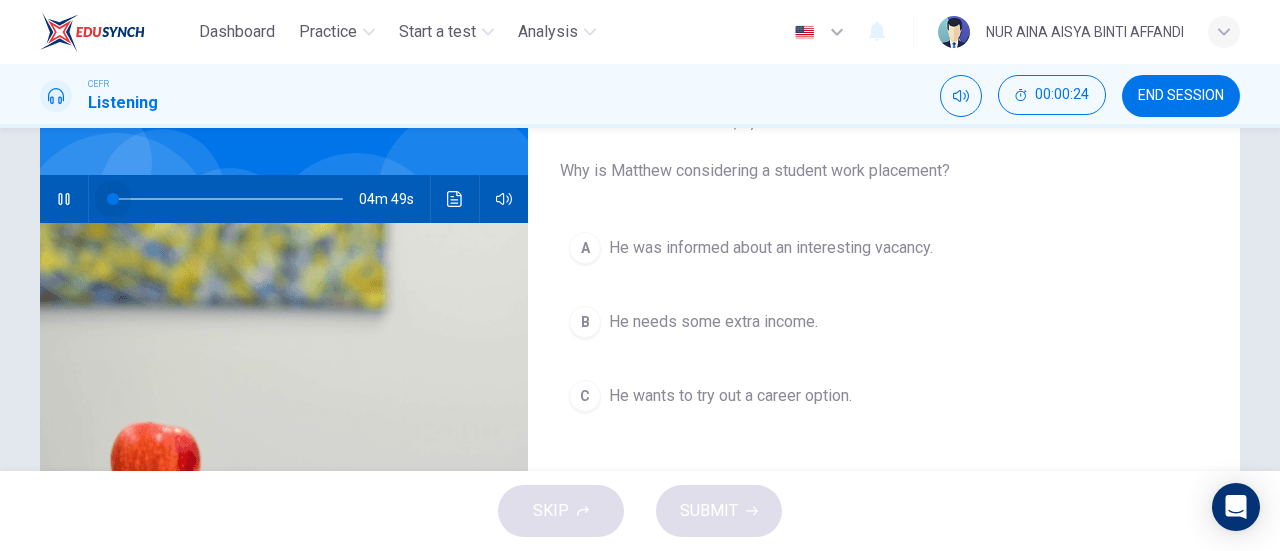 drag, startPoint x: 109, startPoint y: 199, endPoint x: 73, endPoint y: 202, distance: 36.124783 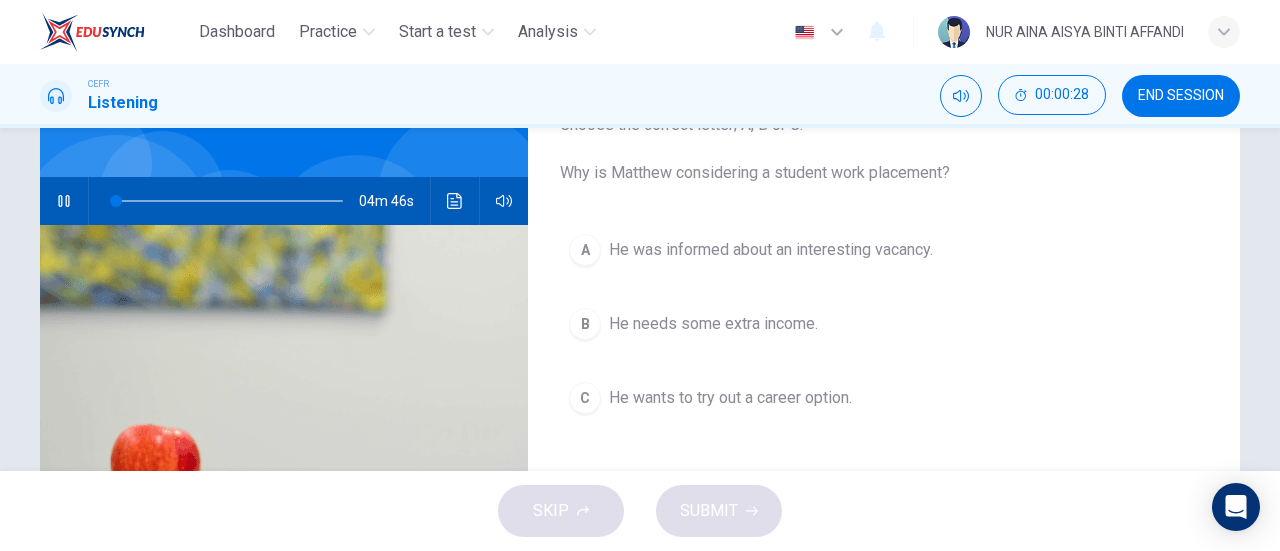 scroll, scrollTop: 152, scrollLeft: 0, axis: vertical 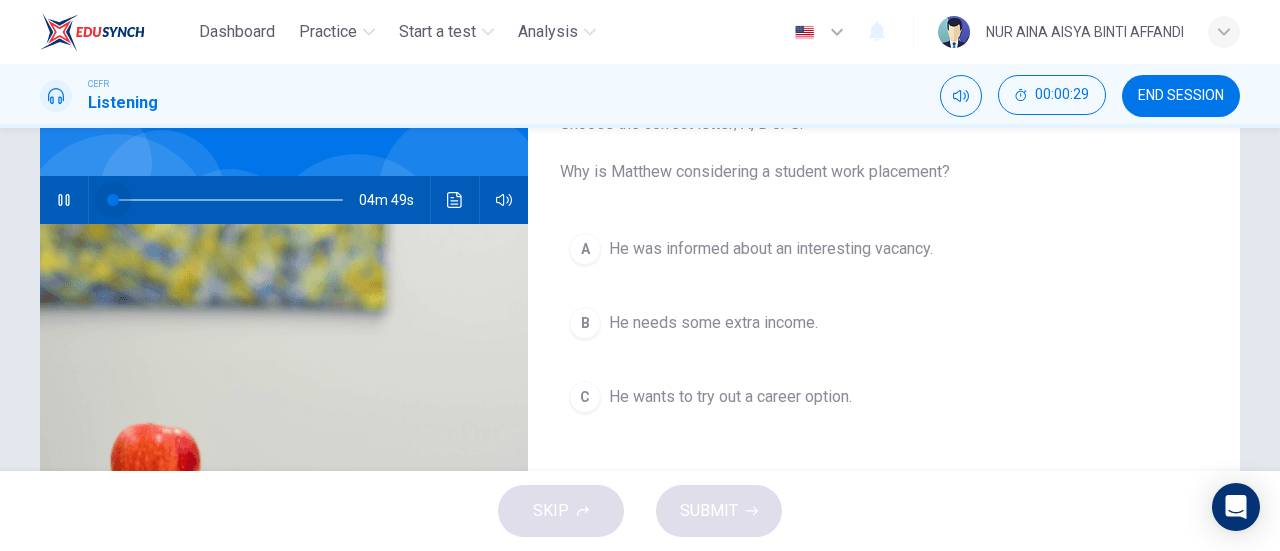 drag, startPoint x: 112, startPoint y: 201, endPoint x: 47, endPoint y: 200, distance: 65.00769 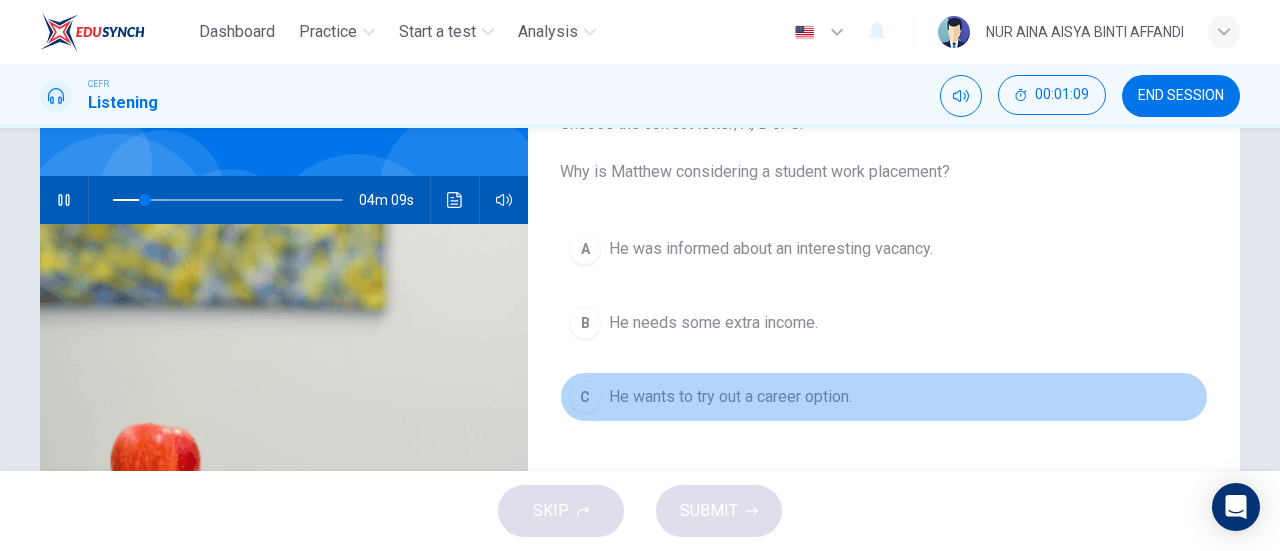 click on "C He wants to try out a career option." at bounding box center (884, 397) 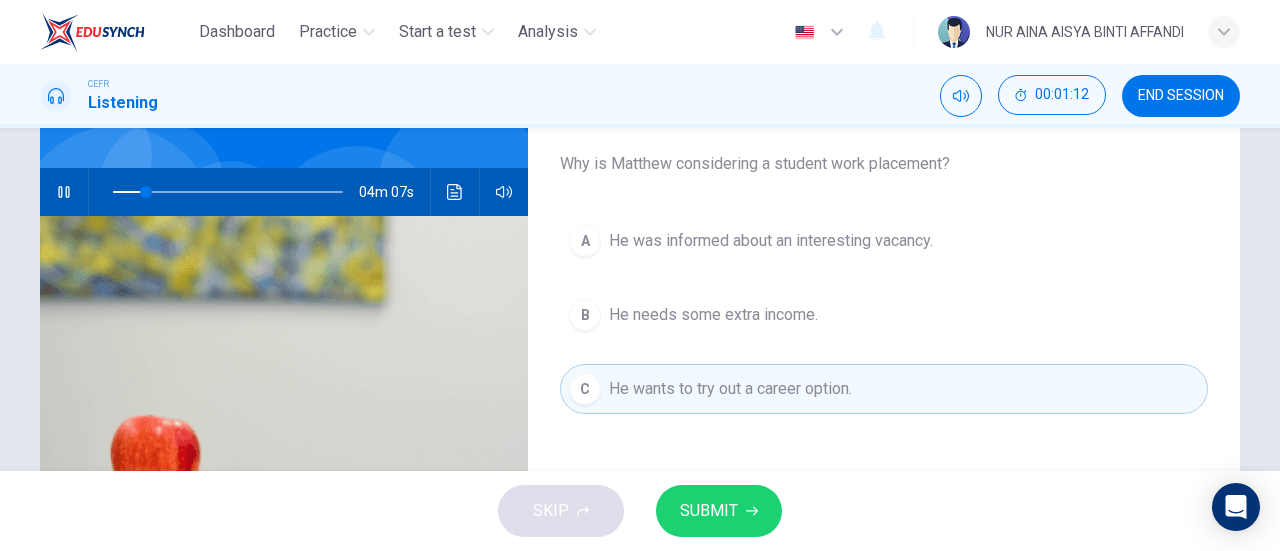 scroll, scrollTop: 159, scrollLeft: 0, axis: vertical 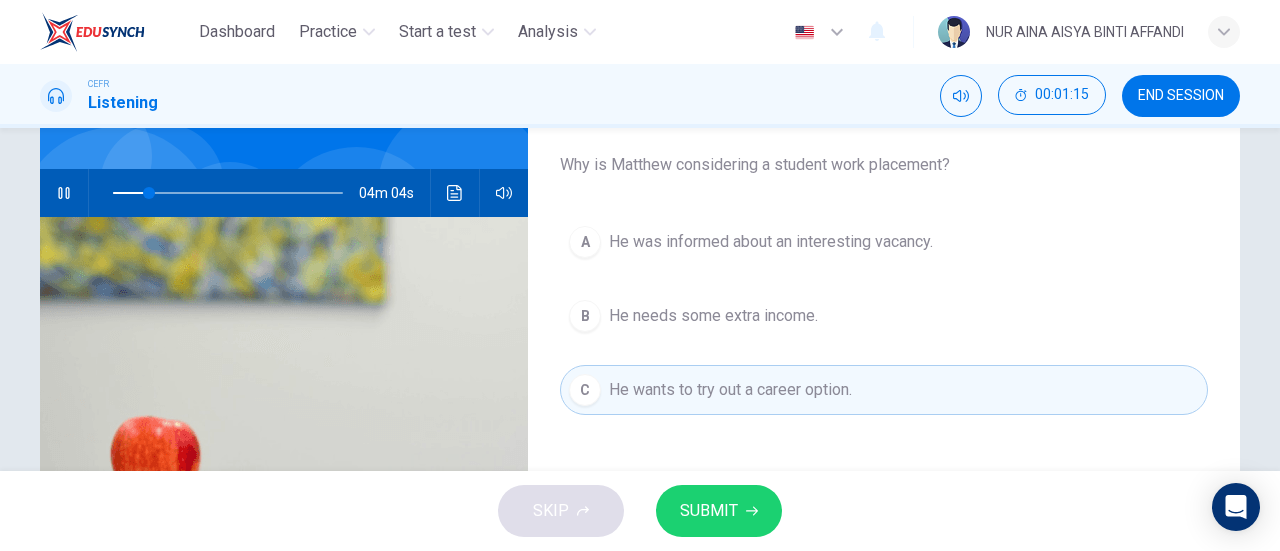 type 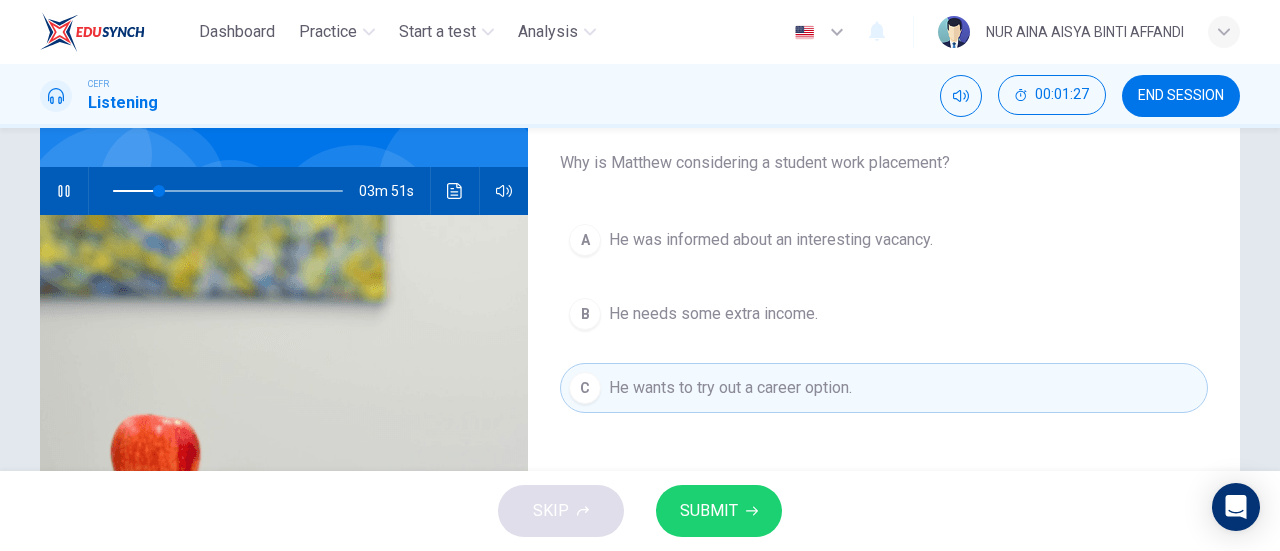 scroll, scrollTop: 160, scrollLeft: 0, axis: vertical 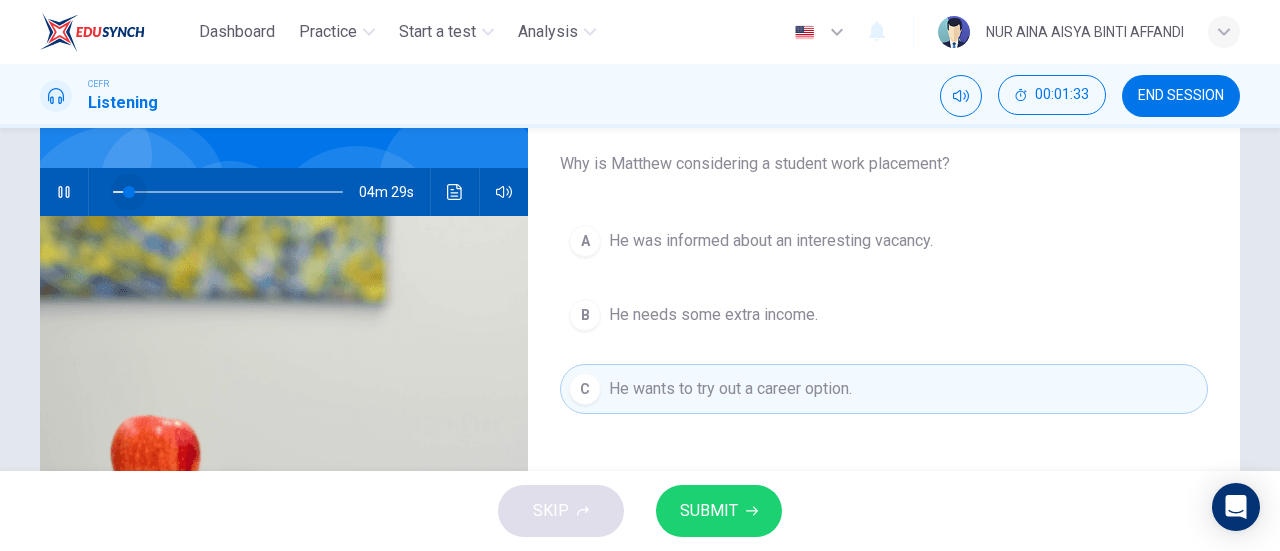 click at bounding box center (228, 192) 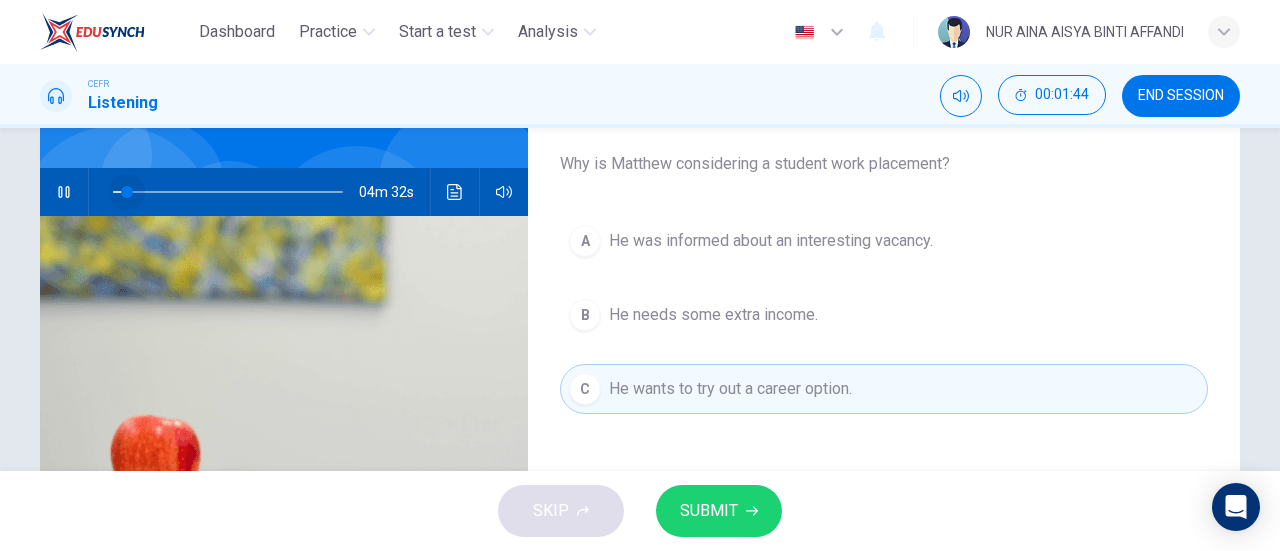 click at bounding box center [127, 192] 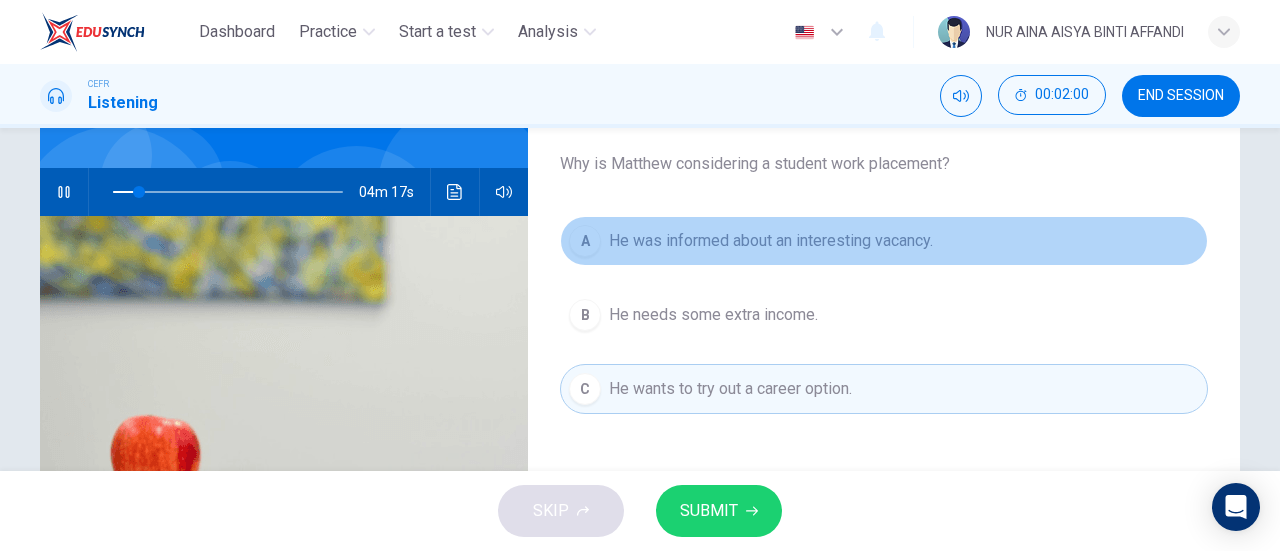 click on "He was informed about an interesting vacancy." at bounding box center (771, 241) 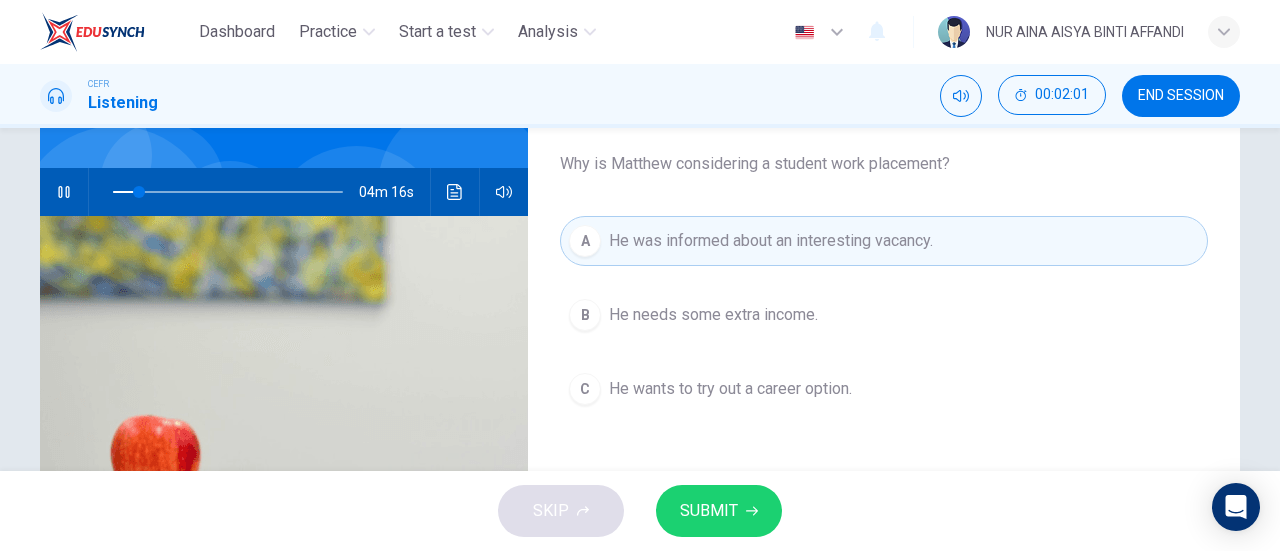 click on "SUBMIT" at bounding box center [719, 511] 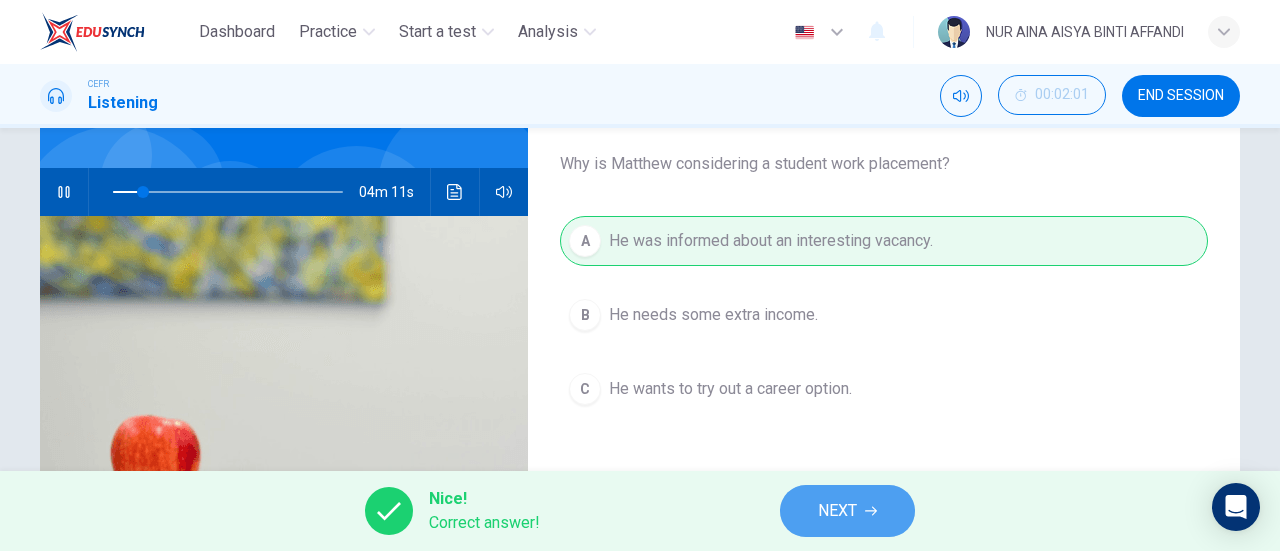 click on "NEXT" at bounding box center (847, 511) 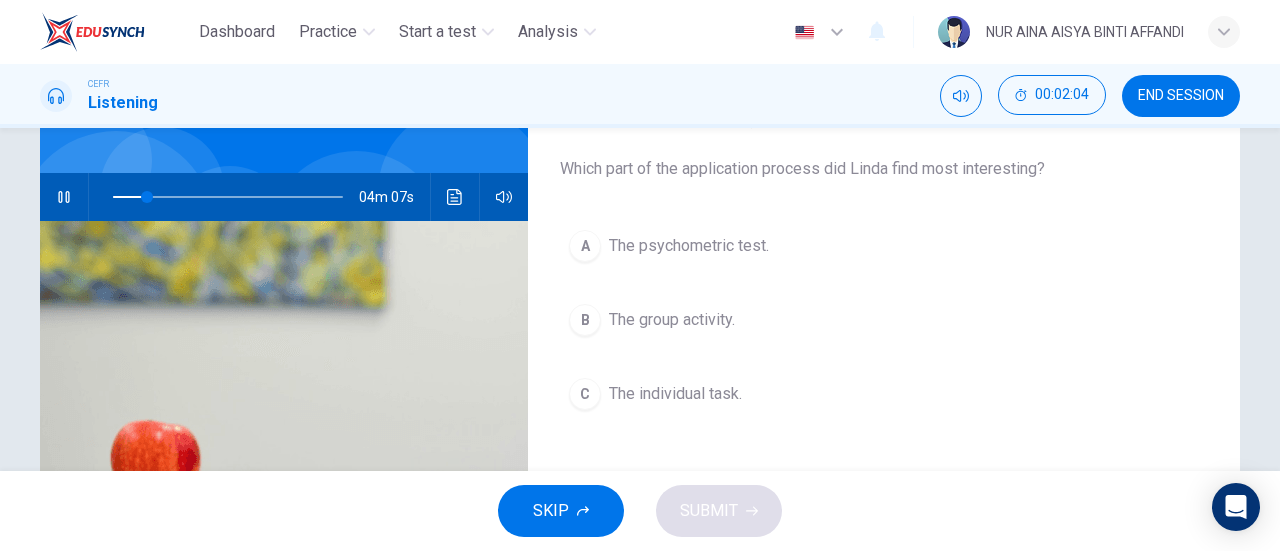 scroll, scrollTop: 157, scrollLeft: 0, axis: vertical 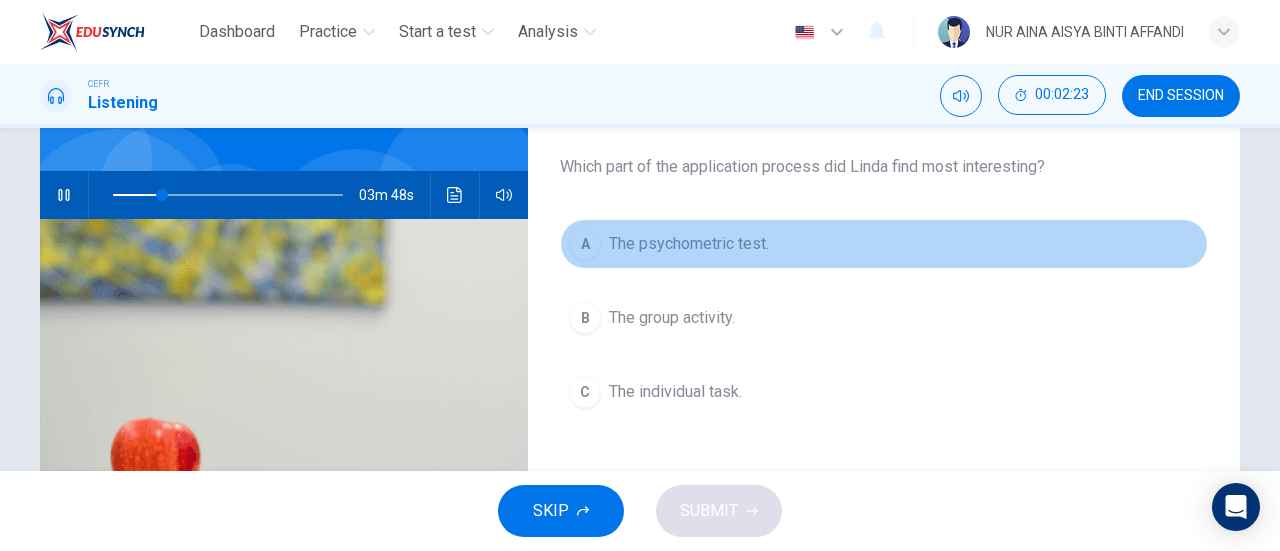 click on "The psychometric test." at bounding box center [689, 244] 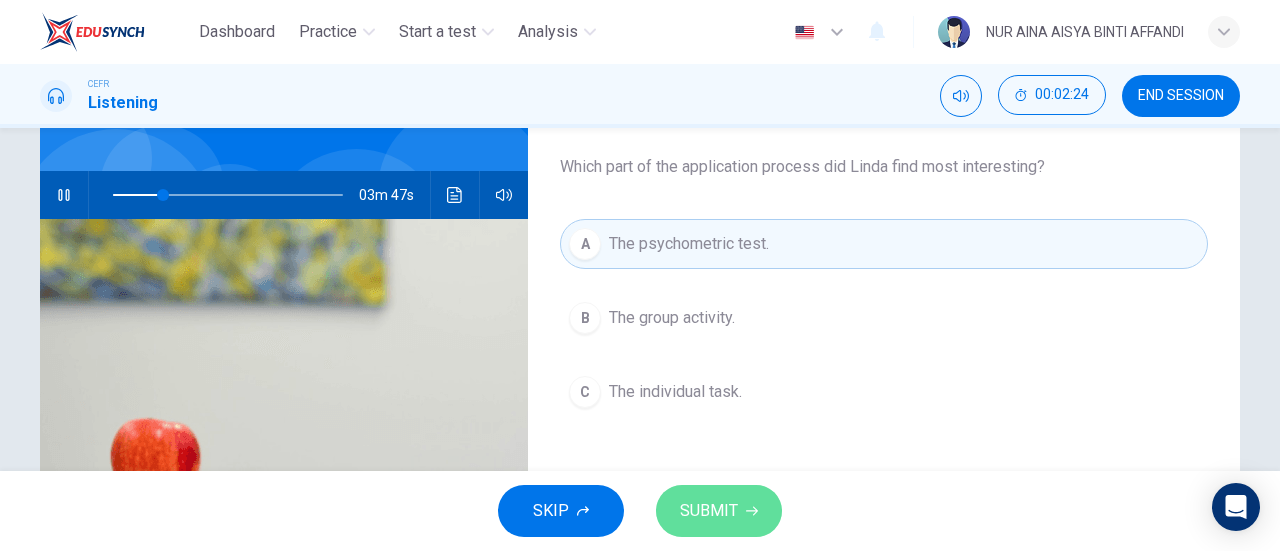 click on "SUBMIT" at bounding box center (709, 511) 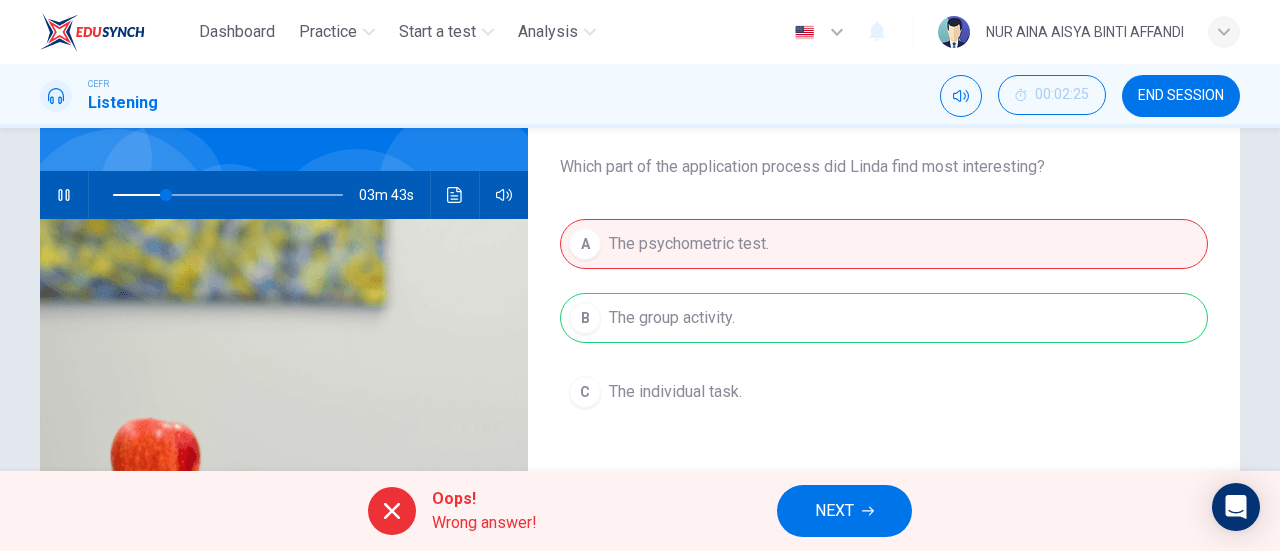click on "NEXT" at bounding box center (834, 511) 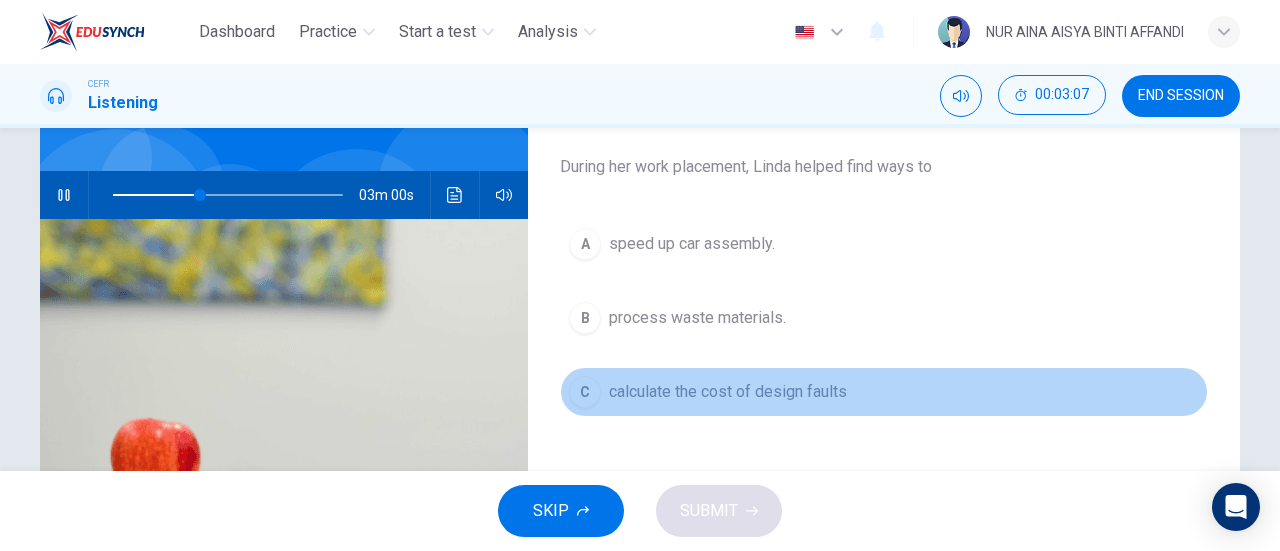 click on "calculate the cost of design faults" at bounding box center [692, 244] 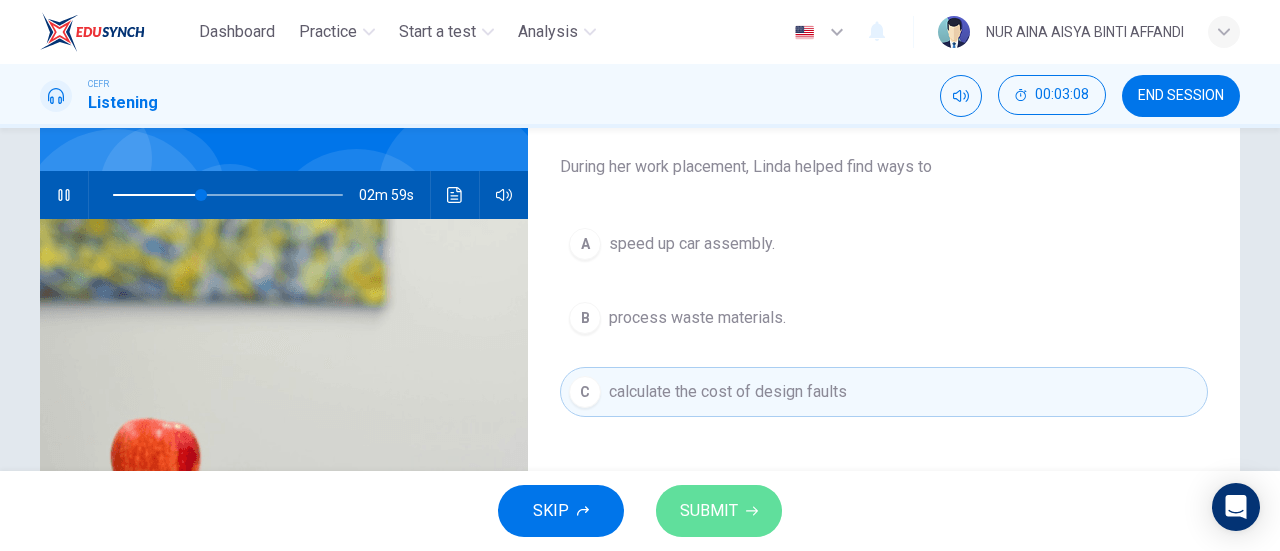 click on "SUBMIT" at bounding box center [709, 511] 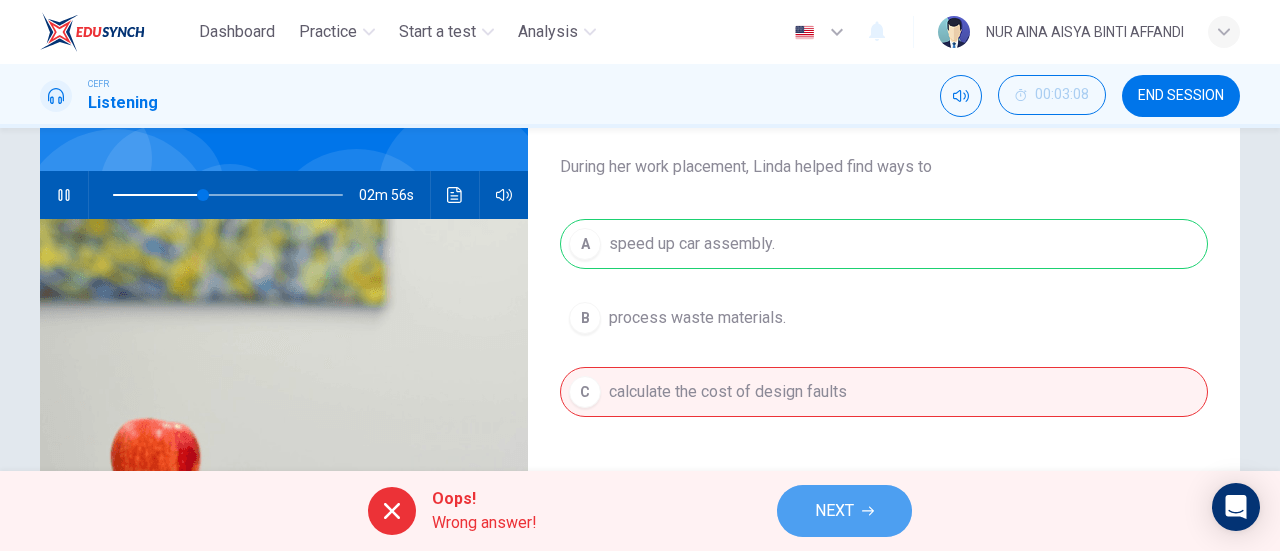 click on "NEXT" at bounding box center (834, 511) 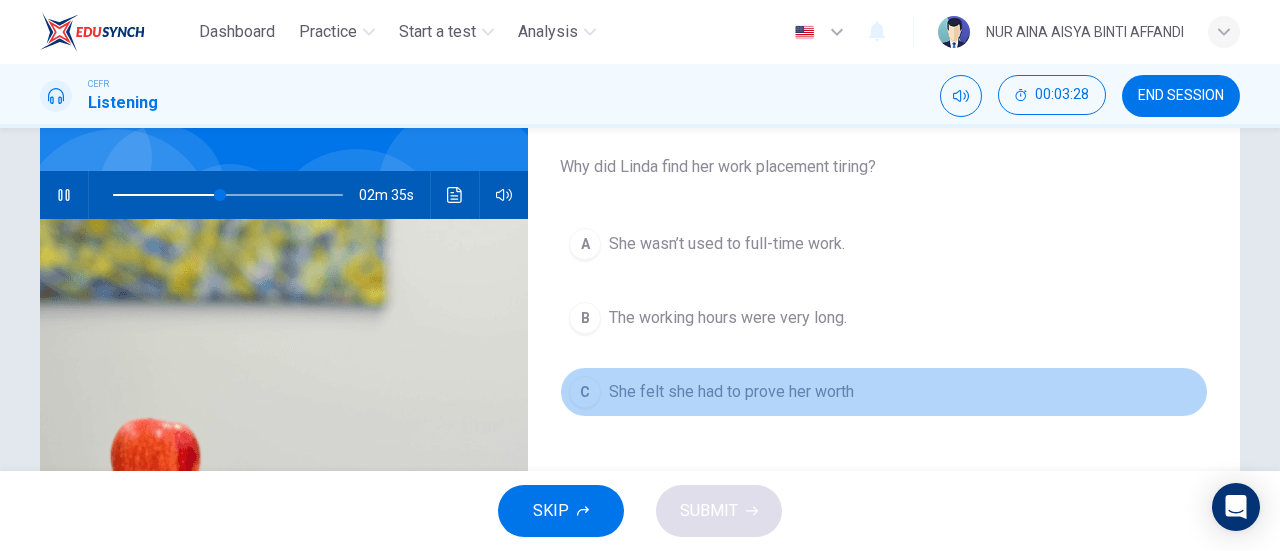 click on "She felt she had to prove her worth" at bounding box center (727, 244) 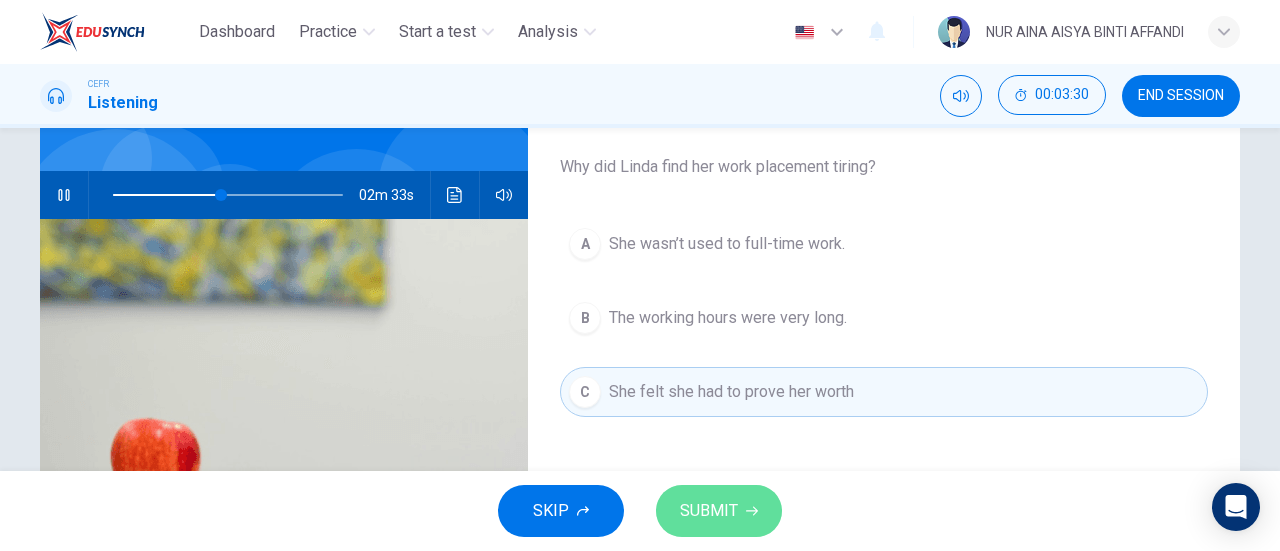 click on "SUBMIT" at bounding box center (709, 511) 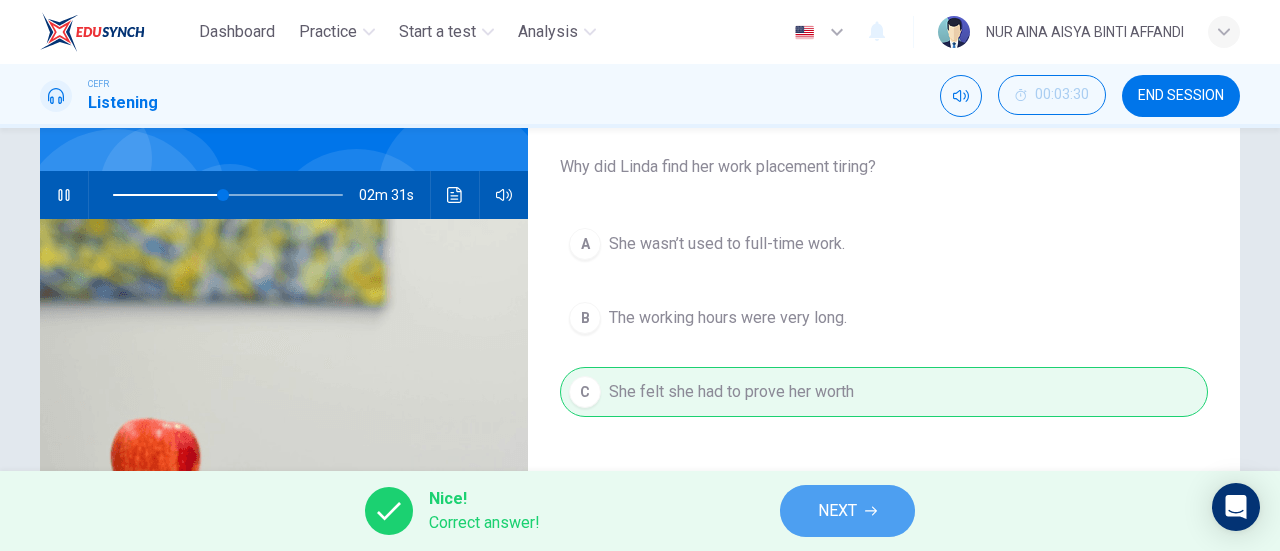 click on "NEXT" at bounding box center [837, 511] 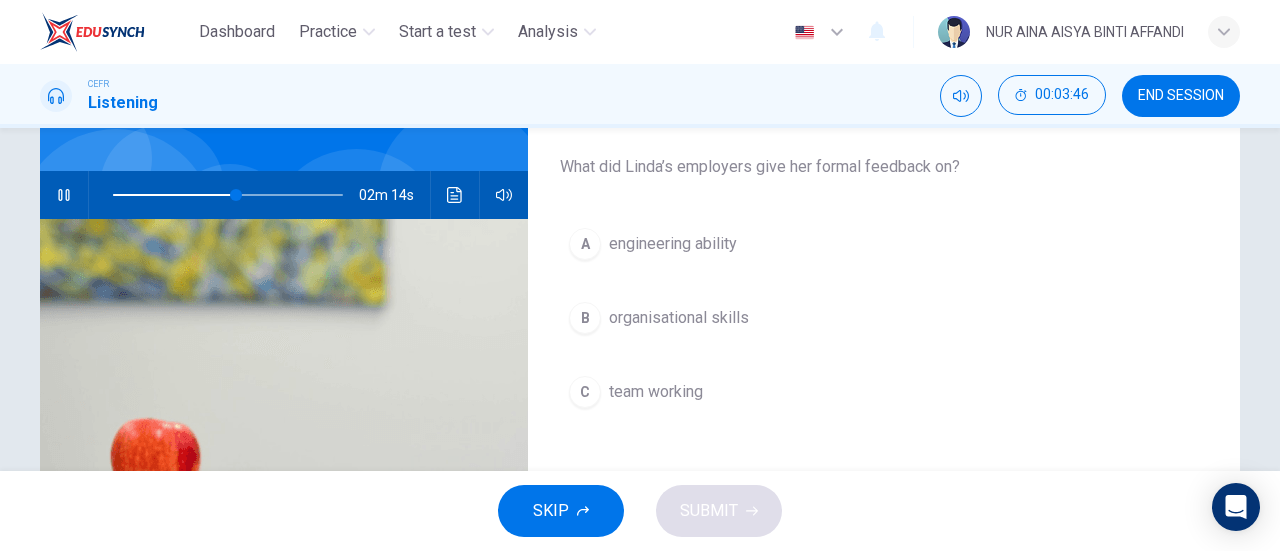 click on "engineering ability" at bounding box center (673, 244) 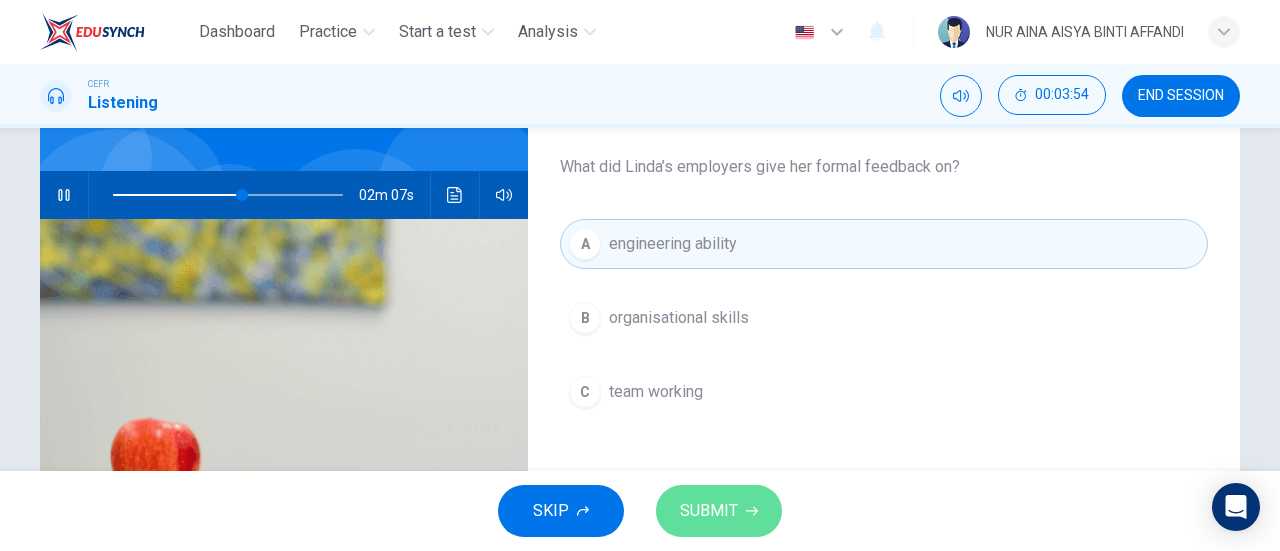 click on "SUBMIT" at bounding box center [709, 511] 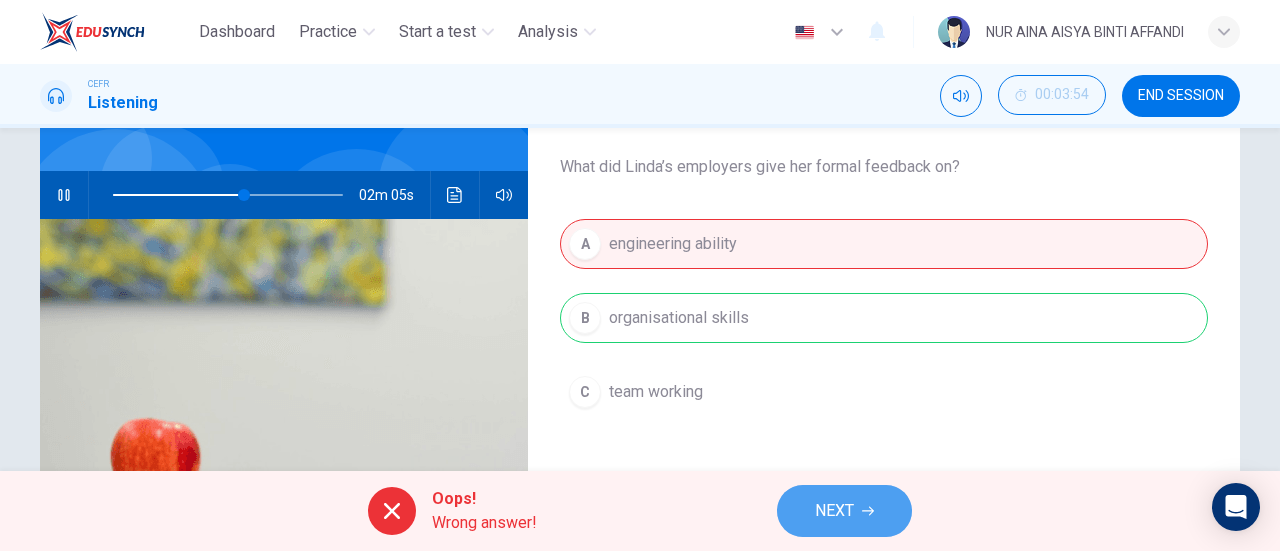 click on "NEXT" at bounding box center [844, 511] 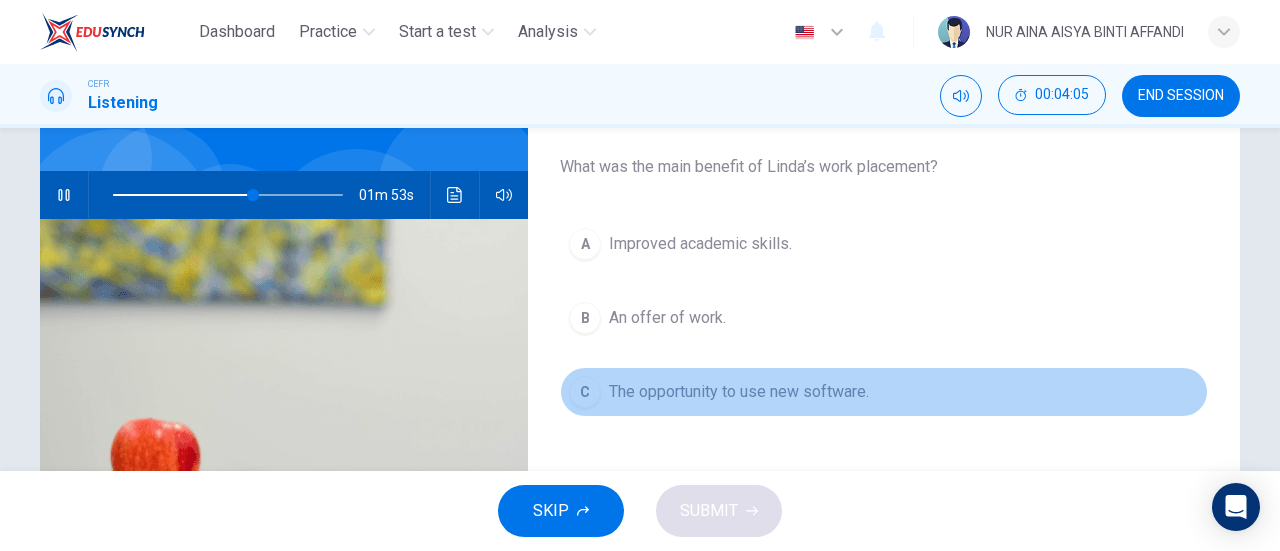 click on "The opportunity to use new software." at bounding box center [700, 244] 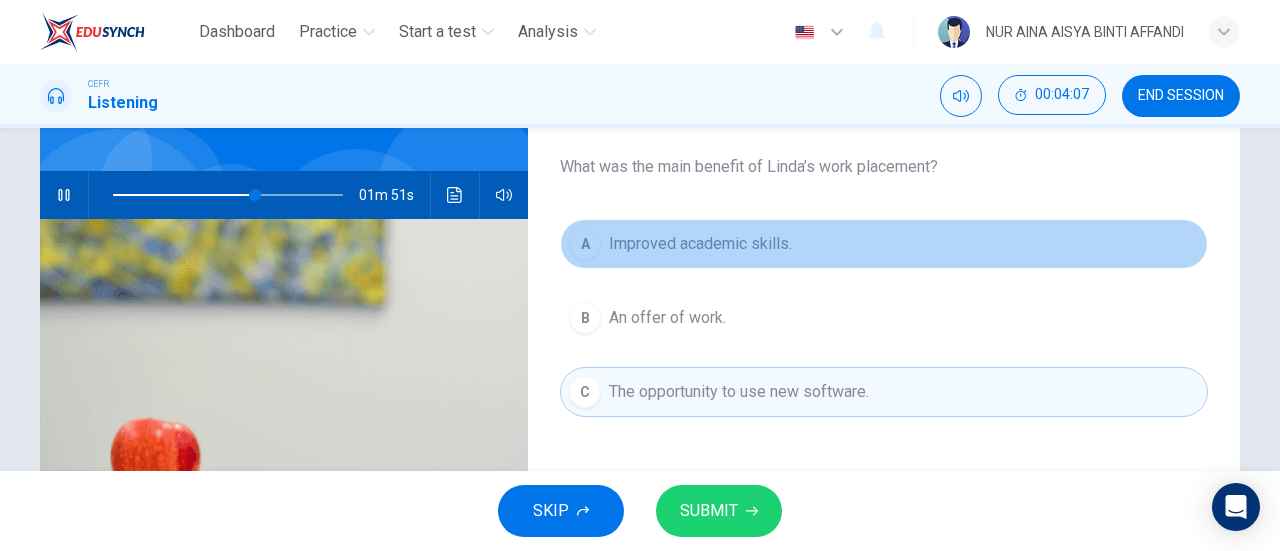 click on "Improved academic skills." at bounding box center (700, 244) 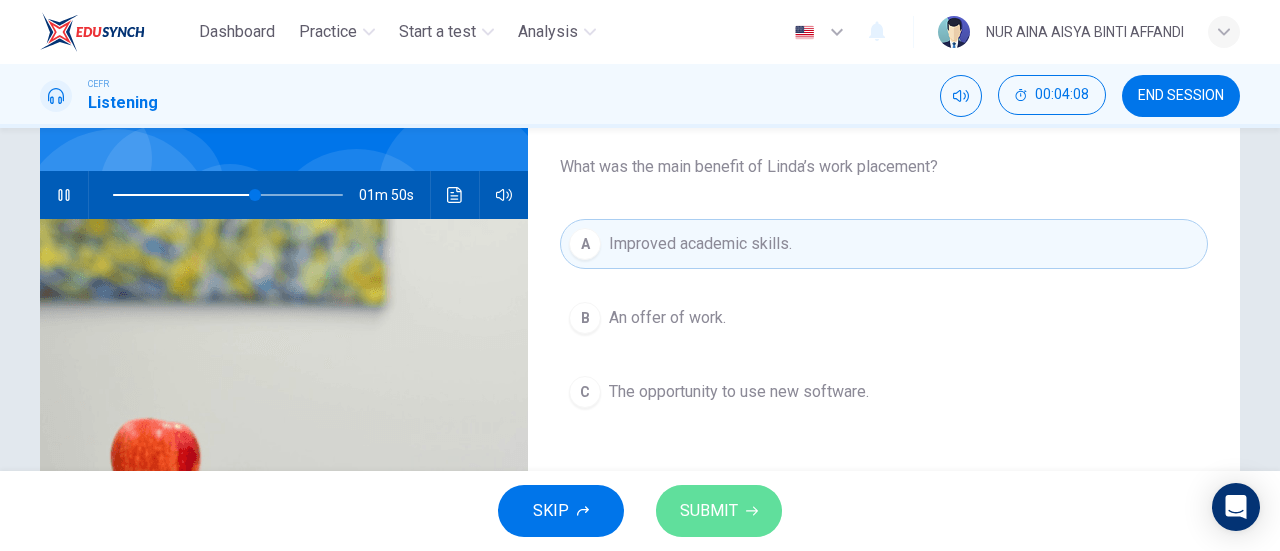 click on "SUBMIT" at bounding box center (719, 511) 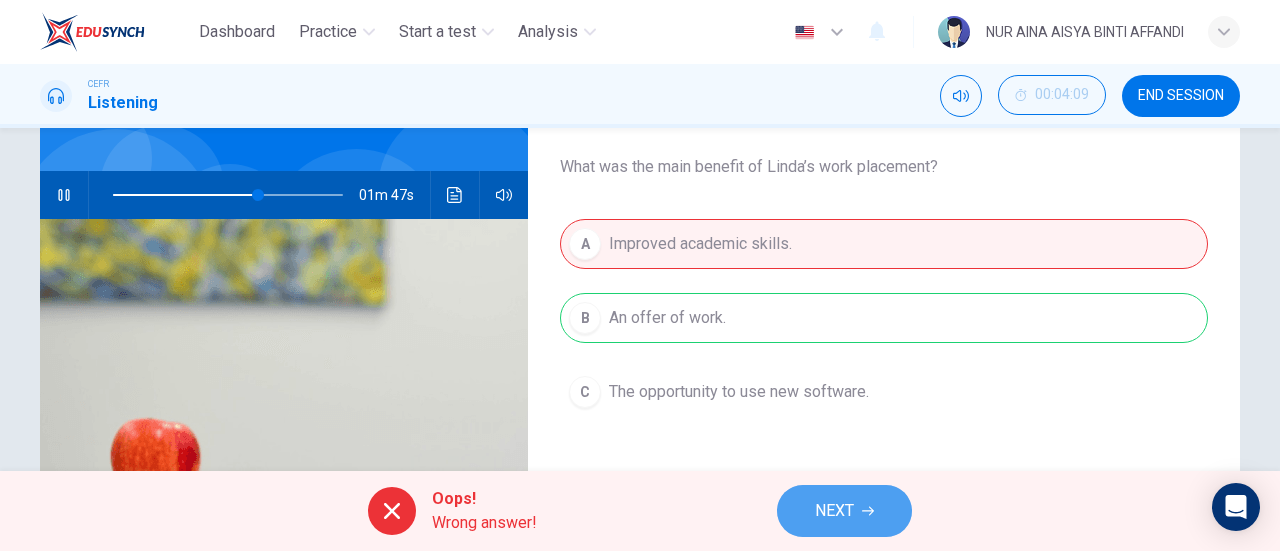 click on "NEXT" at bounding box center (834, 511) 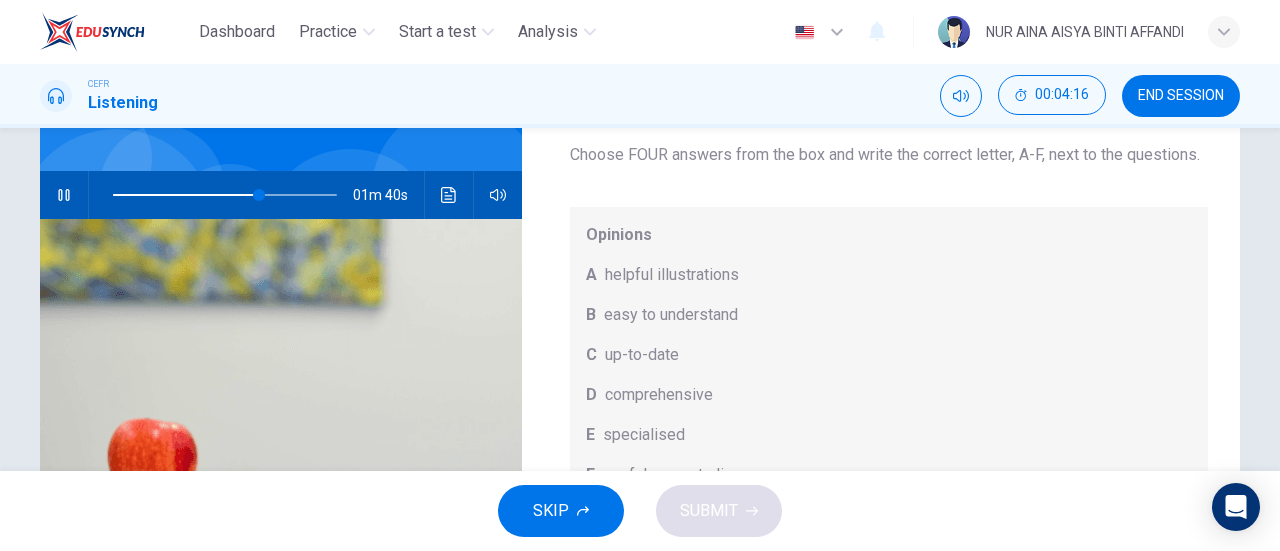 scroll, scrollTop: 112, scrollLeft: 0, axis: vertical 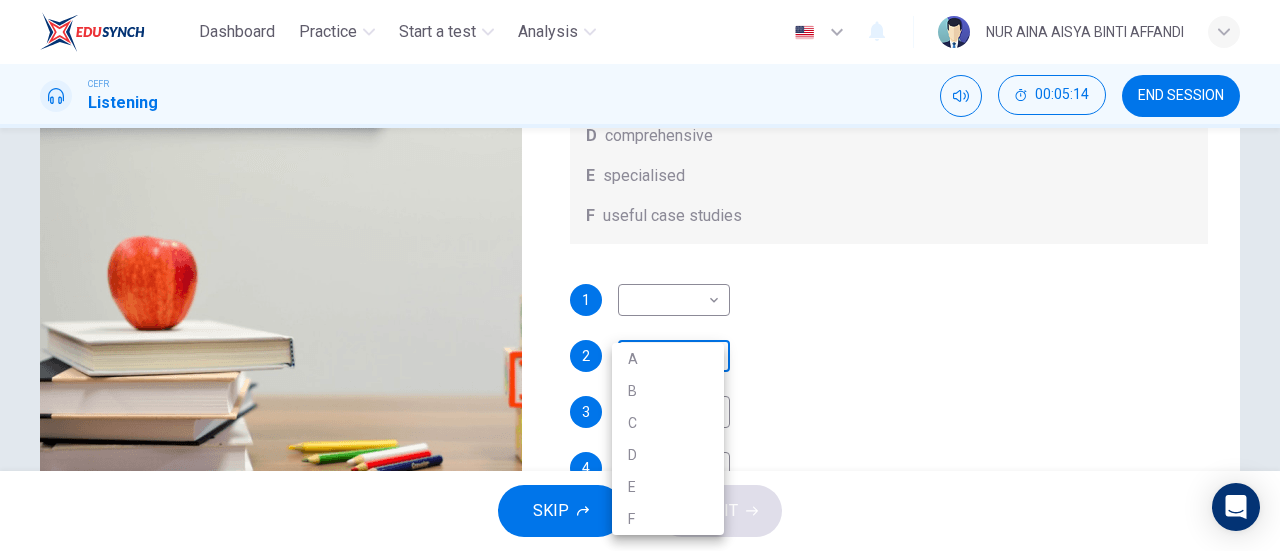 click on "Dashboard Practice Start a test Analysis English en ​ NUR AINA AISYA BINTI AFFANDI CEFR Listening 00:05:14 END SESSION Question 7 What does Linda think about the books on Matthew’s reading list? Choose FOUR answers from the box and write the correct letter, A-F, next to the questions.
Opinions A helpful illustrations B easy to understand C up-to-date D comprehensive E specialised F useful case studies 1 ​ ​ 2 ​ ​ 3 ​ ​ 4 ​ ​ Work Placements 00m 42s SKIP SUBMIT EduSynch - Online Language Proficiency Testing
Dashboard Practice Start a test Analysis Notifications © Copyright  2025 A B C D E F" at bounding box center (640, 275) 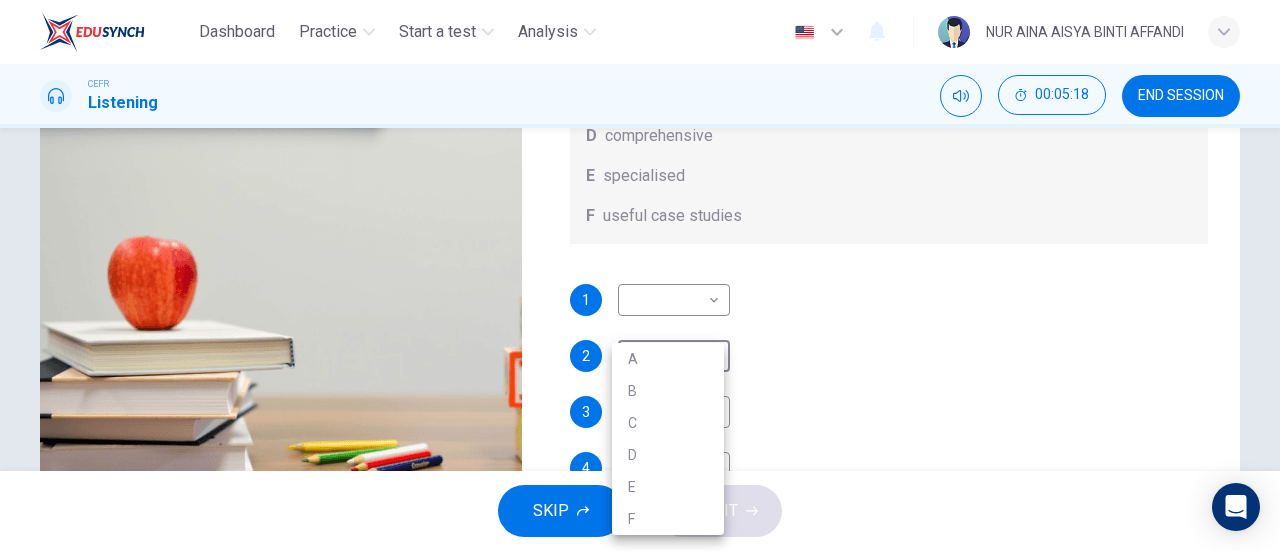 click at bounding box center [640, 275] 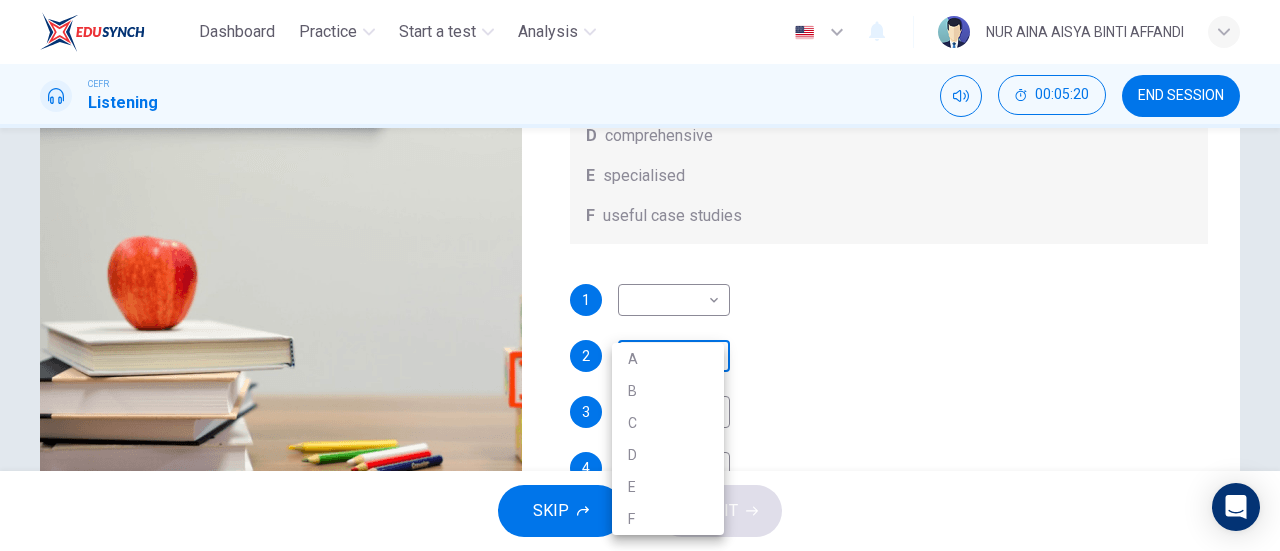 click on "Dashboard Practice Start a test Analysis English en ​ NUR AINA AISYA BINTI AFFANDI CEFR Listening 00:05:20 END SESSION Question 7 What does Linda think about the books on Matthew’s reading list? Choose FOUR answers from the box and write the correct letter, A-F, next to the questions.
Opinions A helpful illustrations B easy to understand C up-to-date D comprehensive E specialised F useful case studies 1 ​ ​ 2 ​ ​ 3 ​ ​ 4 ​ ​ Work Placements 00m 36s SKIP SUBMIT EduSynch - Online Language Proficiency Testing
Dashboard Practice Start a test Analysis Notifications © Copyright  2025 A B C D E F" at bounding box center [640, 275] 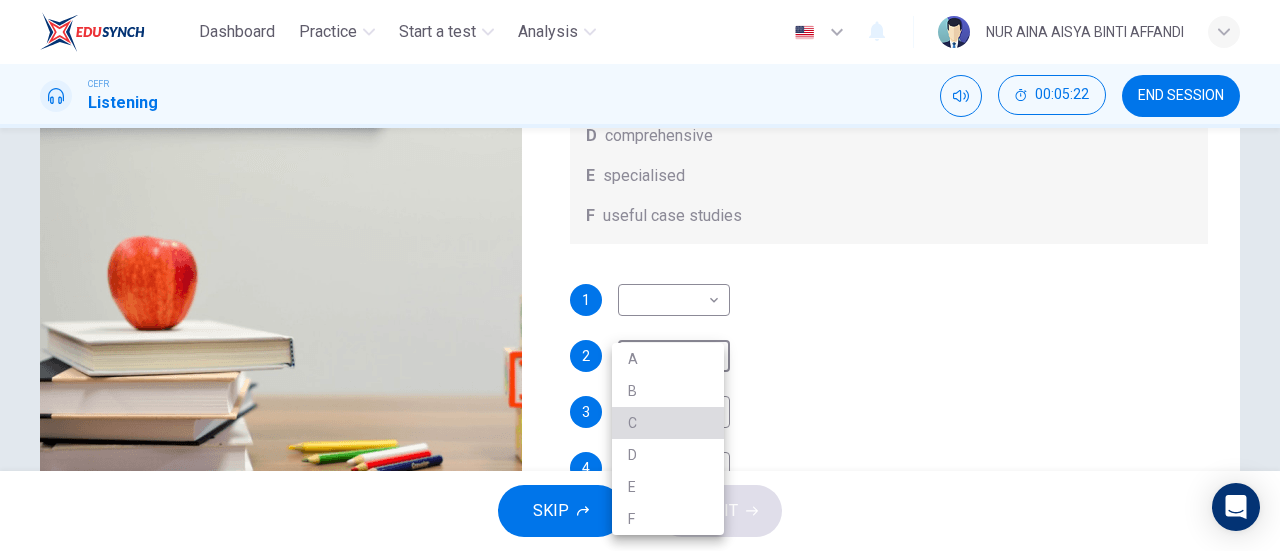 click on "C" at bounding box center (668, 423) 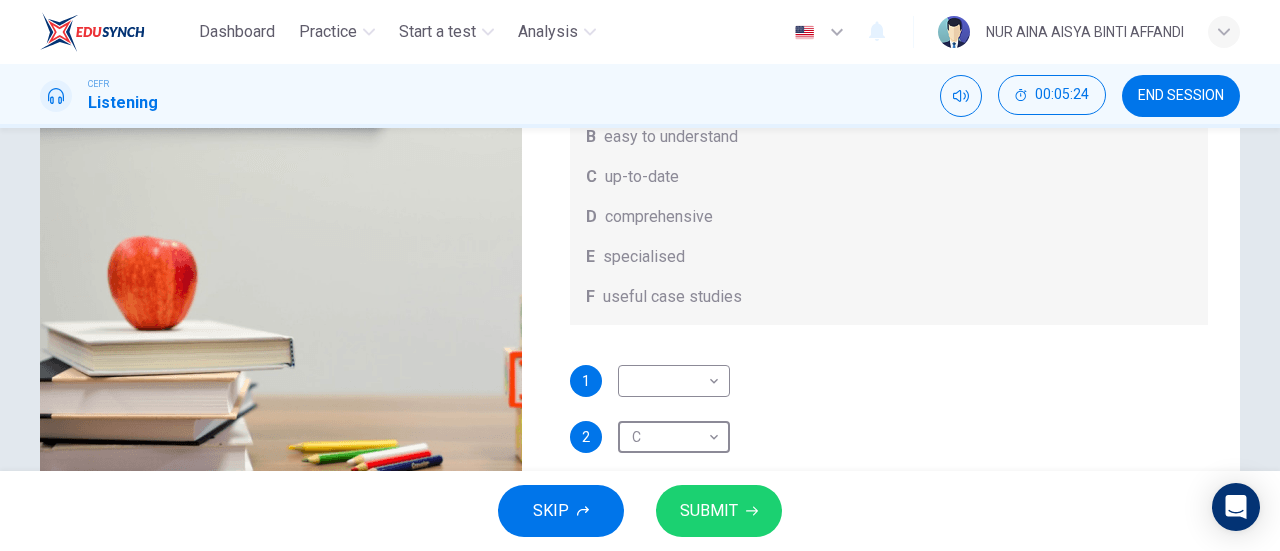 scroll, scrollTop: 0, scrollLeft: 0, axis: both 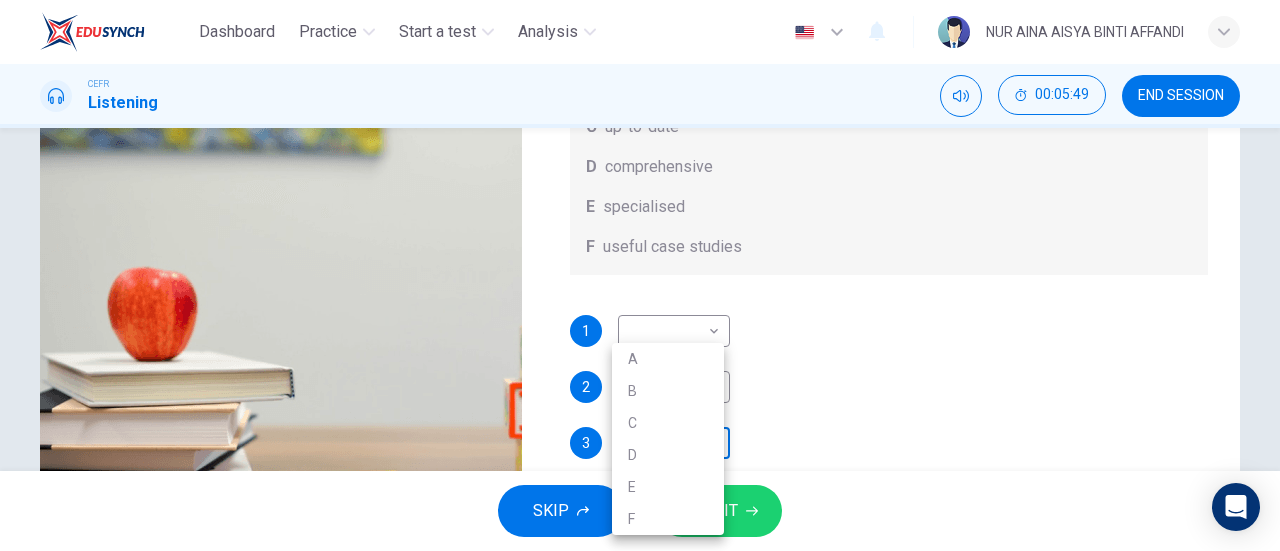 click on "Dashboard Practice Start a test Analysis English en ​ NUR AINA AISYA BINTI AFFANDI CEFR Listening 00:05:49 END SESSION Question 7 What does Linda think about the books on Matthew’s reading list? Choose FOUR answers from the box and write the correct letter, A-F, next to the questions.
Opinions A helpful illustrations B easy to understand C up-to-date D comprehensive E specialised F useful case studies 1 ​ ​ 2 C C ​ 3 ​ ​ 4 ​ ​ Work Placements 00m 07s SKIP SUBMIT EduSynch - Online Language Proficiency Testing
Dashboard Practice Start a test Analysis Notifications © Copyright  2025 A B C D E F" at bounding box center (640, 275) 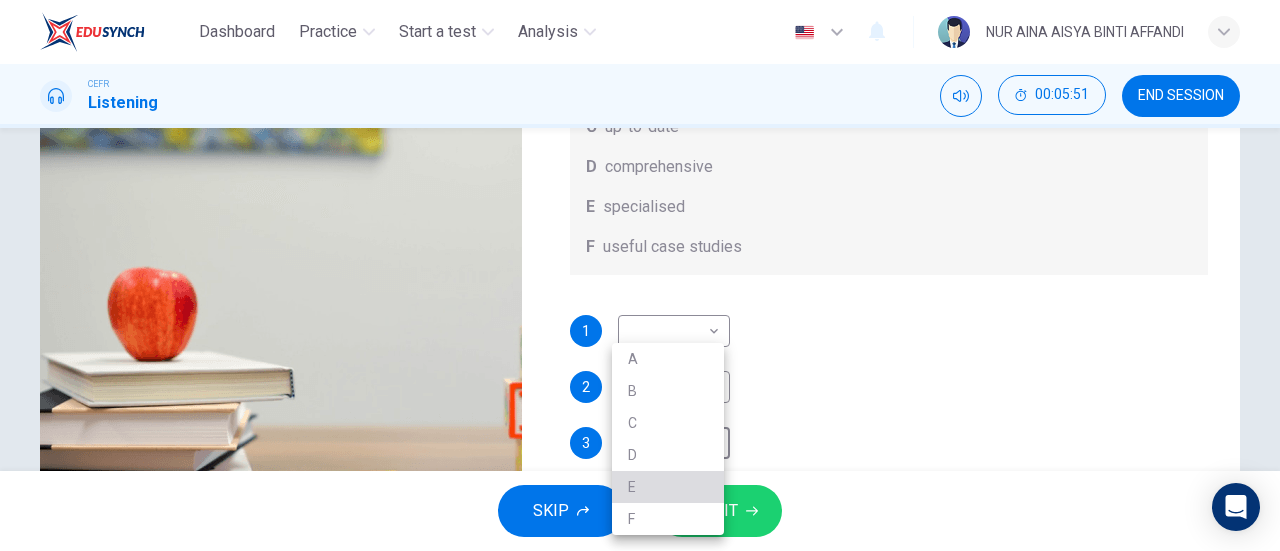 click on "E" at bounding box center (668, 487) 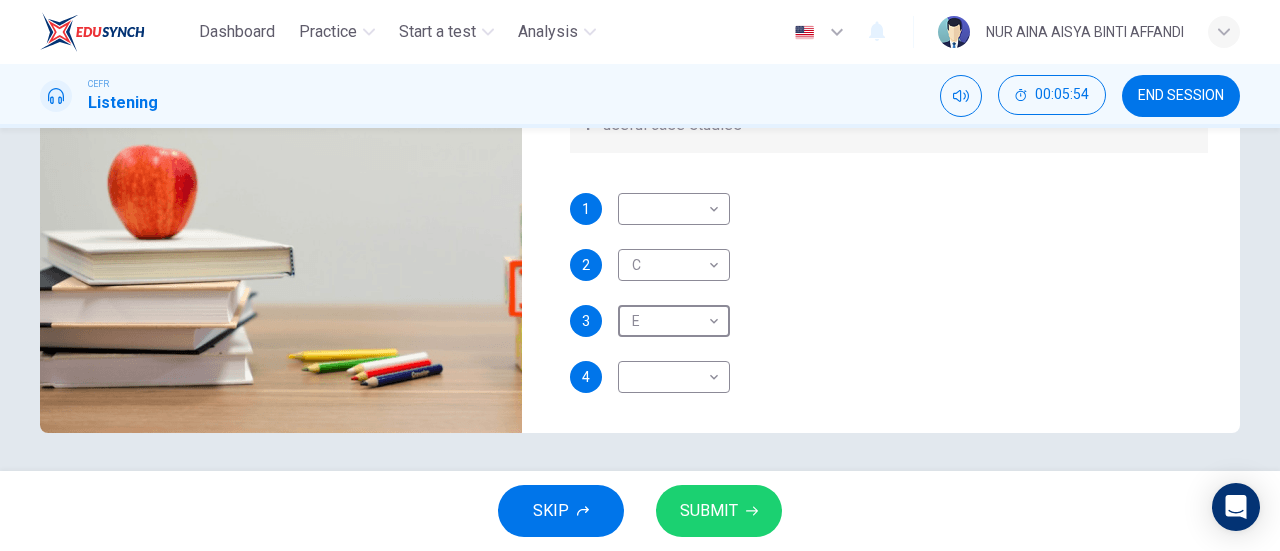 scroll, scrollTop: 432, scrollLeft: 0, axis: vertical 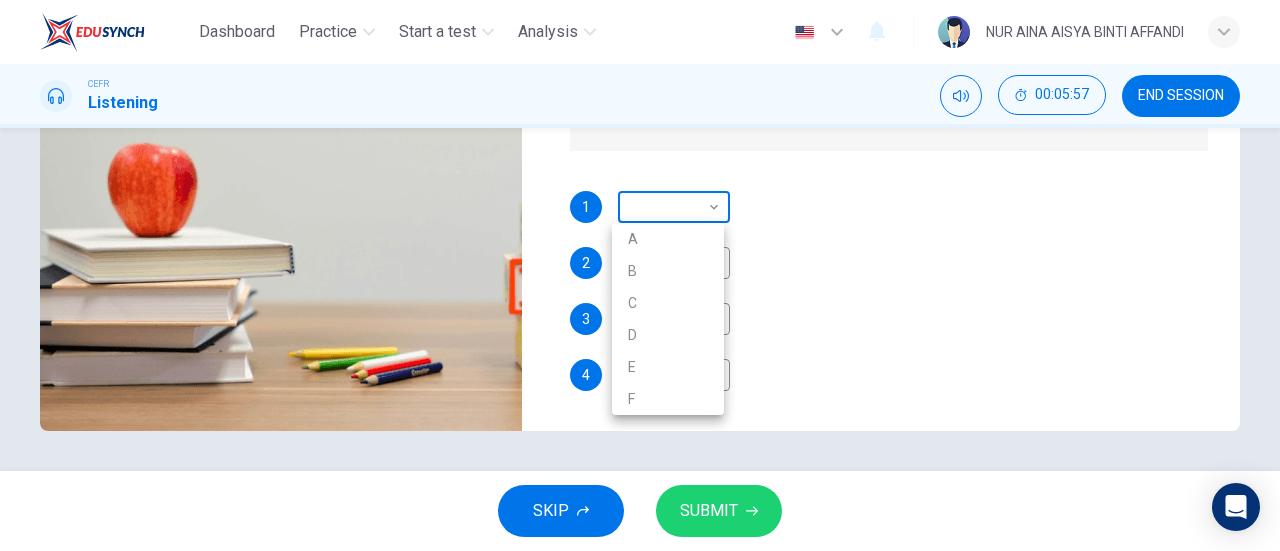 click on "Dashboard Practice Start a test Analysis English en ​ NUR AINA AISYA BINTI AFFANDI CEFR Listening 00:05:57 END SESSION Question 7 What does Linda think about the books on Matthew’s reading list? Choose FOUR answers from the box and write the correct letter, A-F, next to the questions.
Opinions A helpful illustrations B easy to understand C up-to-date D comprehensive E specialised F useful case studies 1 ​ ​ 2 C C ​ 3 E E ​ 4 ​ ​ Work Placements 04m 49s SKIP SUBMIT EduSynch - Online Language Proficiency Testing
Dashboard Practice Start a test Analysis Notifications © Copyright  2025 A B C D E F" at bounding box center [640, 275] 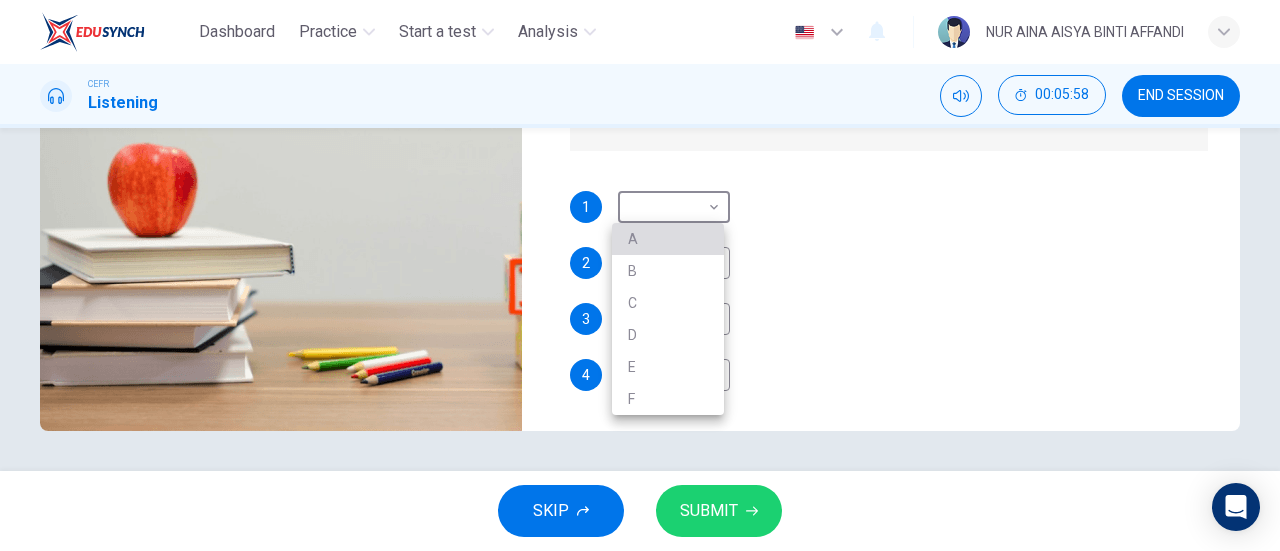 click on "A" at bounding box center (668, 239) 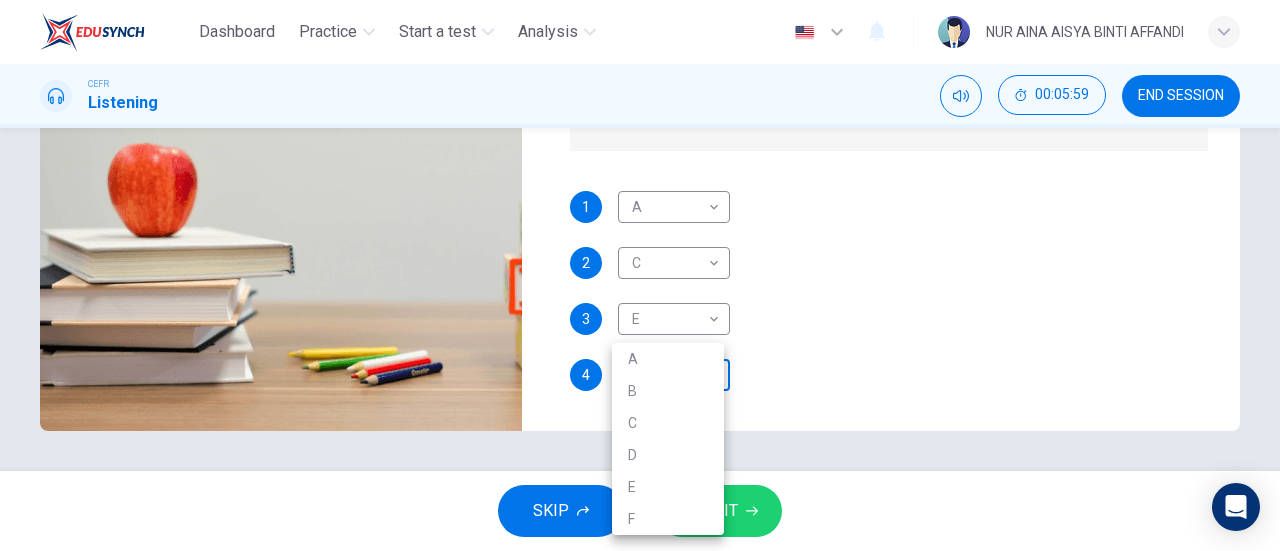 click on "Dashboard Practice Start a test Analysis English en ​ NUR AINA AISYA BINTI AFFANDI CEFR Listening 00:05:59 END SESSION Question 7 What does Linda think about the books on Matthew’s reading list? Choose FOUR answers from the box and write the correct letter, A-F, next to the questions.
Opinions A helpful illustrations B easy to understand C up-to-date D comprehensive E specialised F useful case studies 1 A A ​ 2 C C ​ 3 E E ​ 4 ​ ​ Work Placements 04m 49s SKIP SUBMIT EduSynch - Online Language Proficiency Testing
Dashboard Practice Start a test Analysis Notifications © Copyright  2025 A B C D E F" at bounding box center [640, 275] 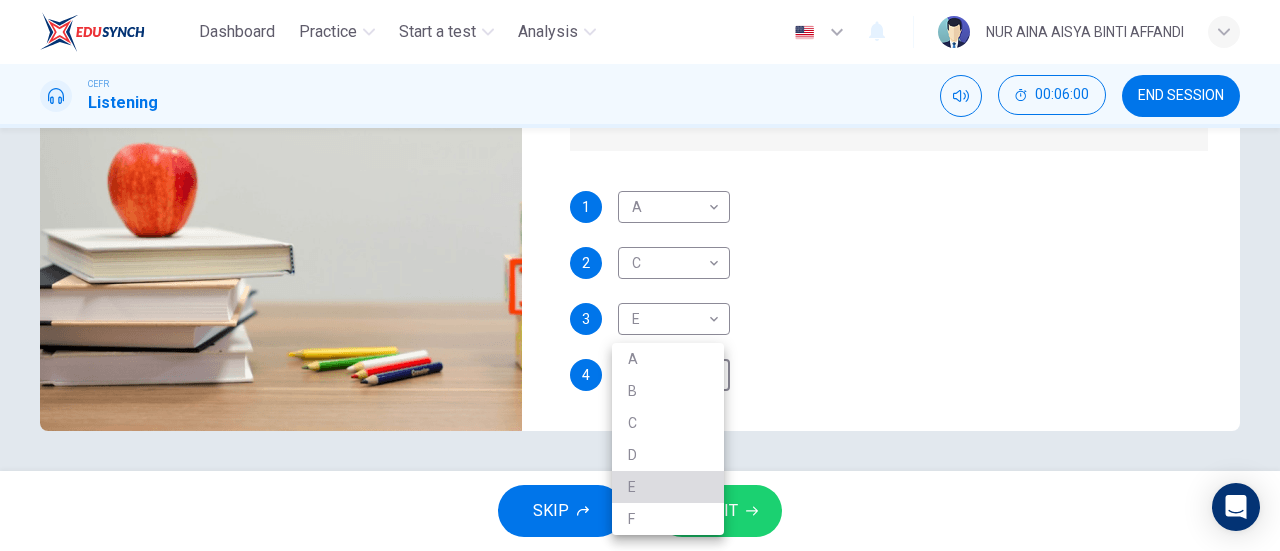click on "E" at bounding box center (668, 487) 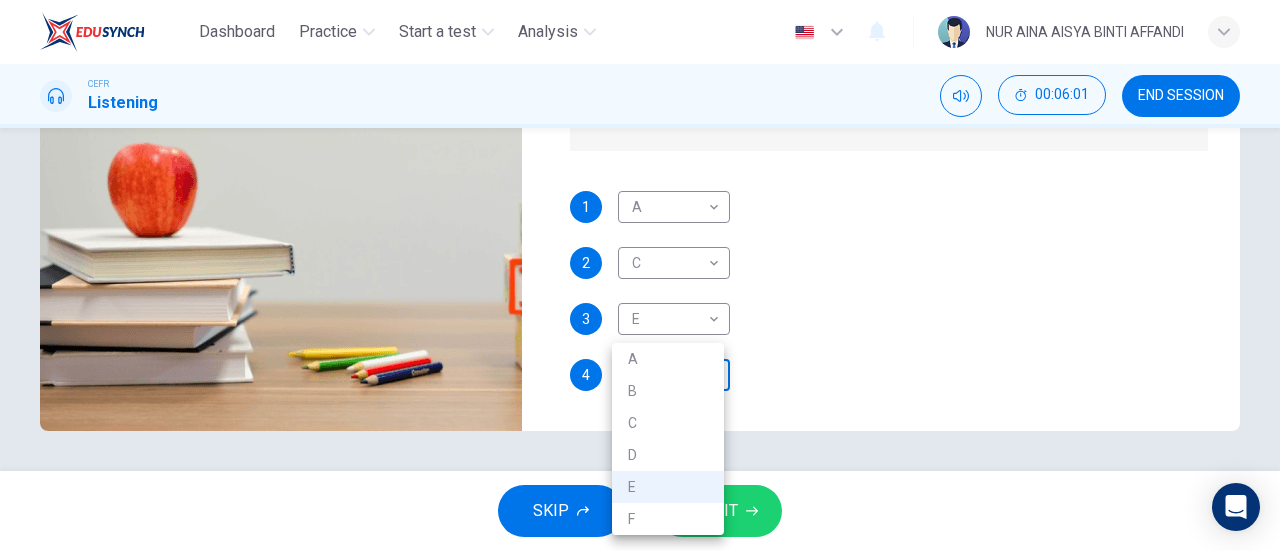 click on "Dashboard Practice Start a test Analysis English en ​ NUR AINA AISYA BINTI AFFANDI CEFR Listening 00:06:01 END SESSION Question 7 What does Linda think about the books on Matthew’s reading list? Choose FOUR answers from the box and write the correct letter, A-F, next to the questions.
Opinions A helpful illustrations B easy to understand C up-to-date D comprehensive E specialised F useful case studies 1 A A ​ 2 C C ​ 3 E E ​ 4 E E ​ Work Placements 04m 49s SKIP SUBMIT EduSynch - Online Language Proficiency Testing
Dashboard Practice Start a test Analysis Notifications © Copyright  2025 A B C D E F" at bounding box center (640, 275) 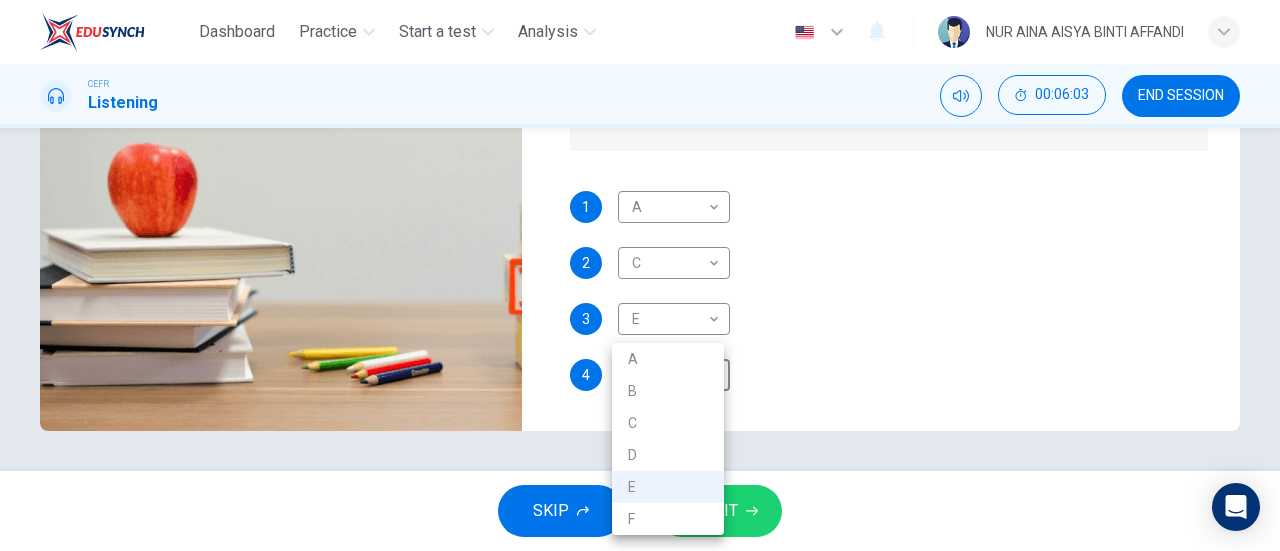 click on "F" at bounding box center (668, 519) 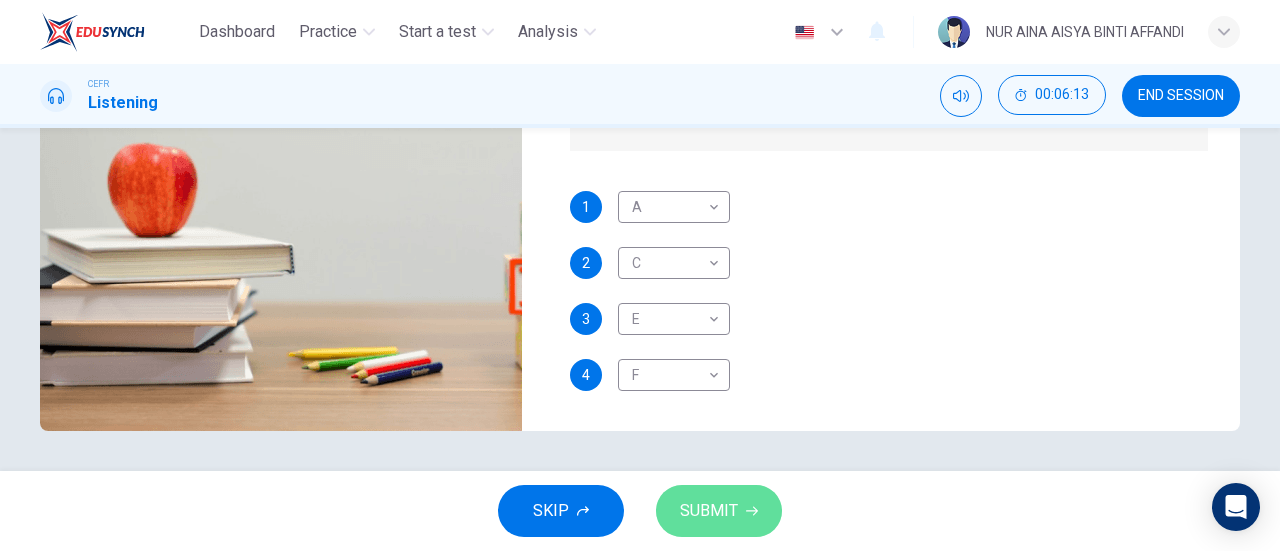 click on "SUBMIT" at bounding box center (709, 511) 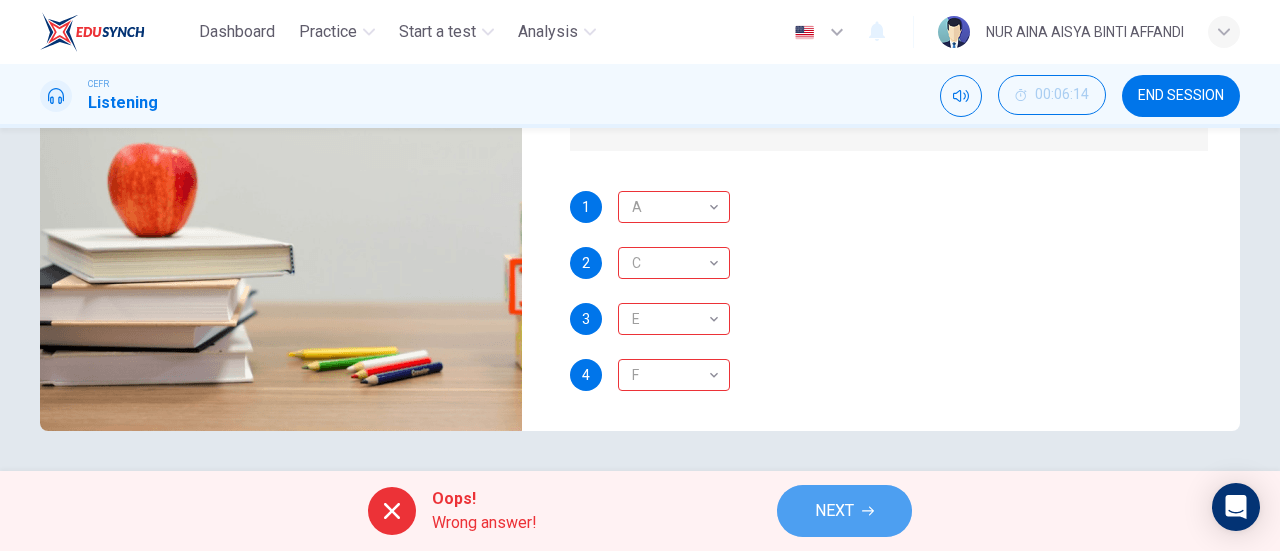 click on "NEXT" at bounding box center (834, 511) 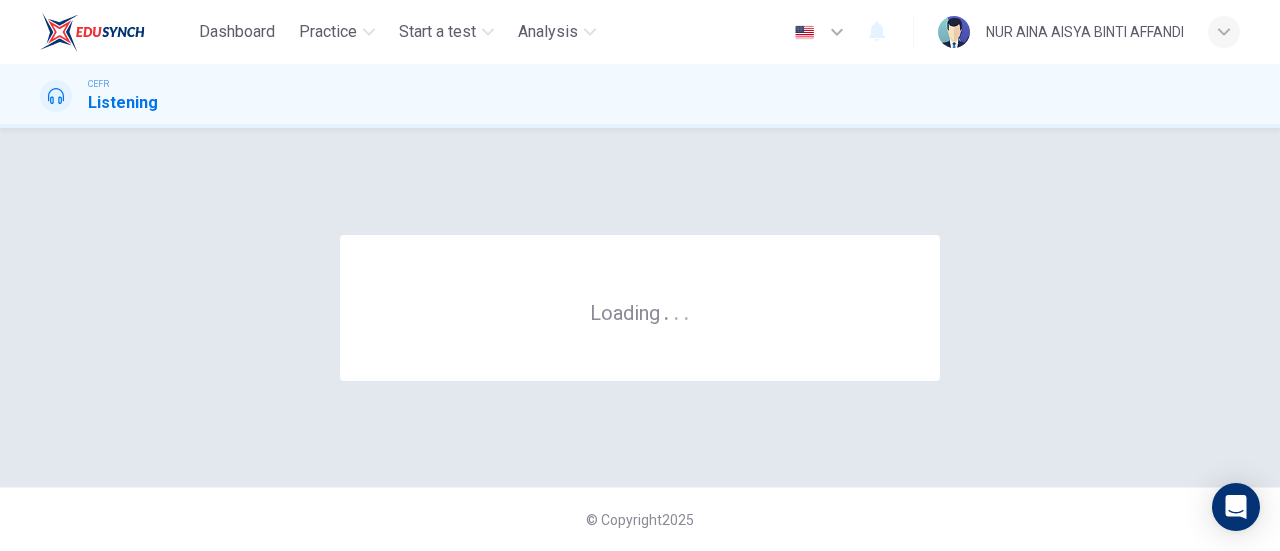 scroll, scrollTop: 0, scrollLeft: 0, axis: both 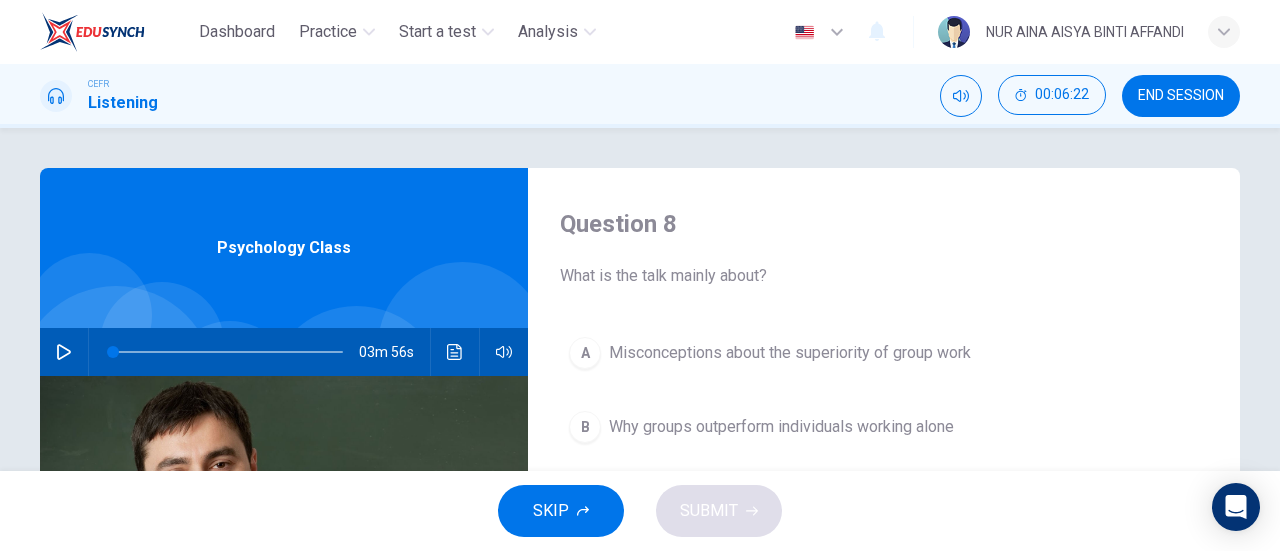 click on "CEFR Listening 00:06:22 END SESSION" at bounding box center [640, 96] 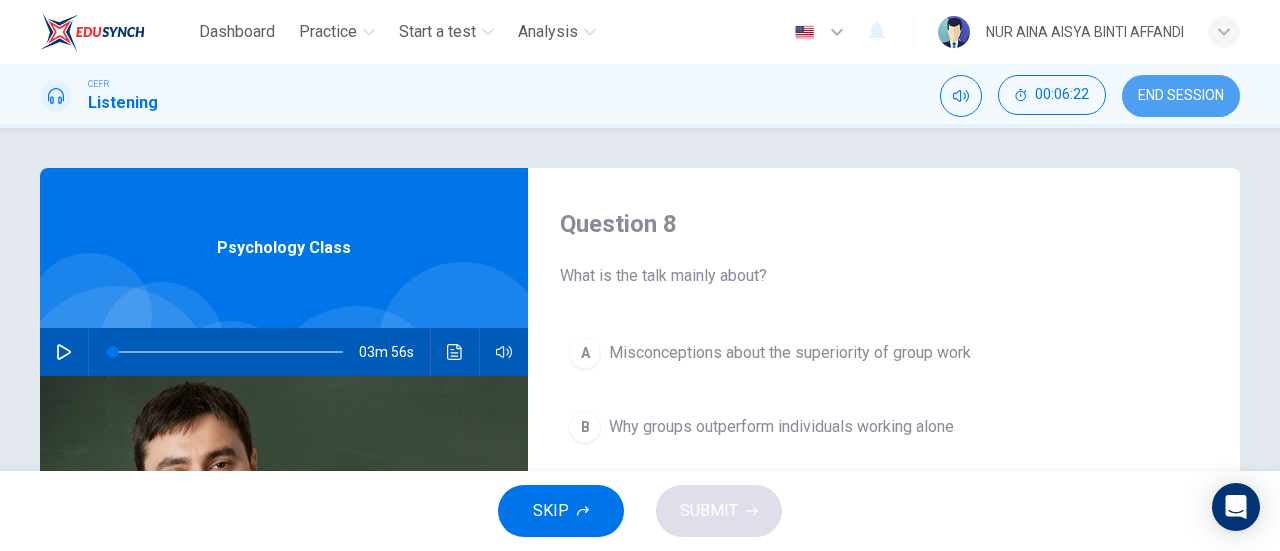 click on "END SESSION" at bounding box center [1181, 96] 